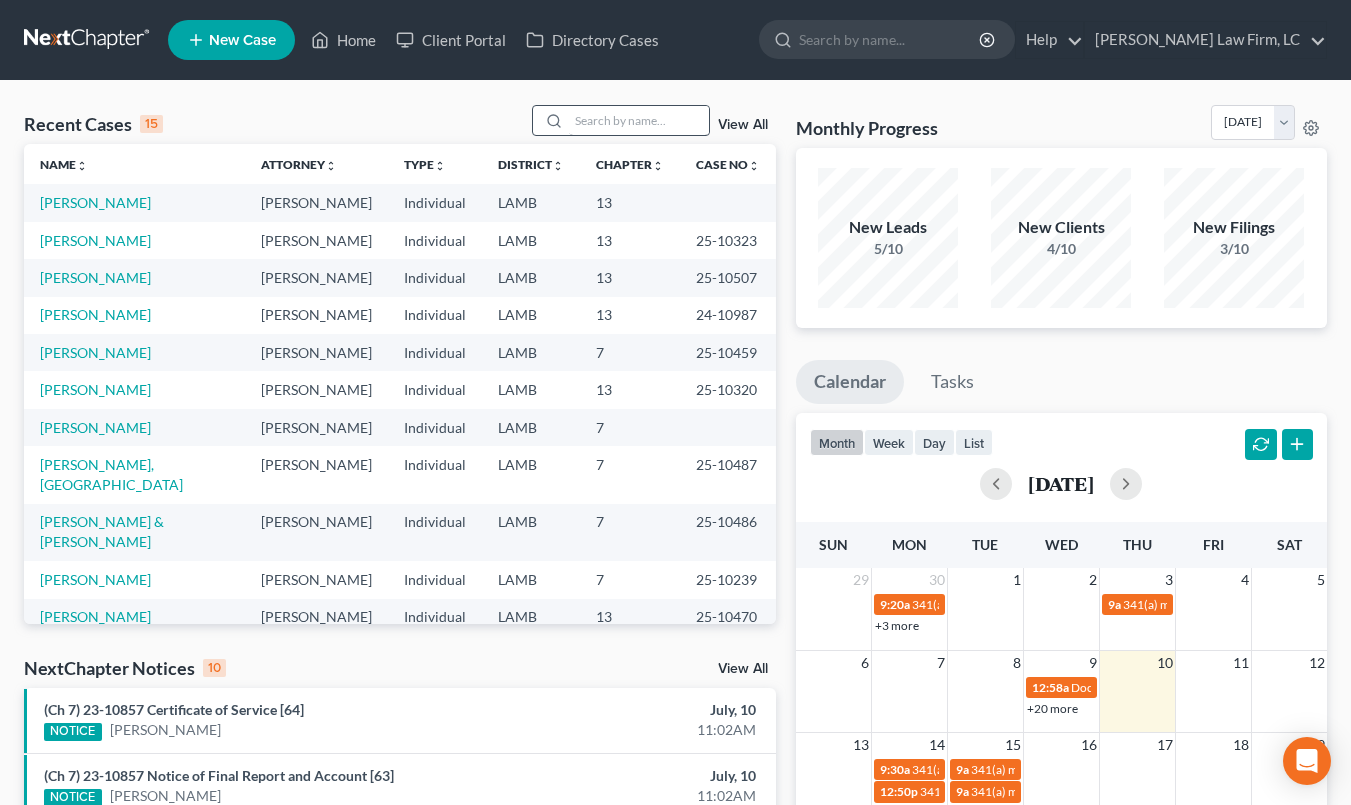 scroll, scrollTop: 0, scrollLeft: 0, axis: both 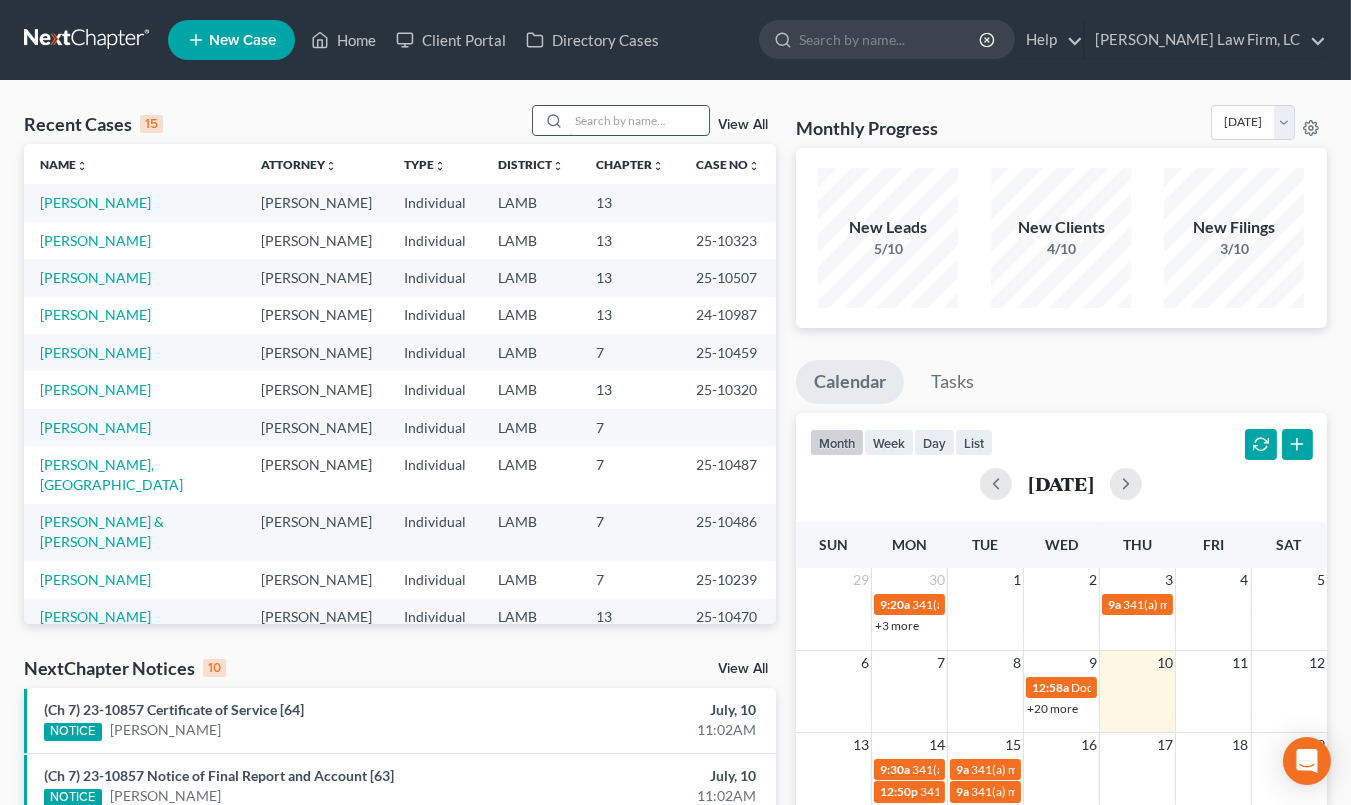 click at bounding box center (639, 120) 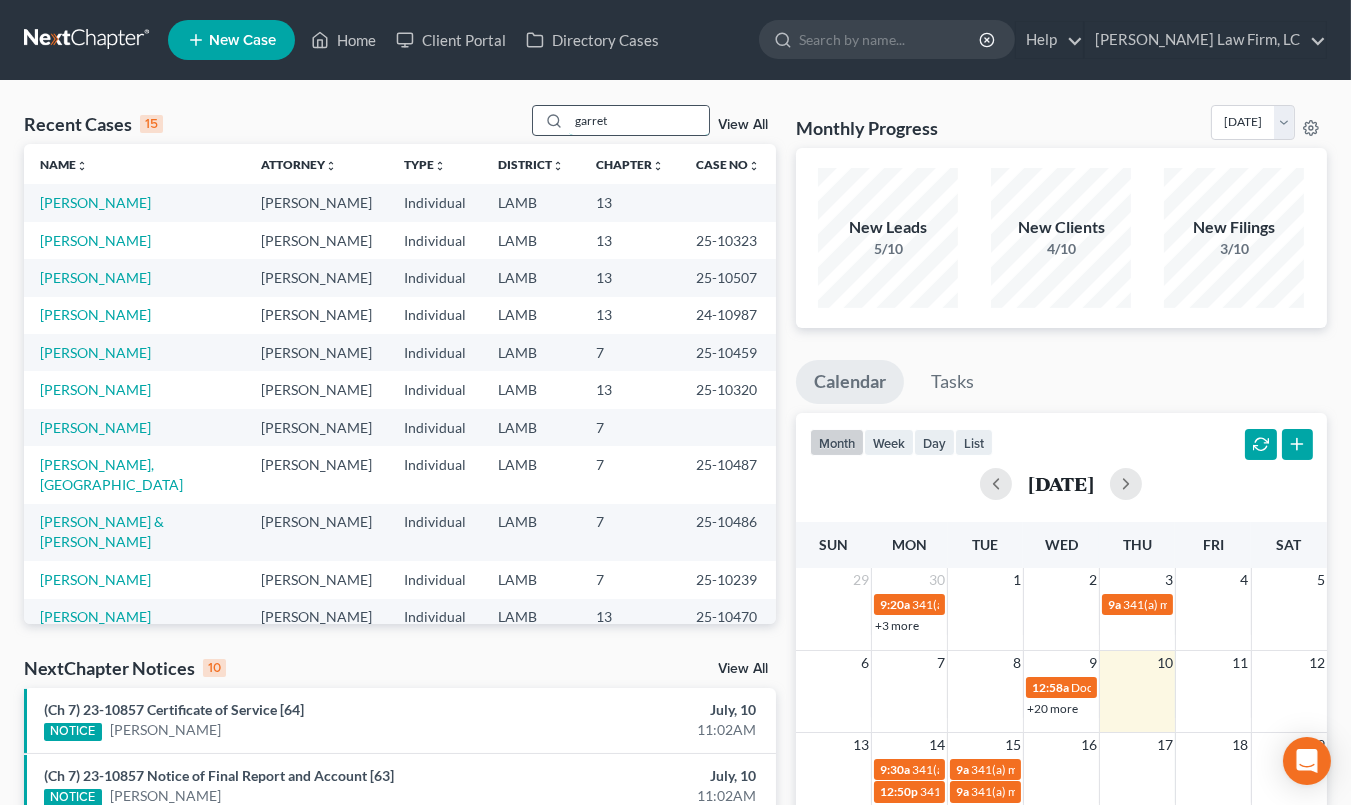 type on "garrett" 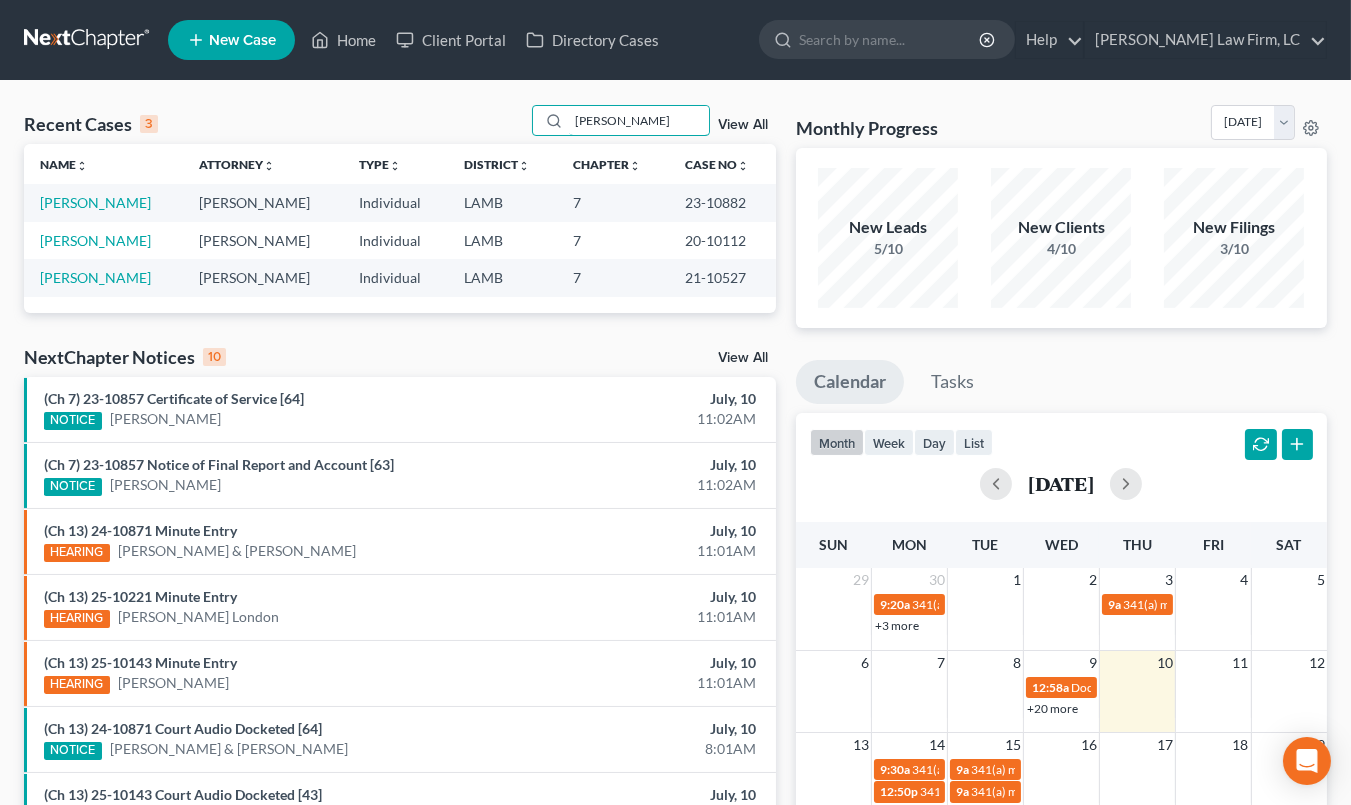 type 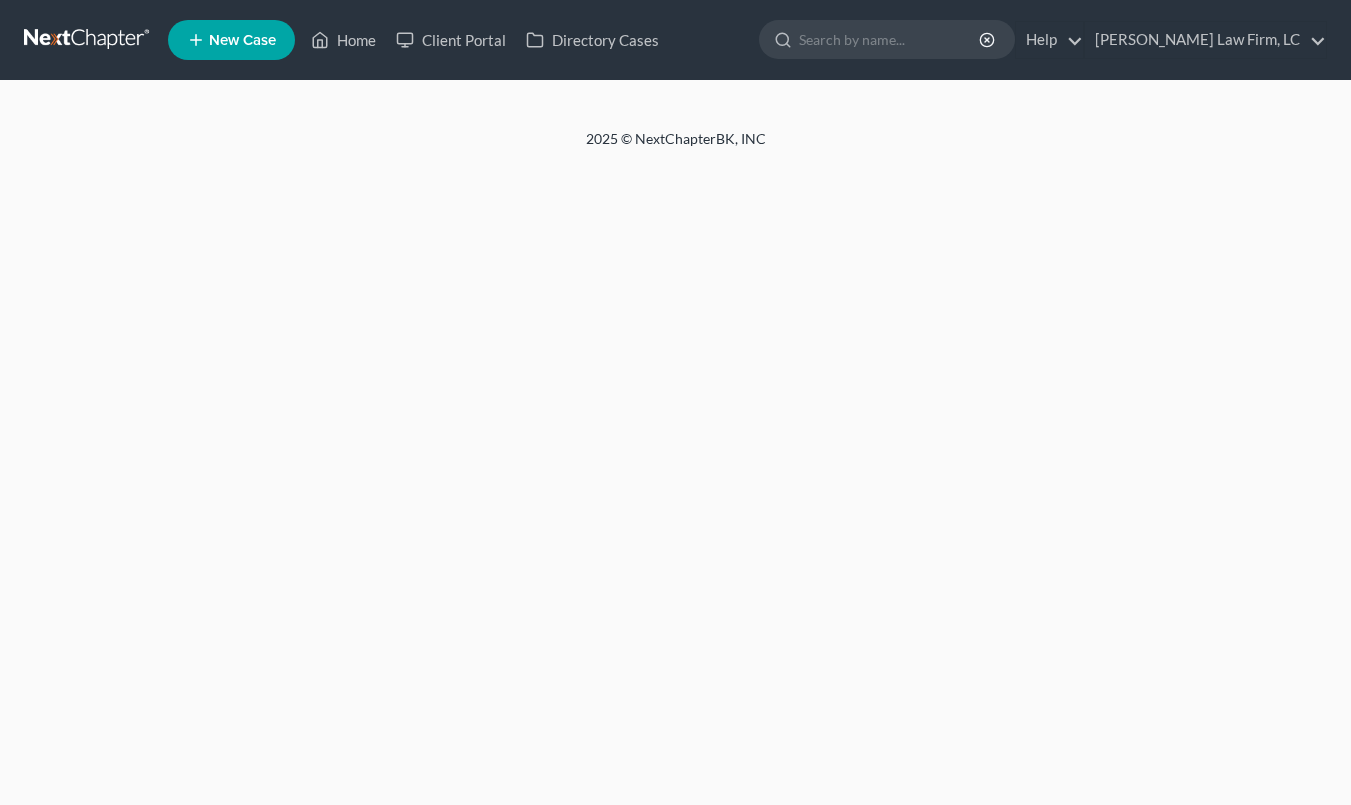 scroll, scrollTop: 0, scrollLeft: 0, axis: both 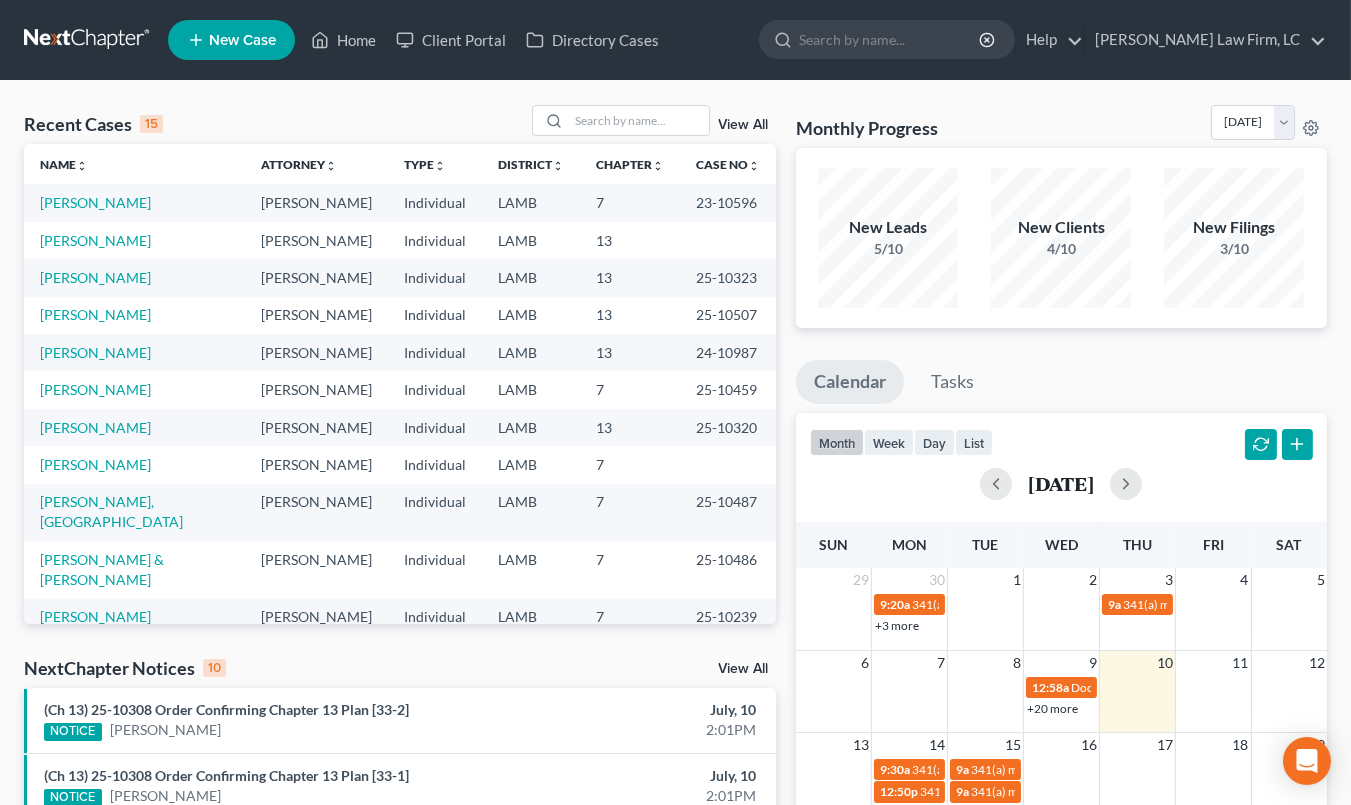 click on "13" at bounding box center [630, 427] 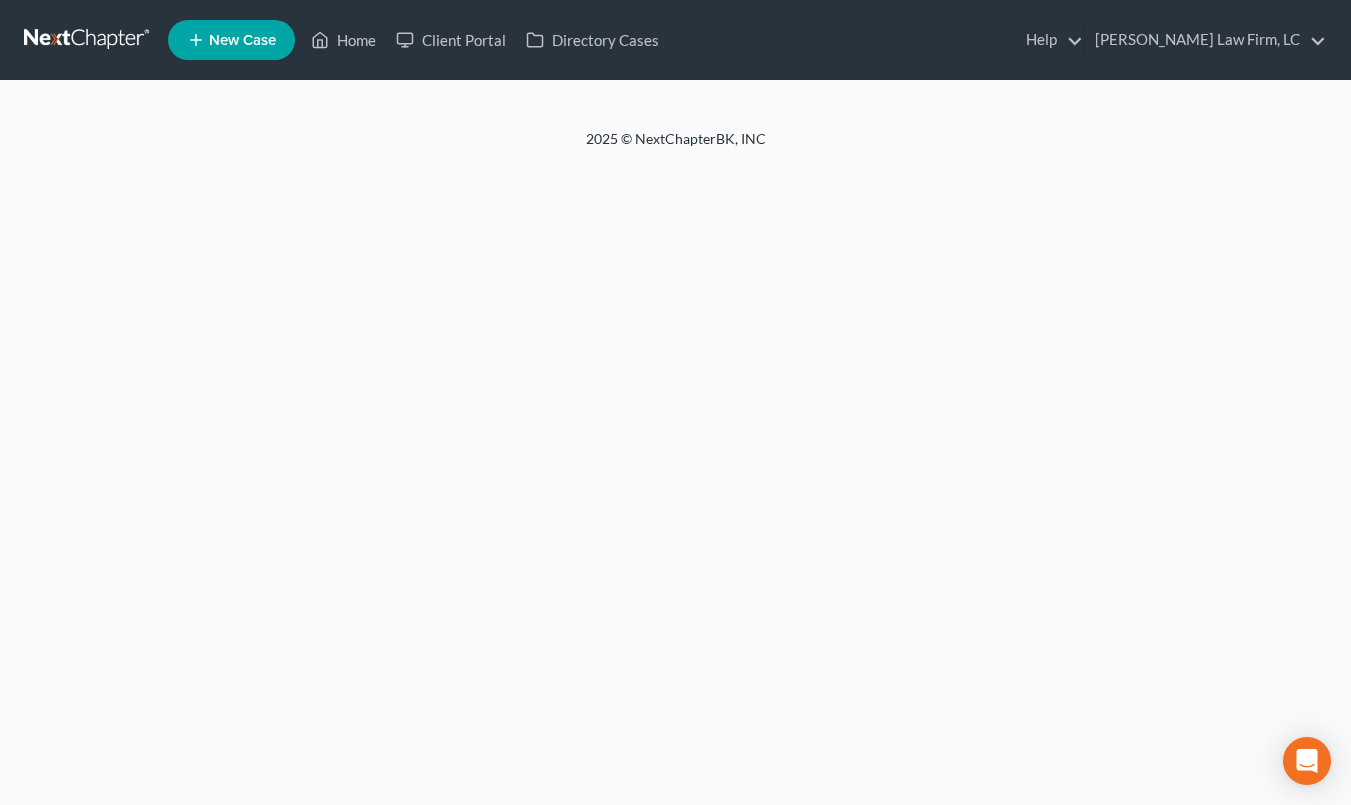 scroll, scrollTop: 0, scrollLeft: 0, axis: both 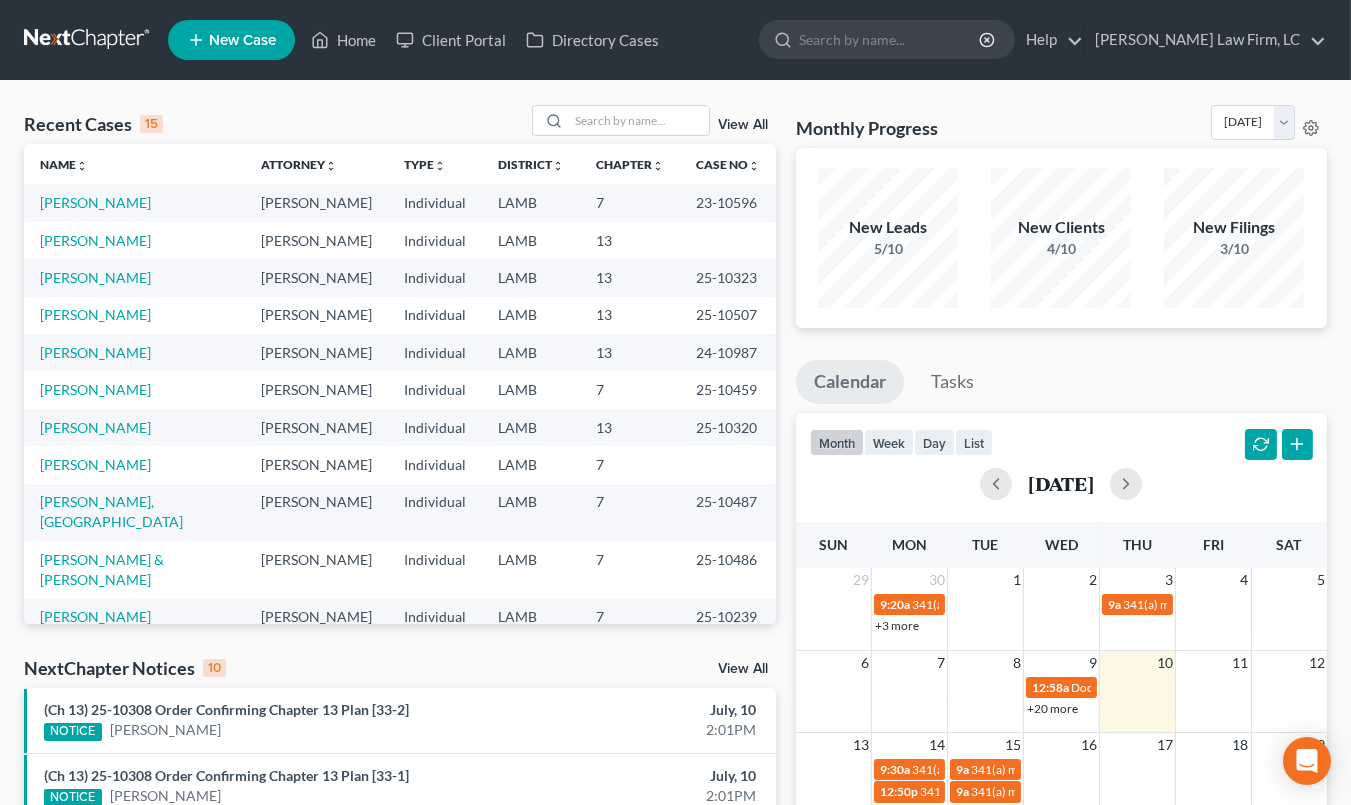 click on "7" at bounding box center [630, 512] 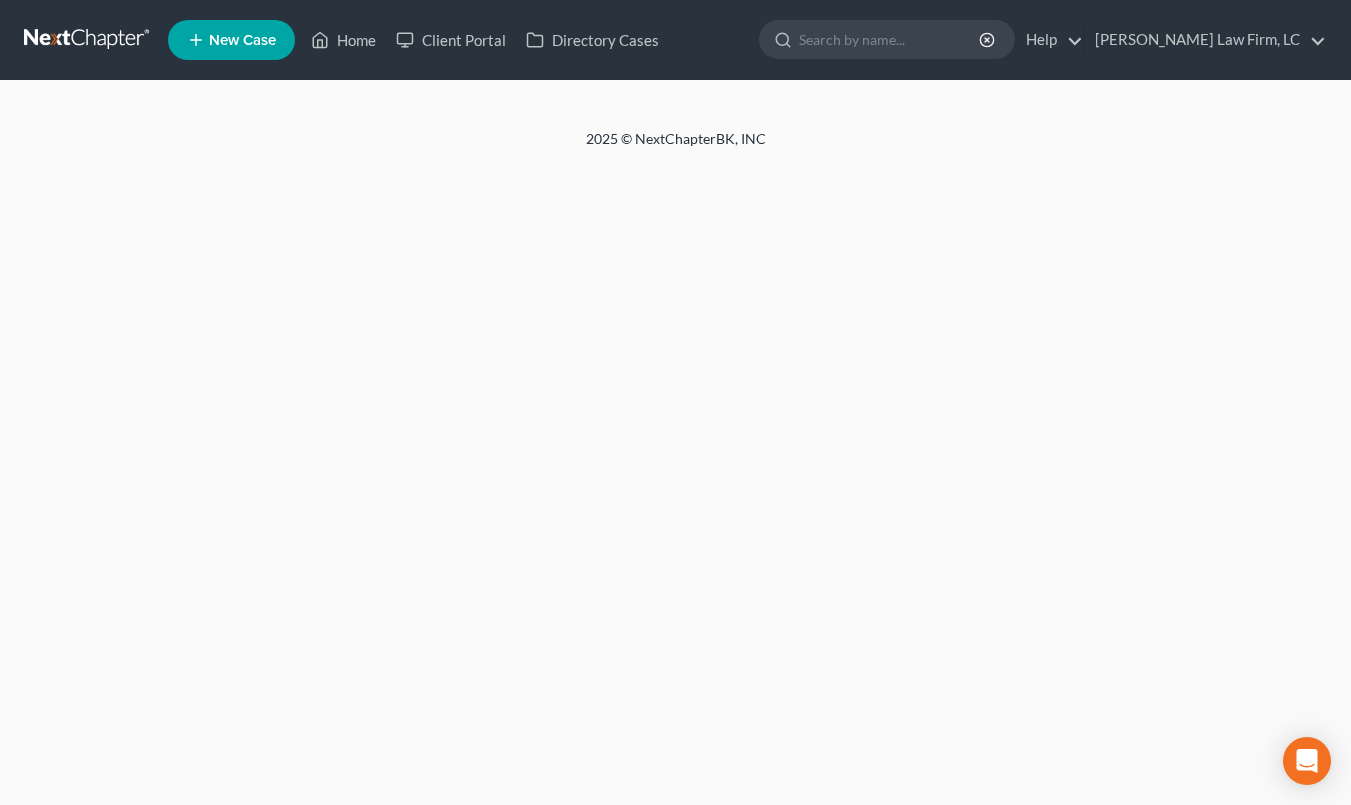 scroll, scrollTop: 0, scrollLeft: 0, axis: both 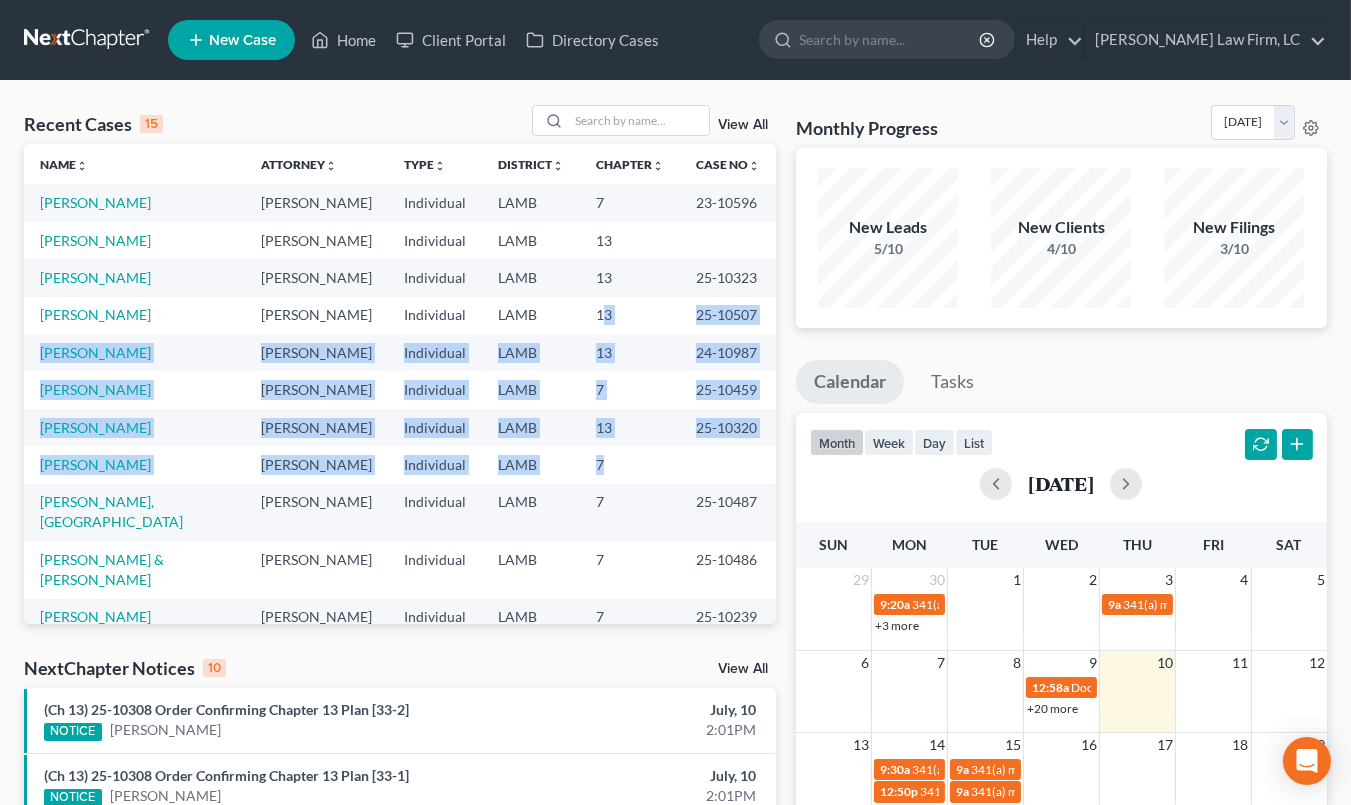 drag, startPoint x: 617, startPoint y: 458, endPoint x: 595, endPoint y: 324, distance: 135.79396 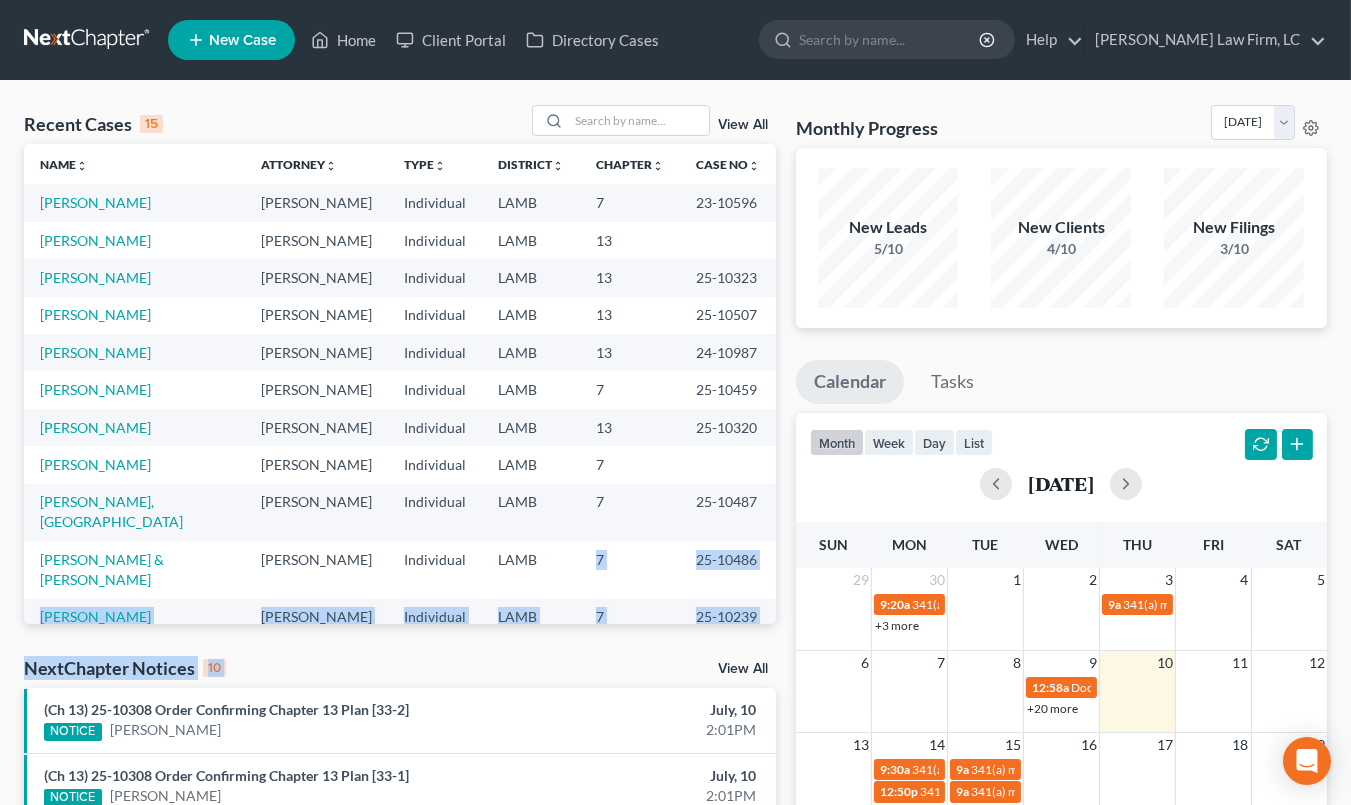 scroll, scrollTop: 137, scrollLeft: 0, axis: vertical 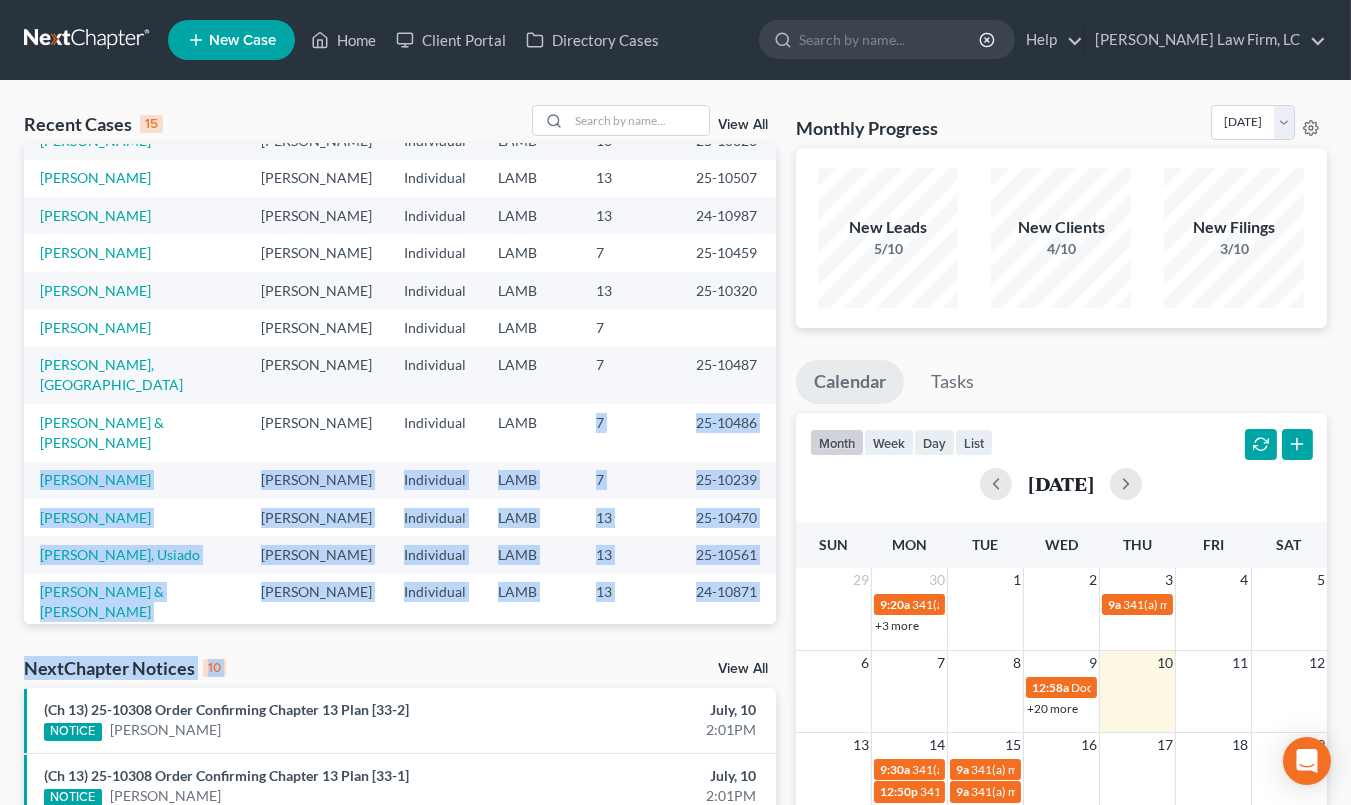 drag, startPoint x: 582, startPoint y: 543, endPoint x: 596, endPoint y: 678, distance: 135.72398 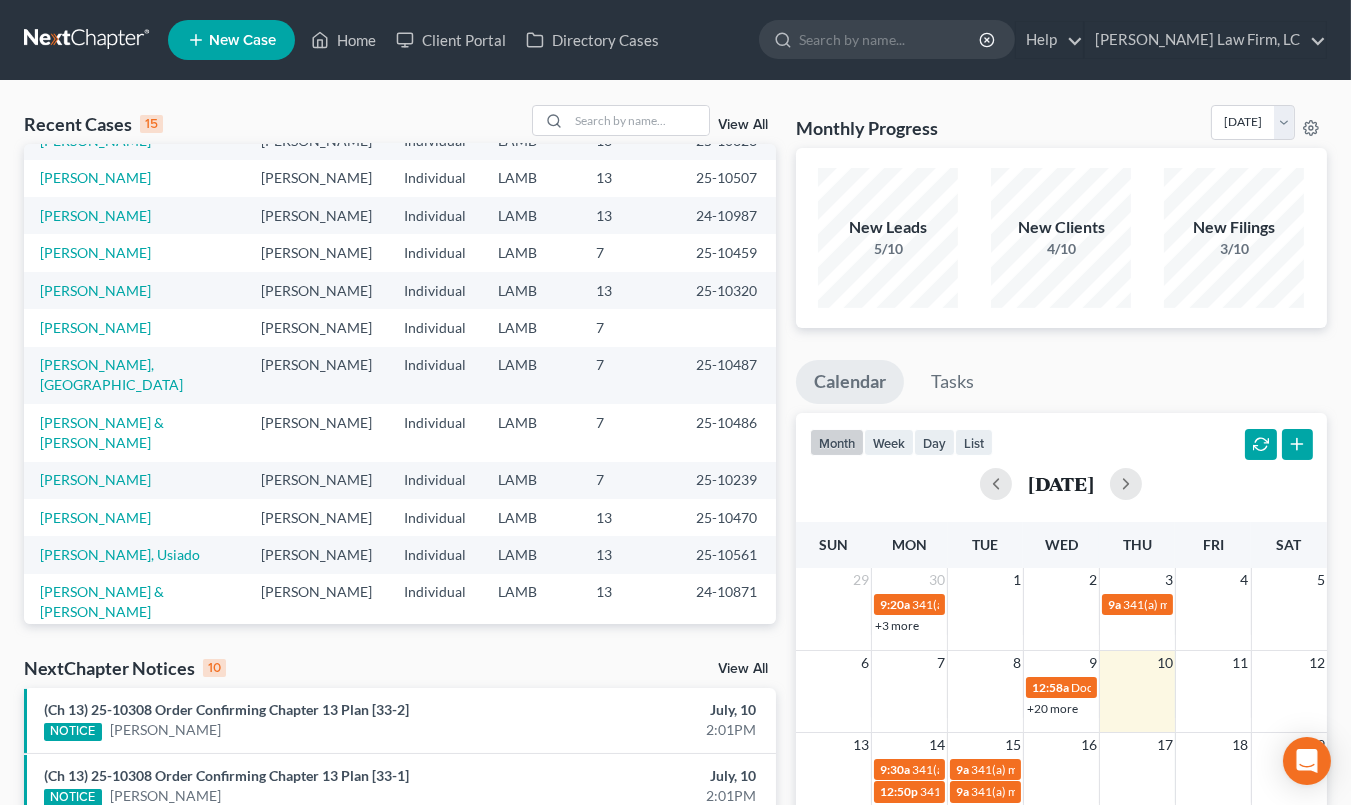 click on "13" at bounding box center (630, 554) 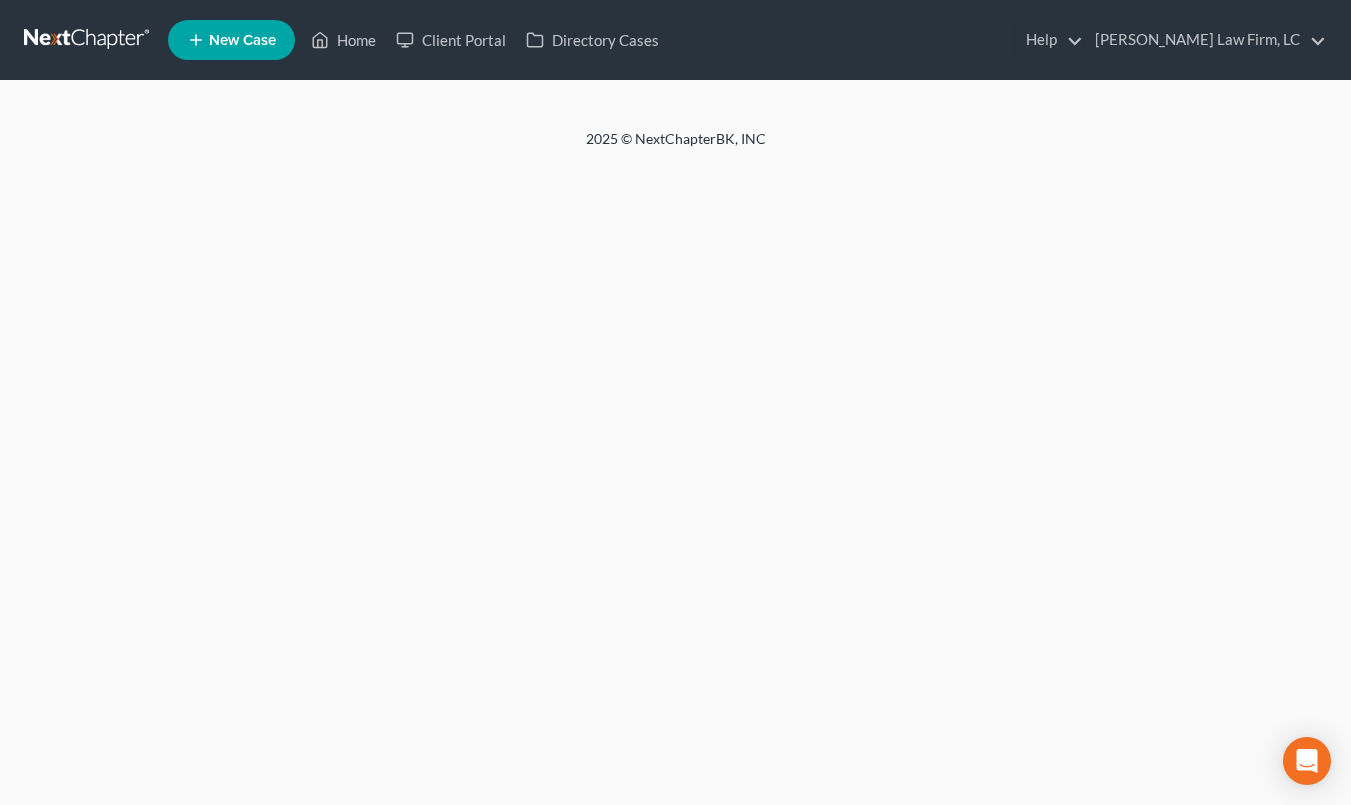 scroll, scrollTop: 0, scrollLeft: 0, axis: both 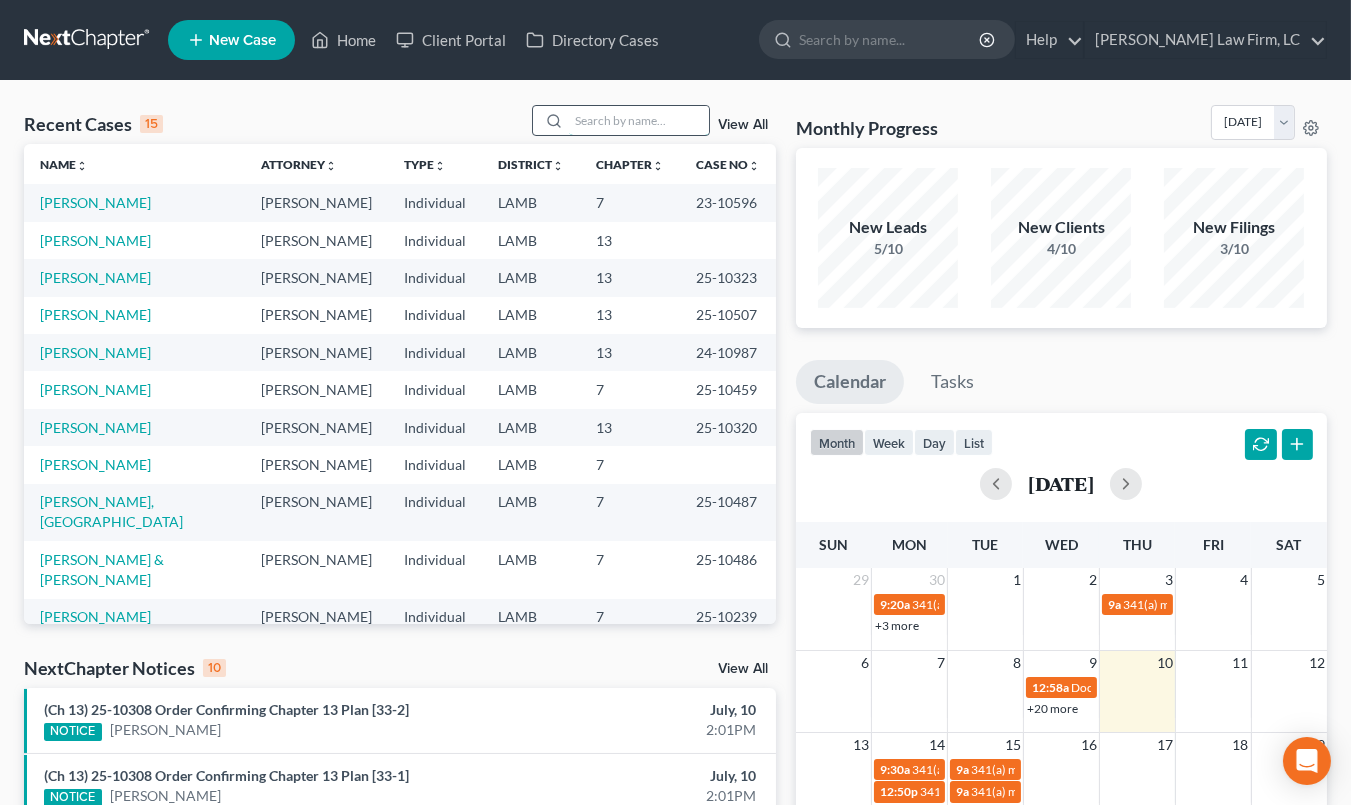 click at bounding box center [639, 120] 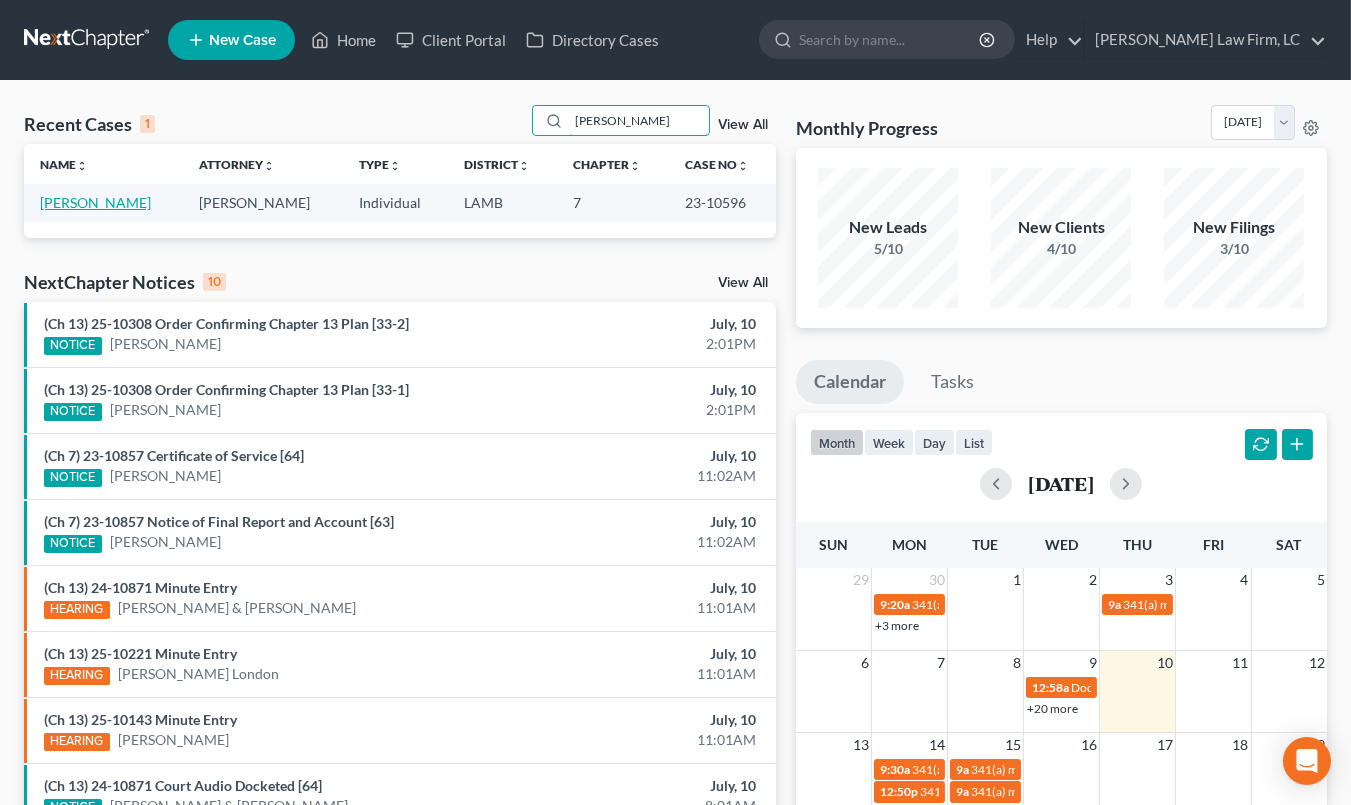 type on "banford" 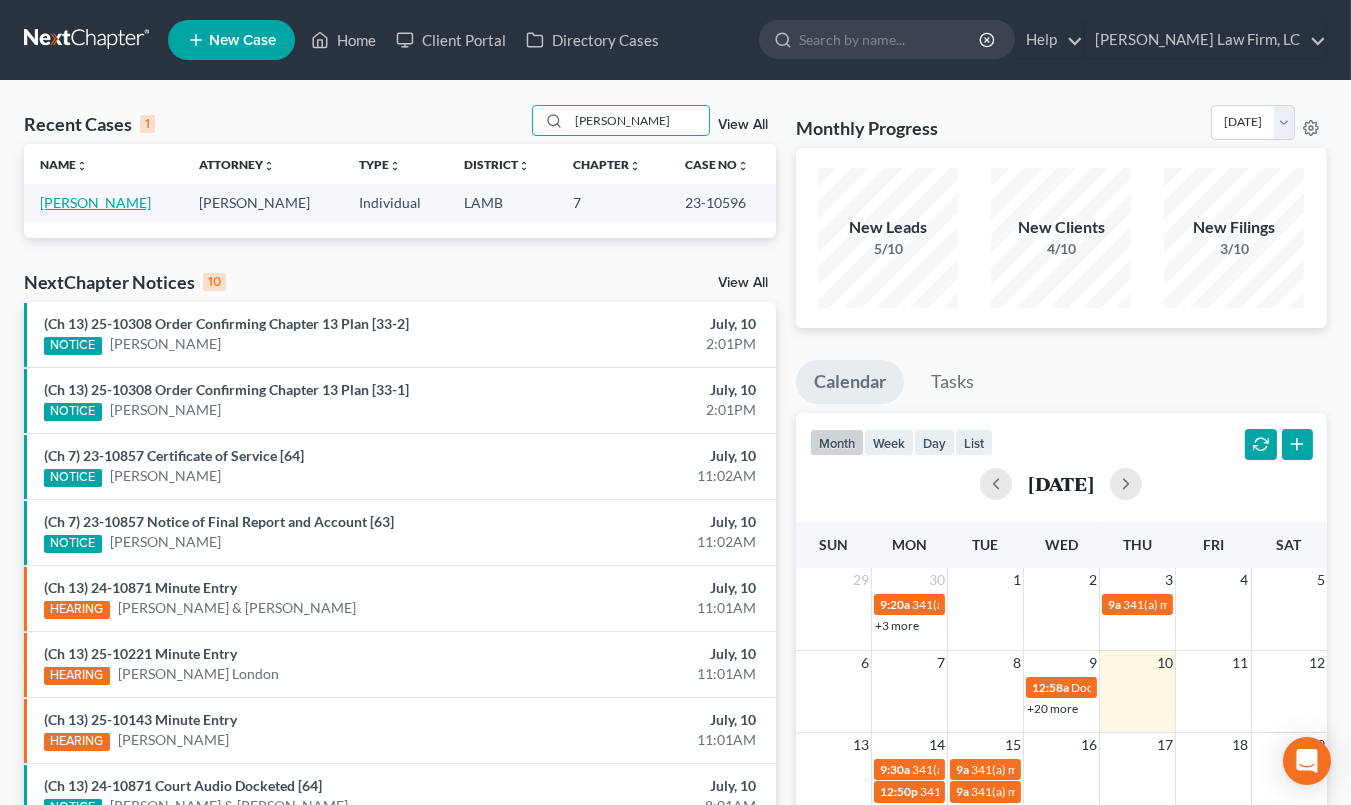 click on "[PERSON_NAME]" at bounding box center [95, 202] 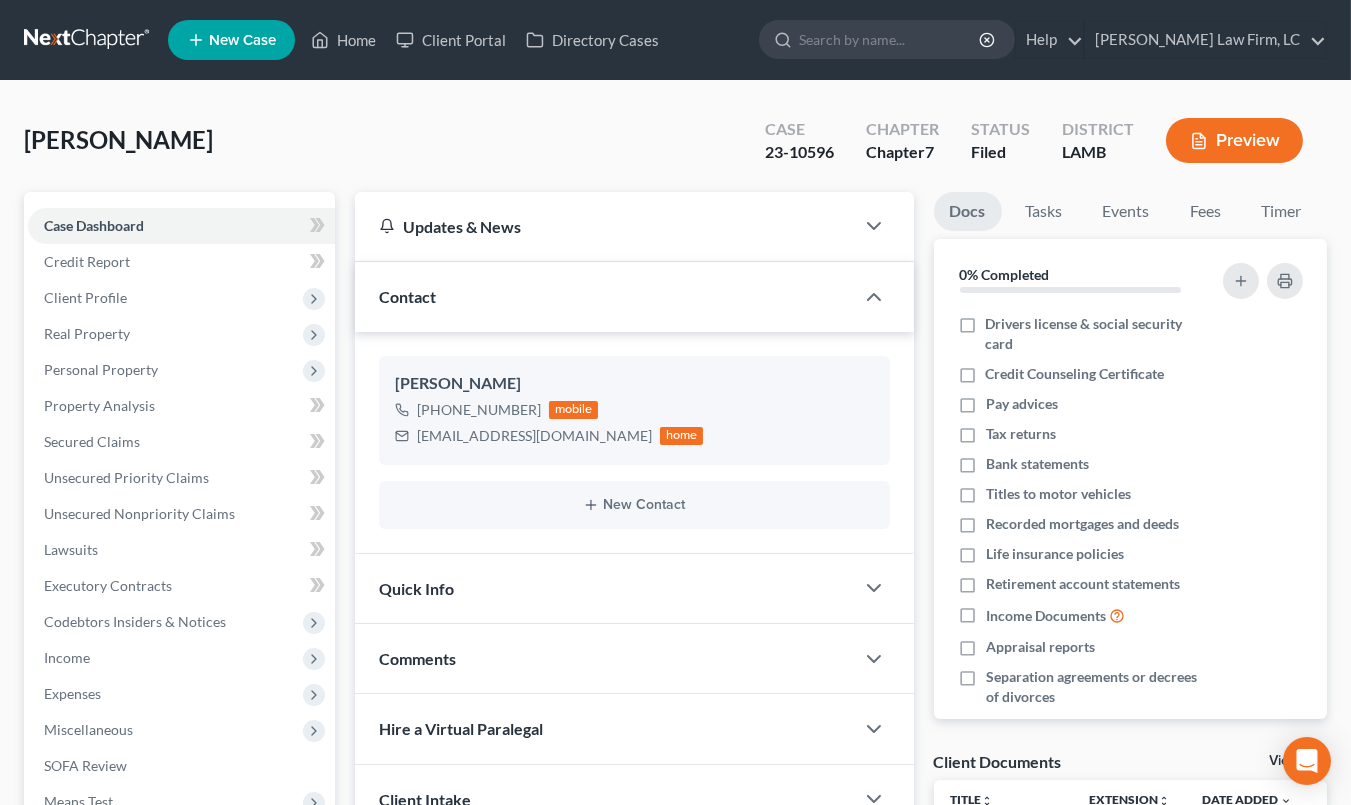 scroll, scrollTop: 193, scrollLeft: 0, axis: vertical 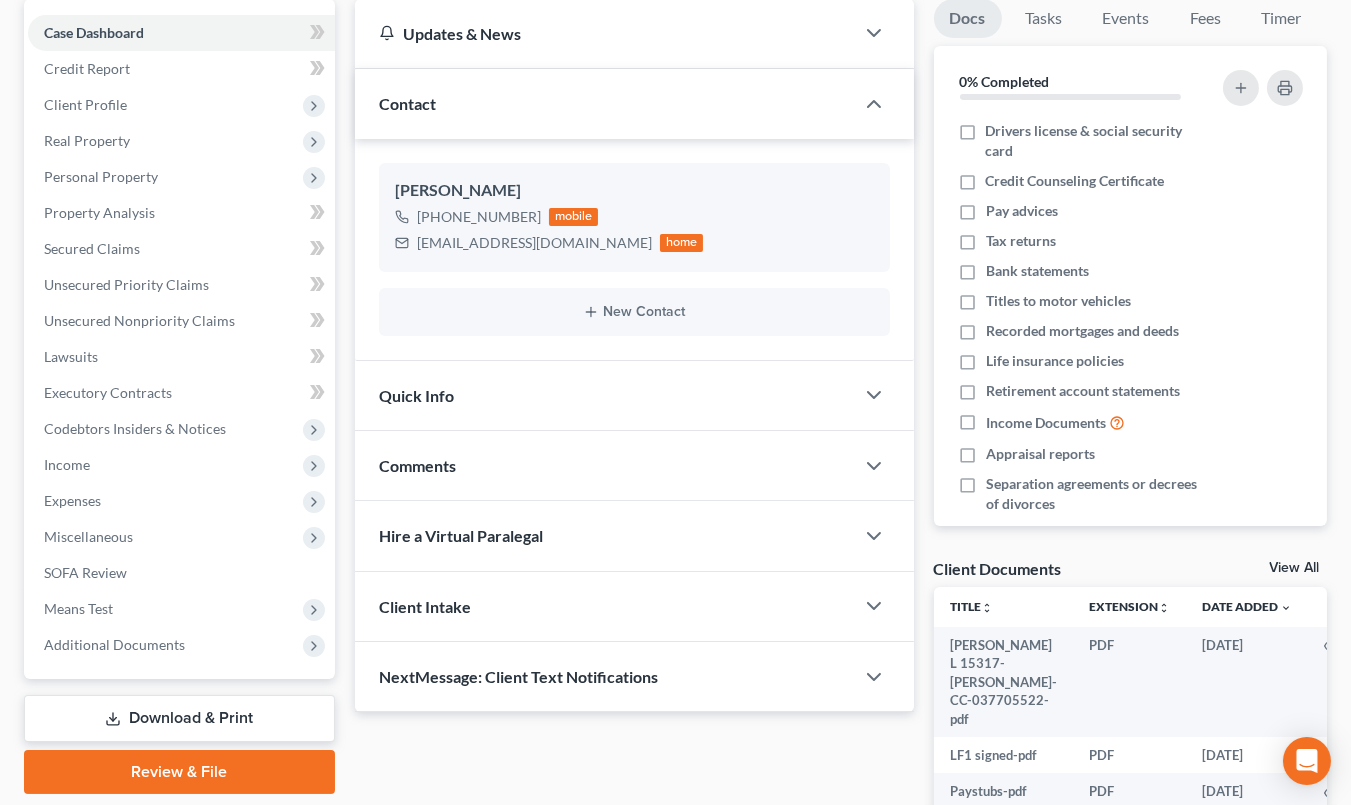 drag, startPoint x: 186, startPoint y: 641, endPoint x: 191, endPoint y: 700, distance: 59.211487 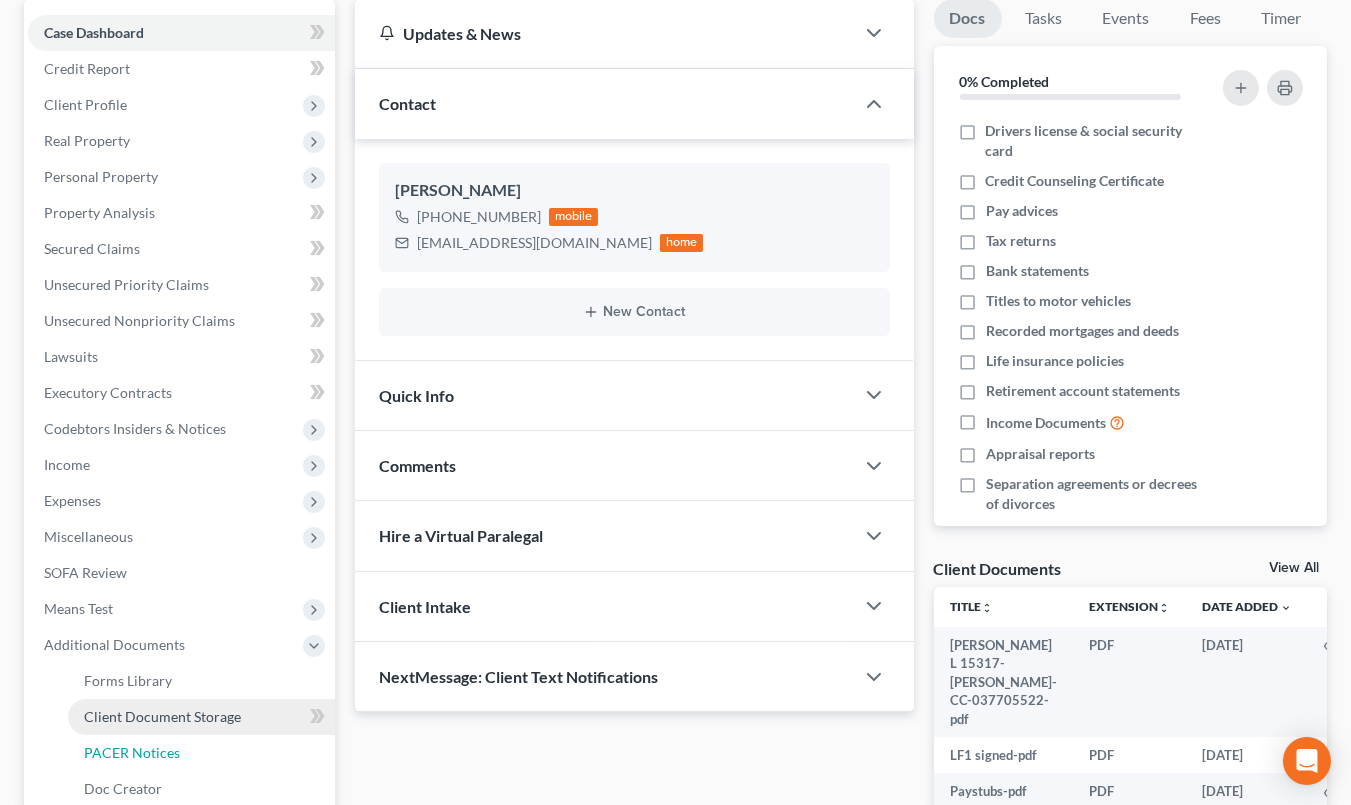 click on "PACER Notices" at bounding box center [201, 753] 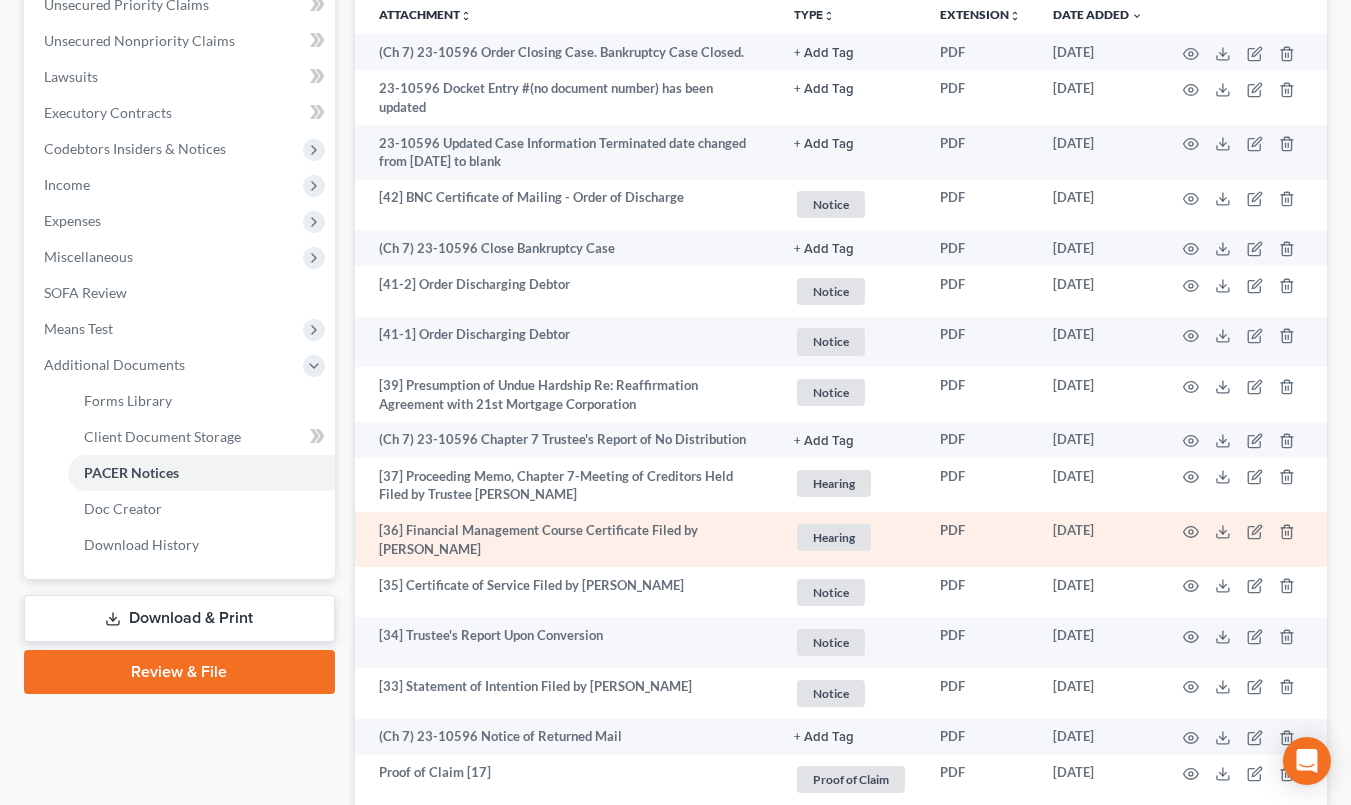 scroll, scrollTop: 515, scrollLeft: 0, axis: vertical 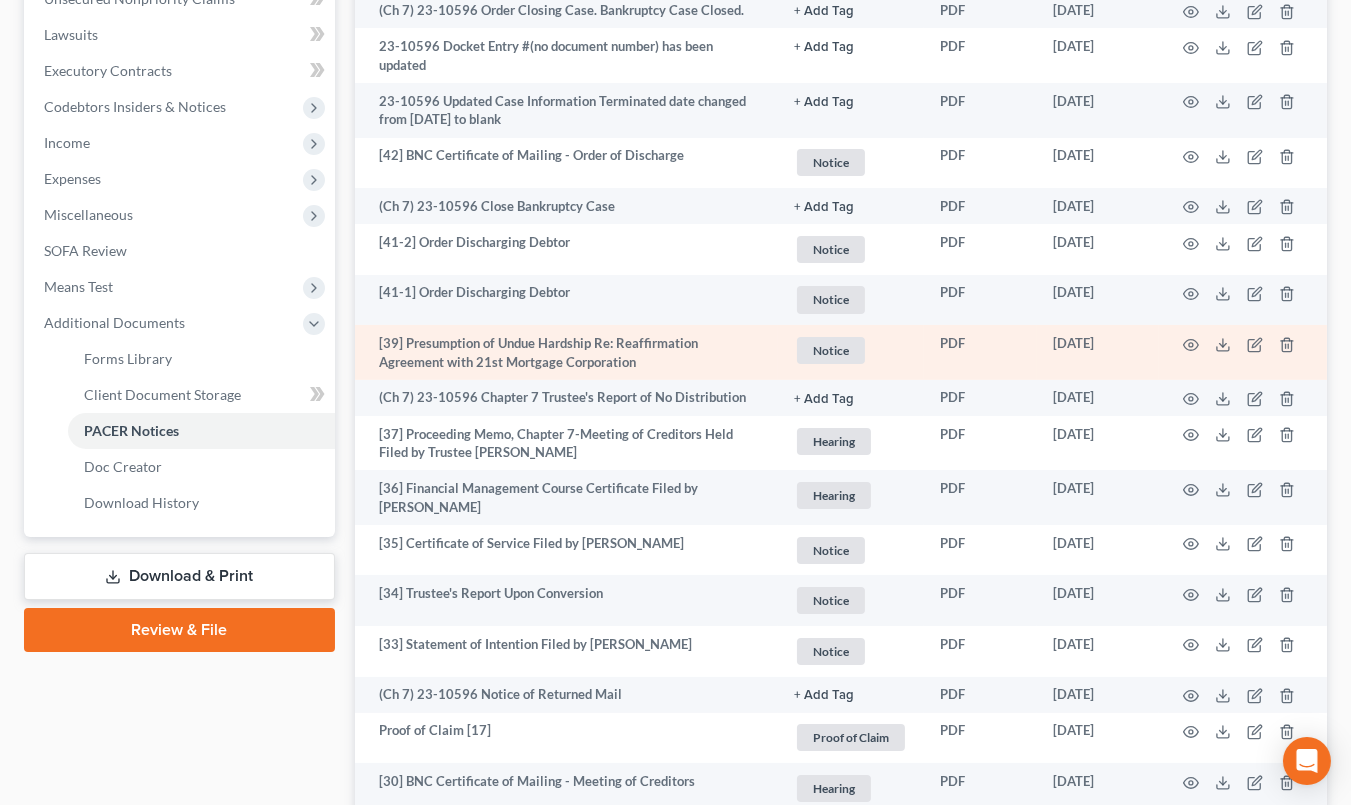 click at bounding box center (1243, 352) 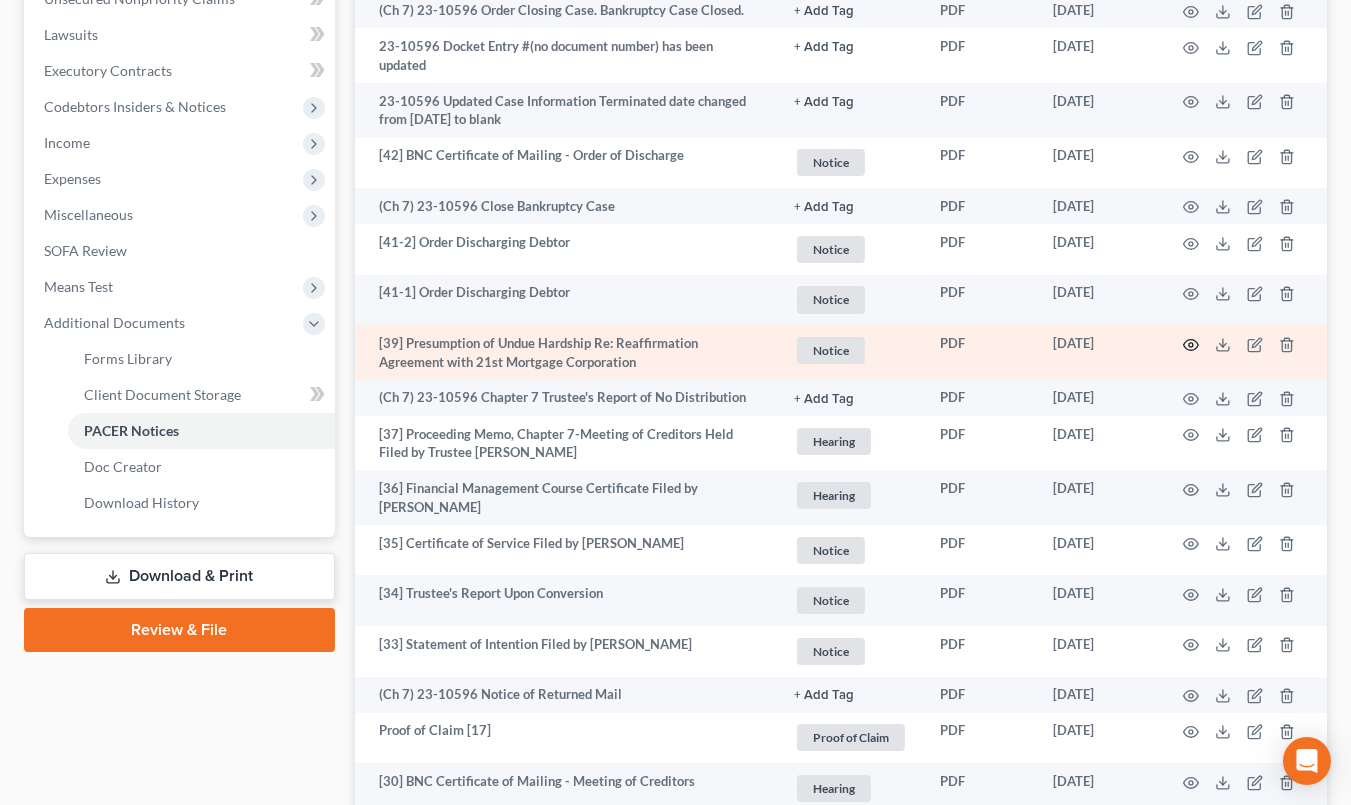 click 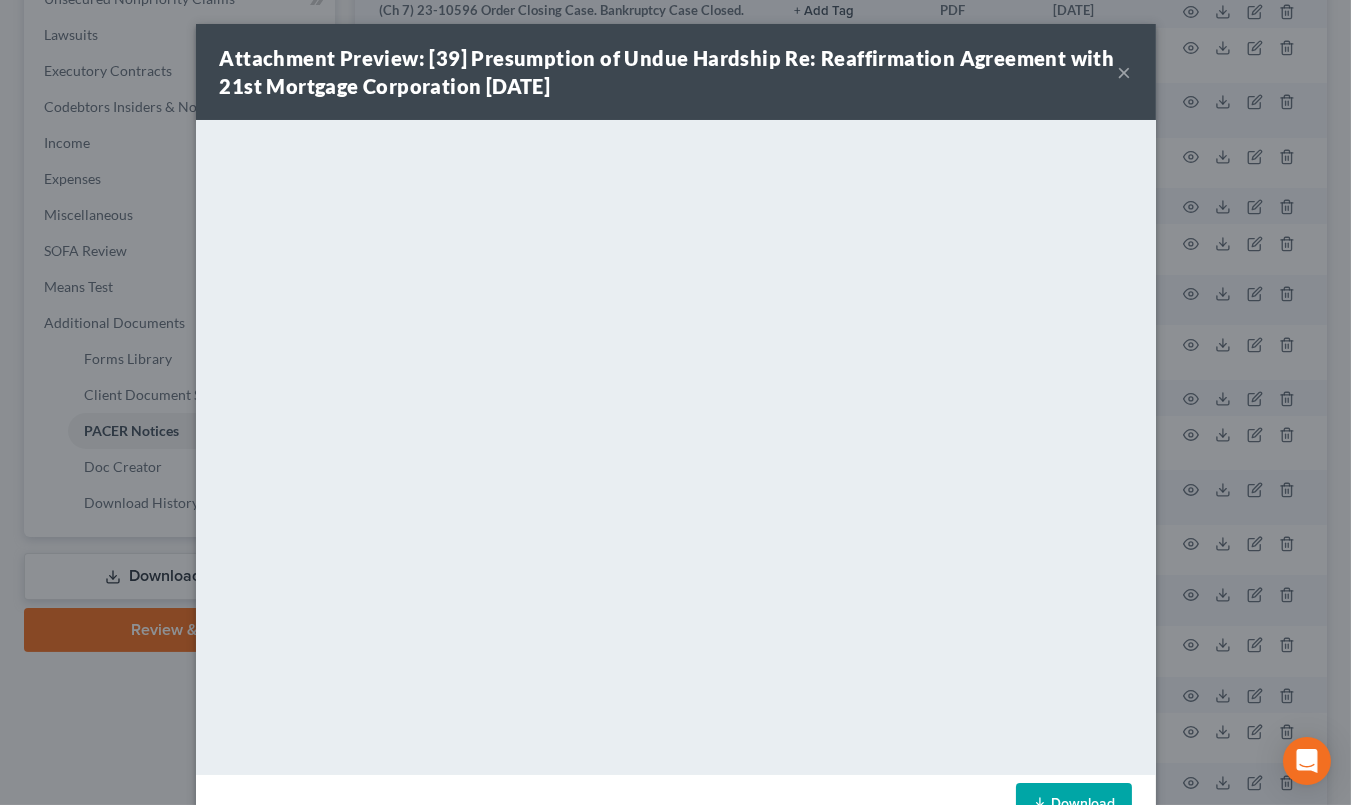 click on "Attachment Preview: [39] Presumption of Undue Hardship Re: Reaffirmation Agreement with 21st Mortgage Corporation 02/07/2024 ×
Download" at bounding box center (675, 402) 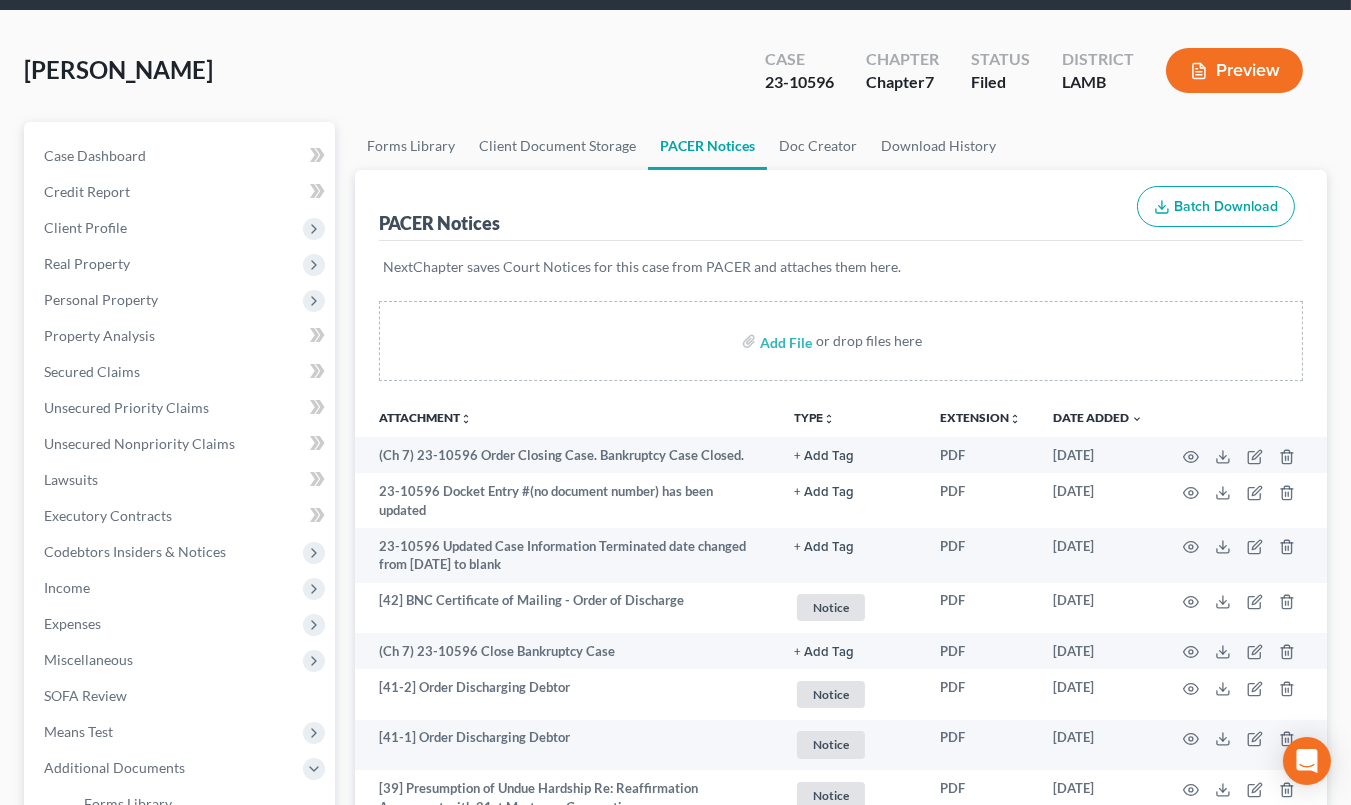 scroll, scrollTop: 0, scrollLeft: 0, axis: both 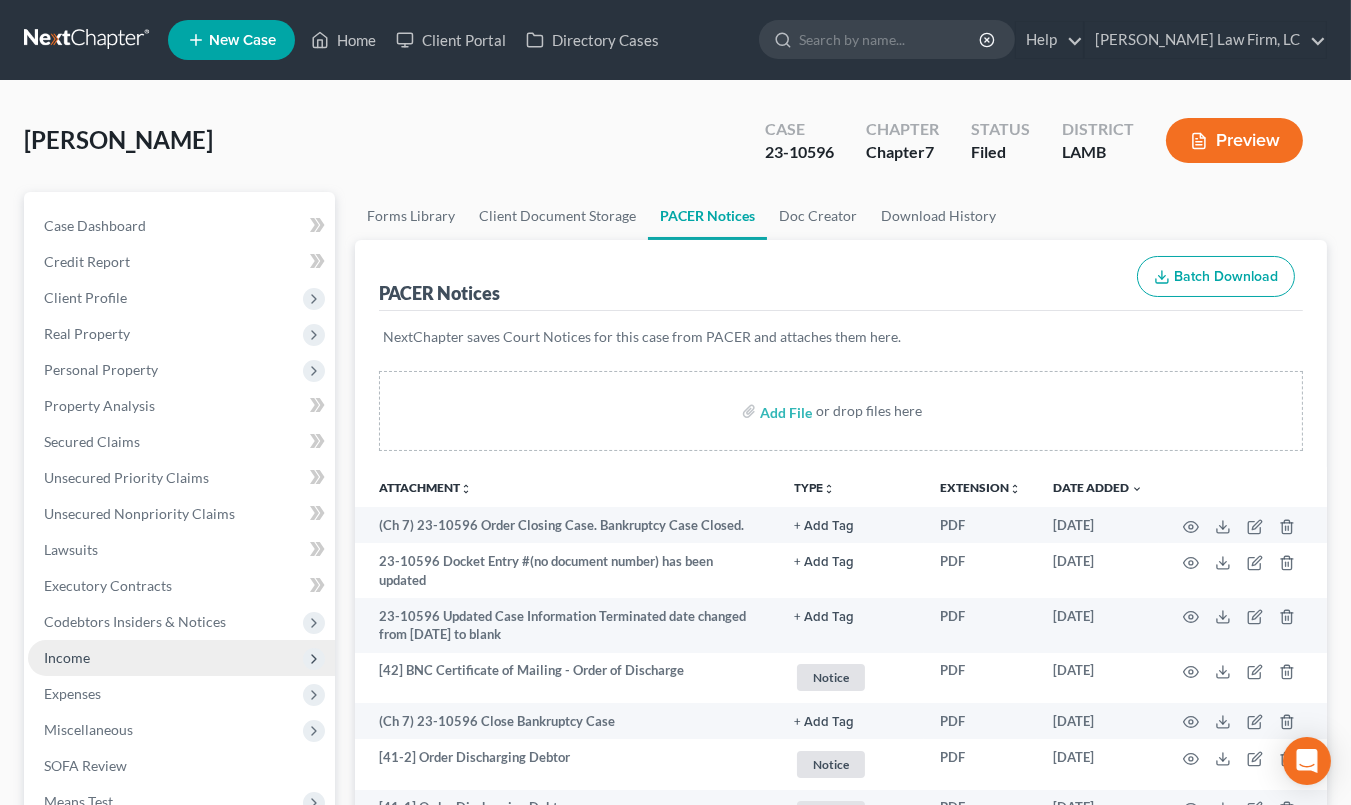 drag, startPoint x: 135, startPoint y: 660, endPoint x: 147, endPoint y: 673, distance: 17.691807 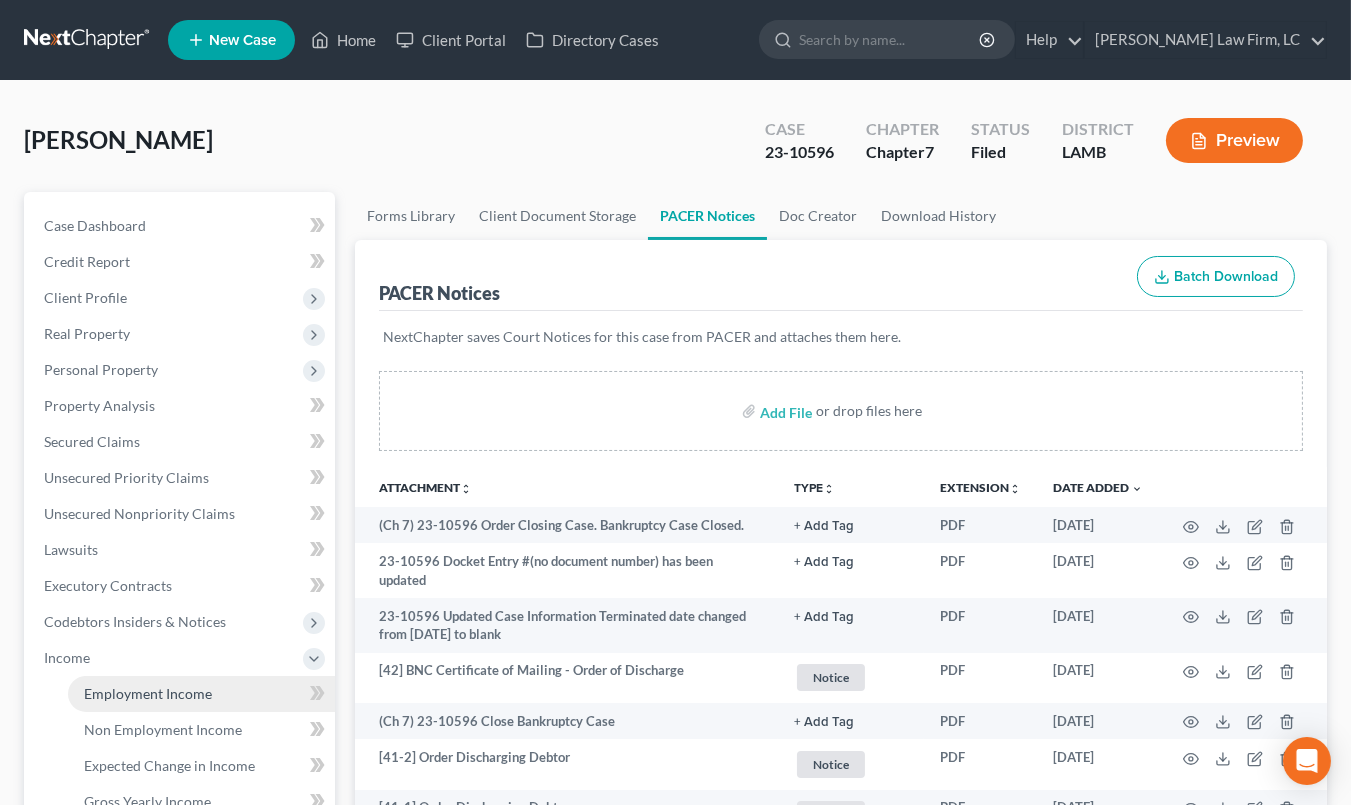 drag, startPoint x: 231, startPoint y: 662, endPoint x: 239, endPoint y: 679, distance: 18.788294 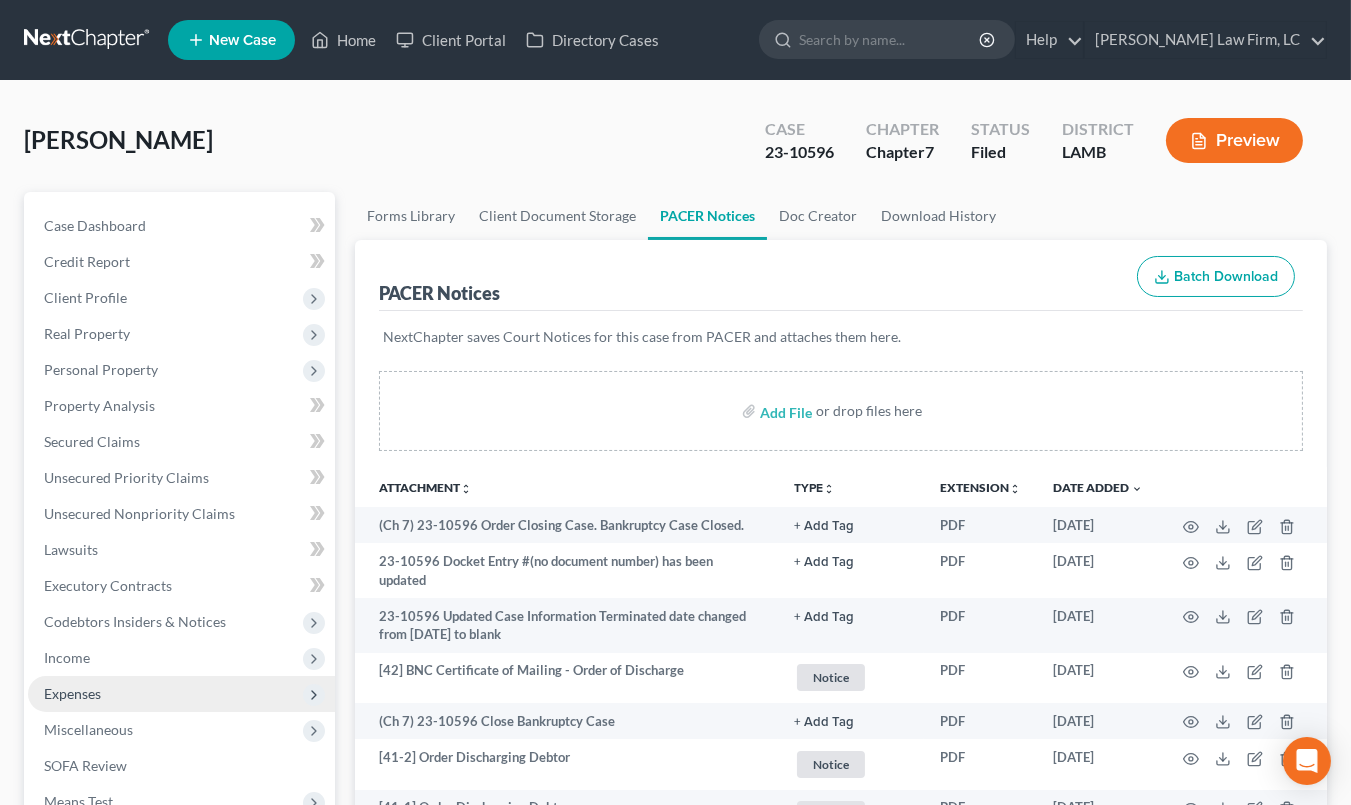 click on "Case Dashboard
Payments
Invoices
Payments
Payments
Credit Report
Client Profile" at bounding box center (181, 532) 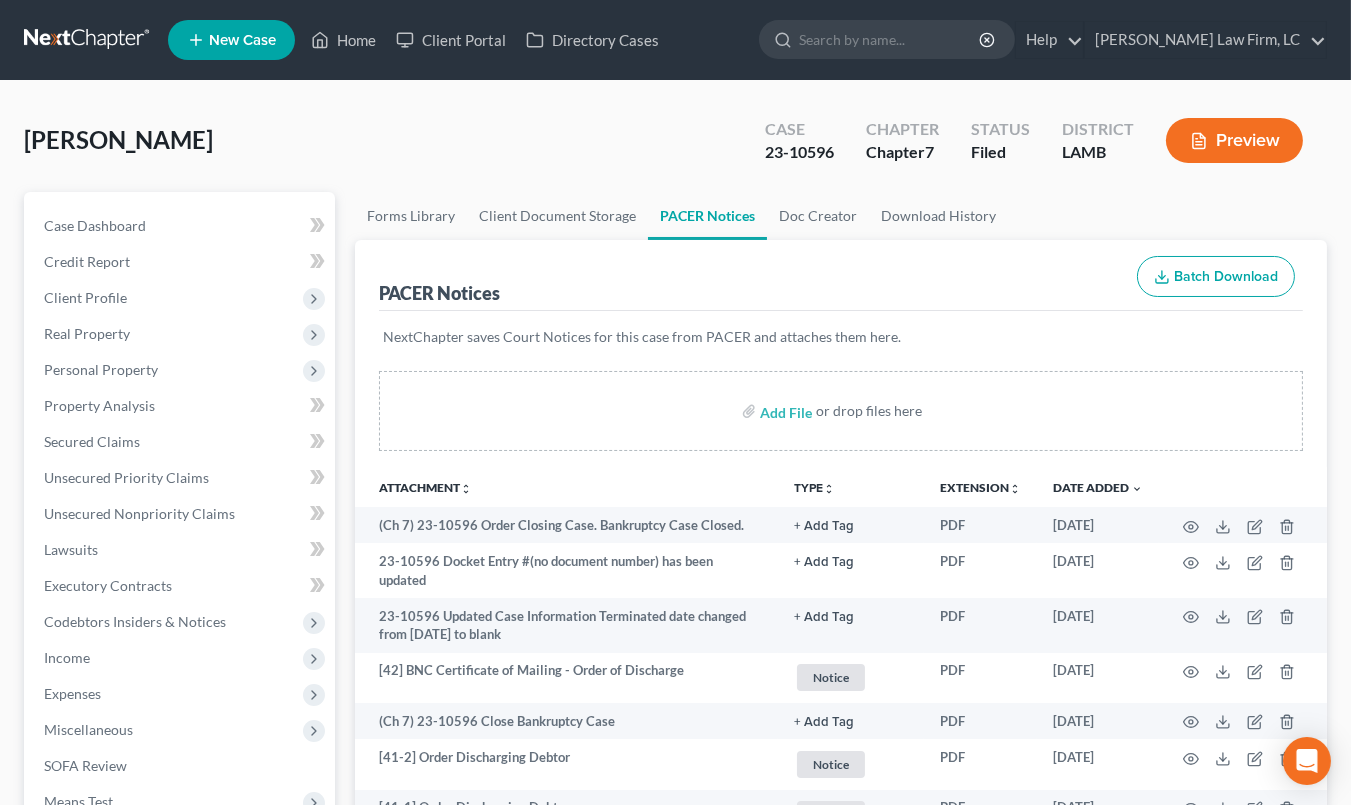 drag, startPoint x: 240, startPoint y: 664, endPoint x: 237, endPoint y: 674, distance: 10.440307 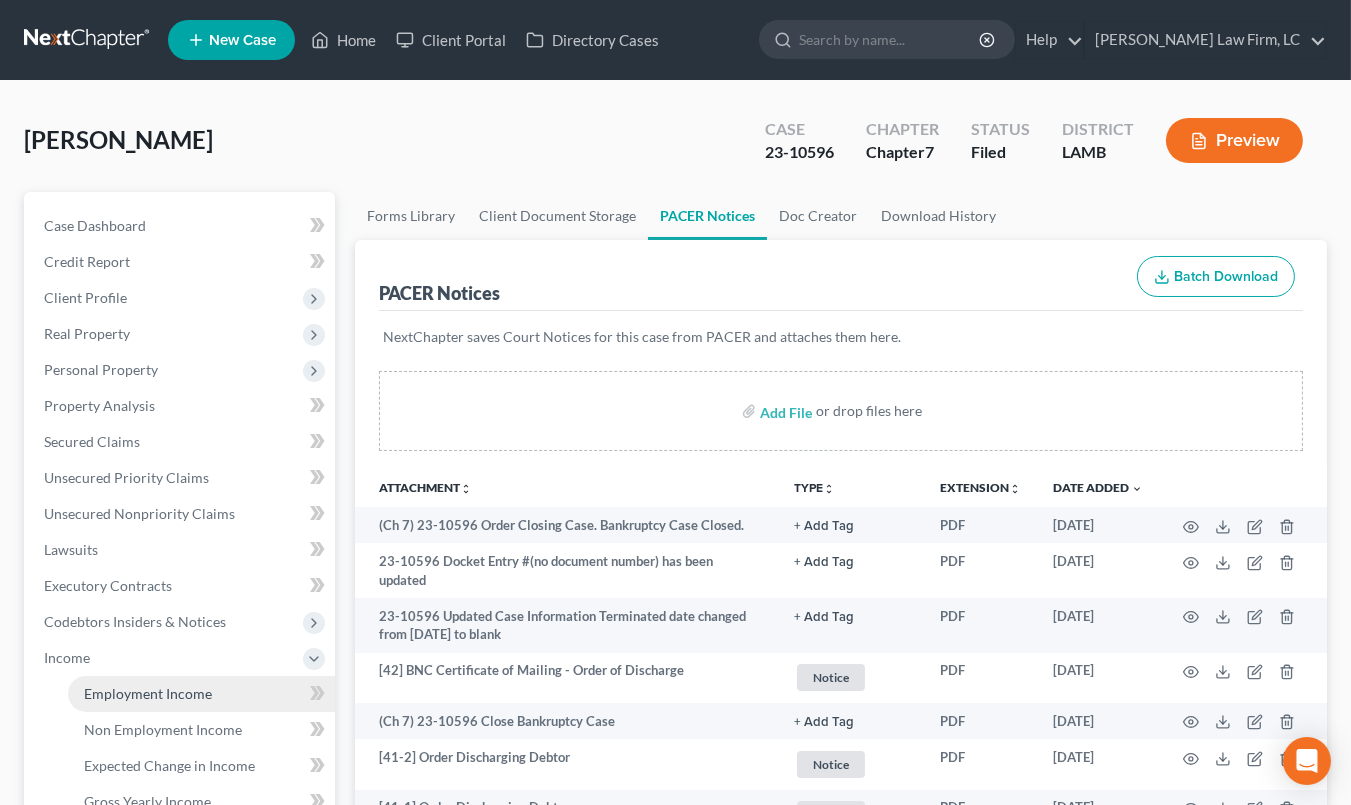 click on "Employment Income" at bounding box center [201, 694] 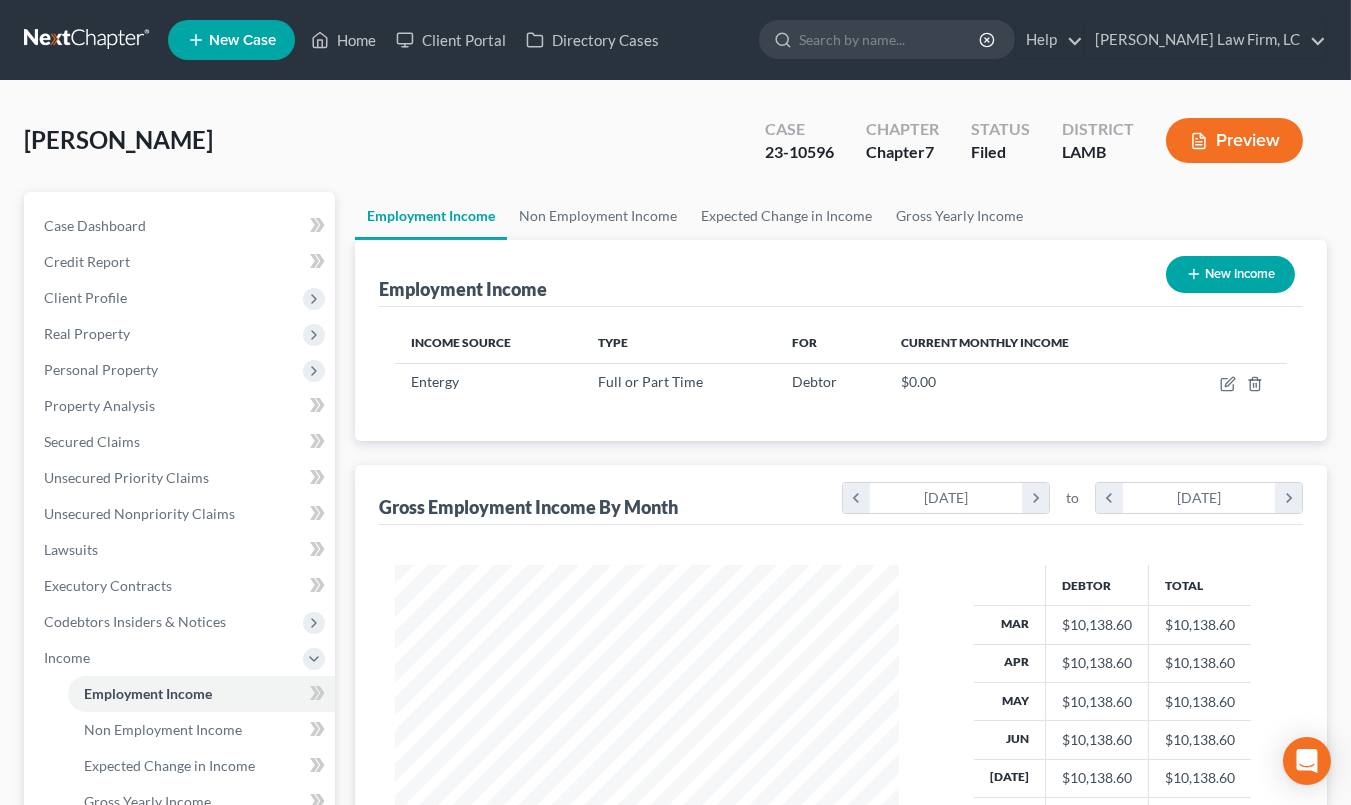 scroll, scrollTop: 999645, scrollLeft: 999456, axis: both 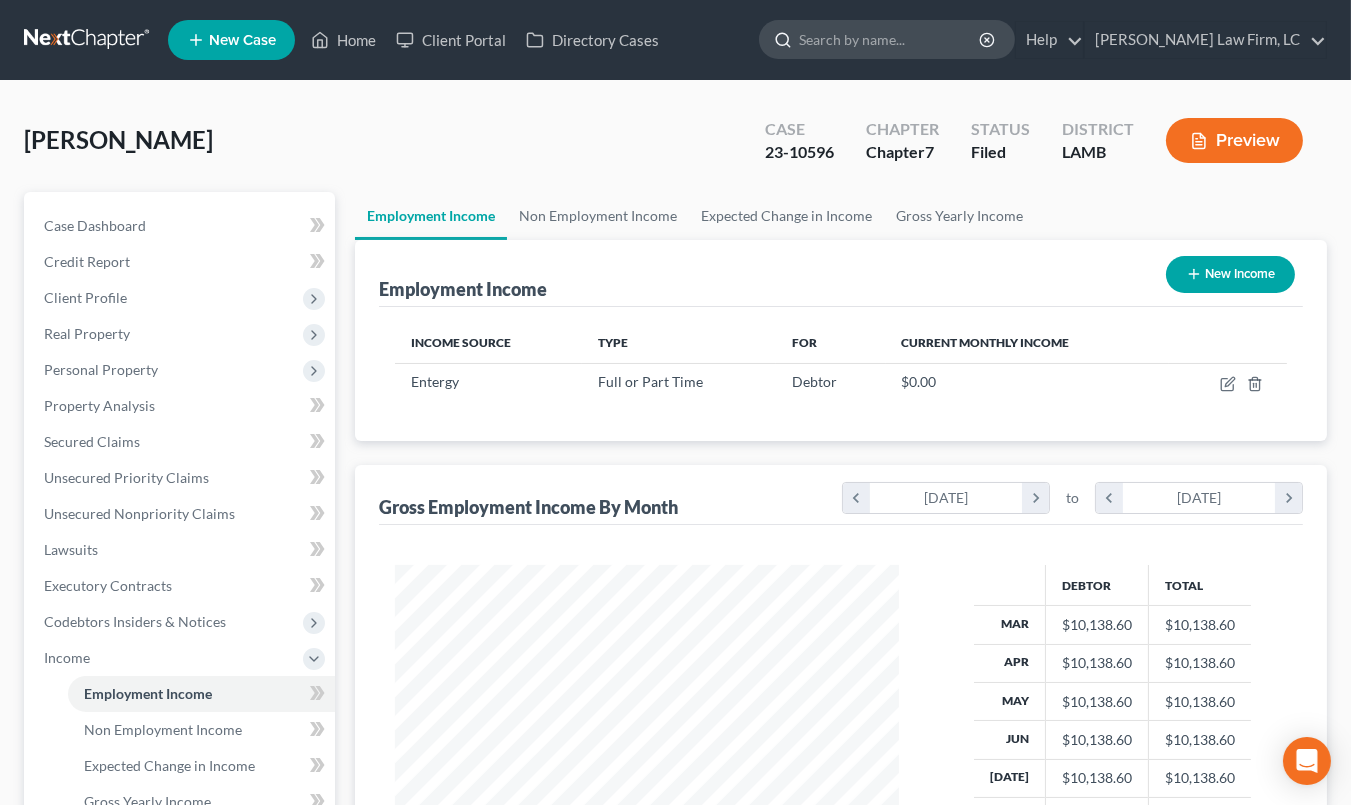 click at bounding box center [890, 39] 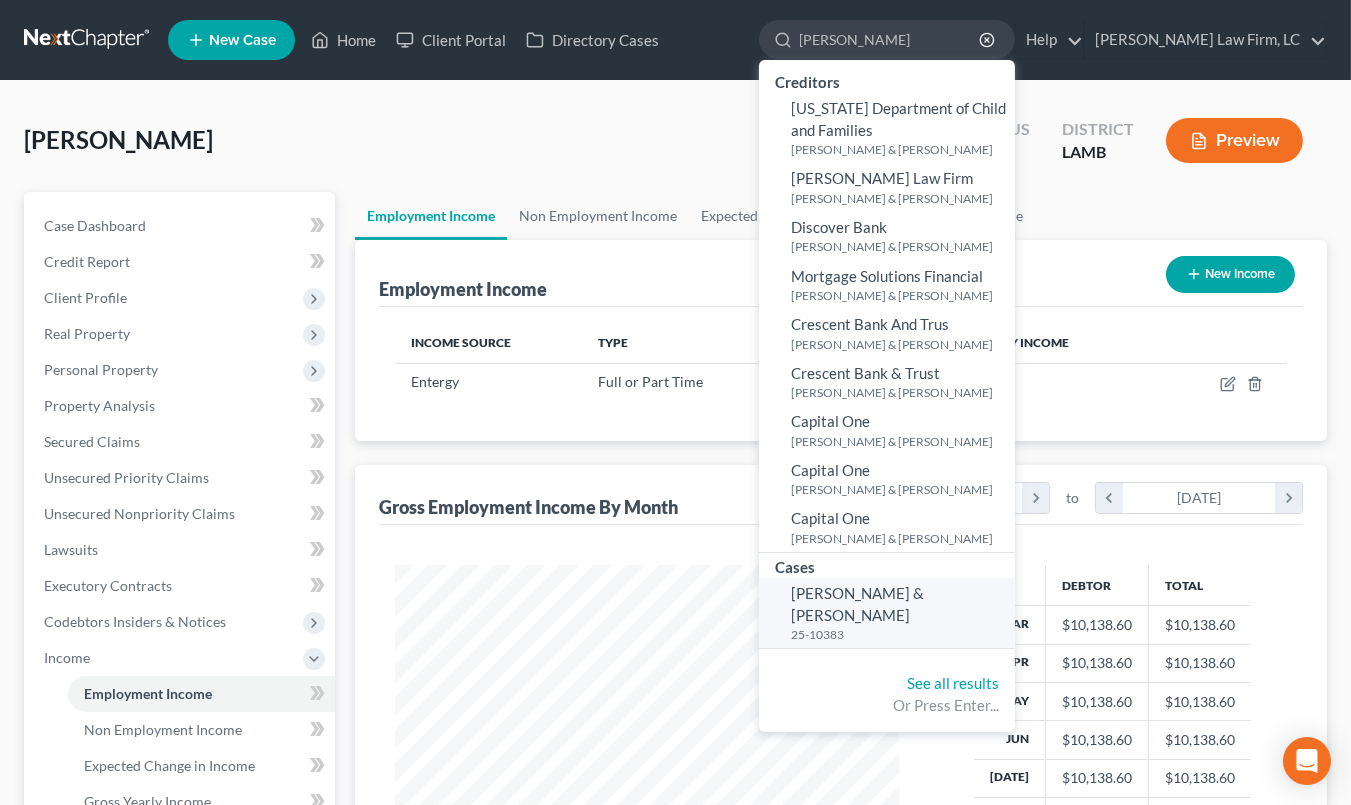 type on "garvin" 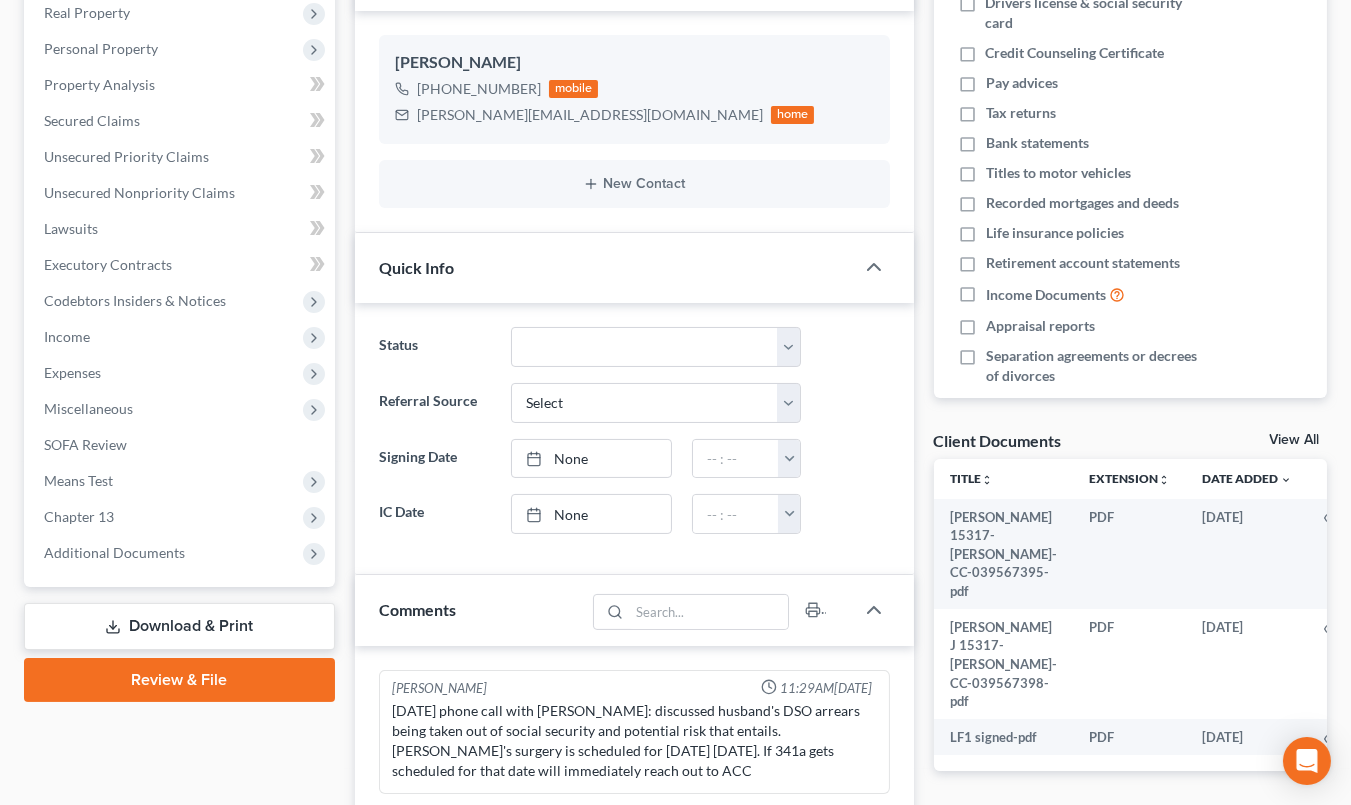 drag, startPoint x: 201, startPoint y: 563, endPoint x: 194, endPoint y: 592, distance: 29.832869 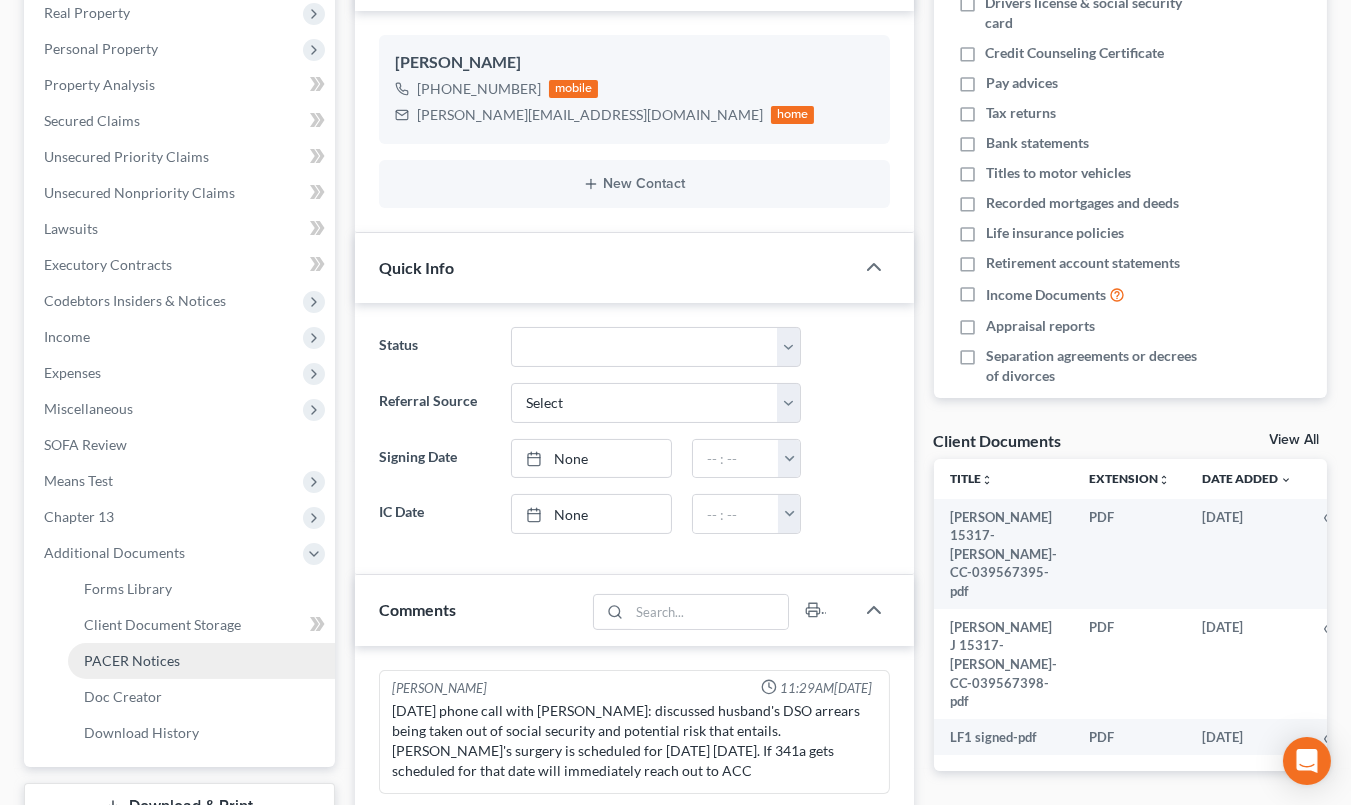 click on "PACER Notices" at bounding box center (201, 661) 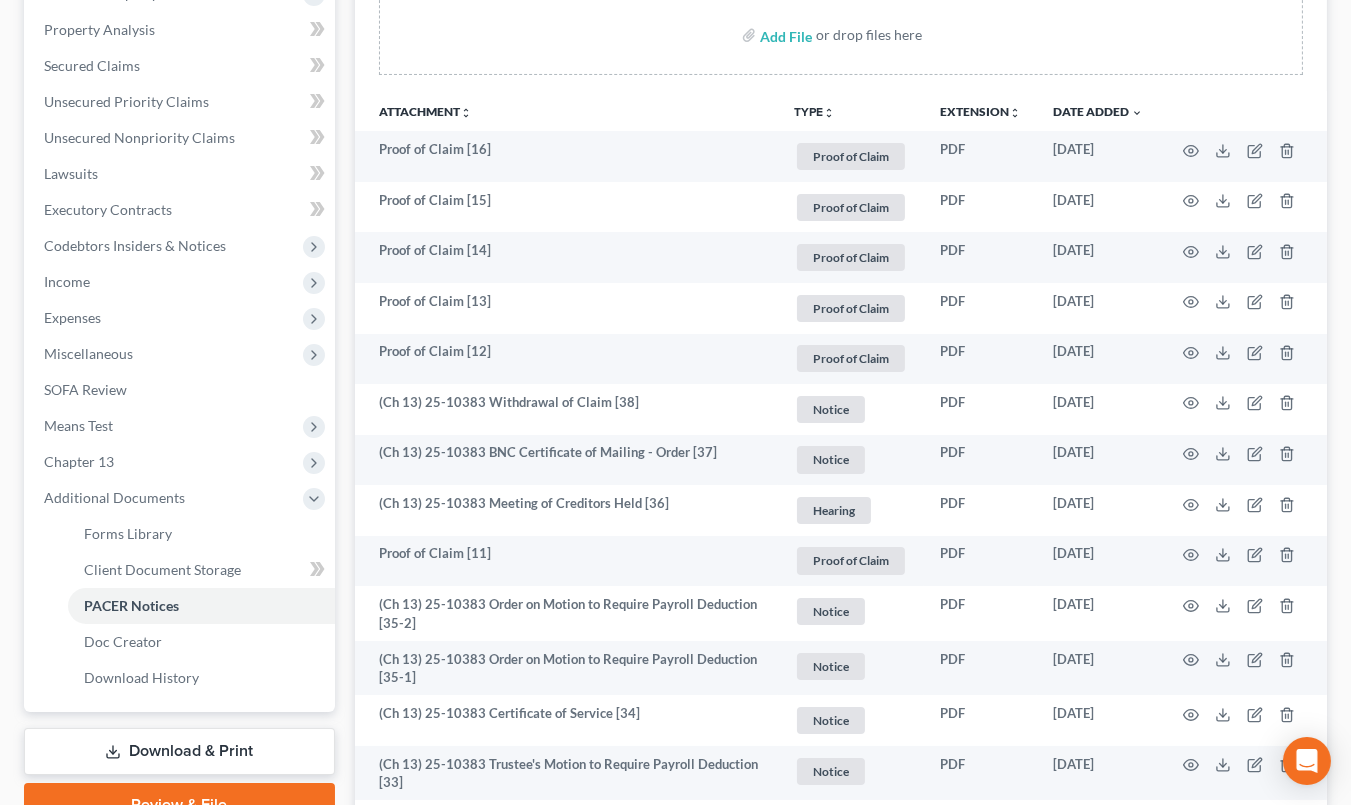 scroll, scrollTop: 0, scrollLeft: 0, axis: both 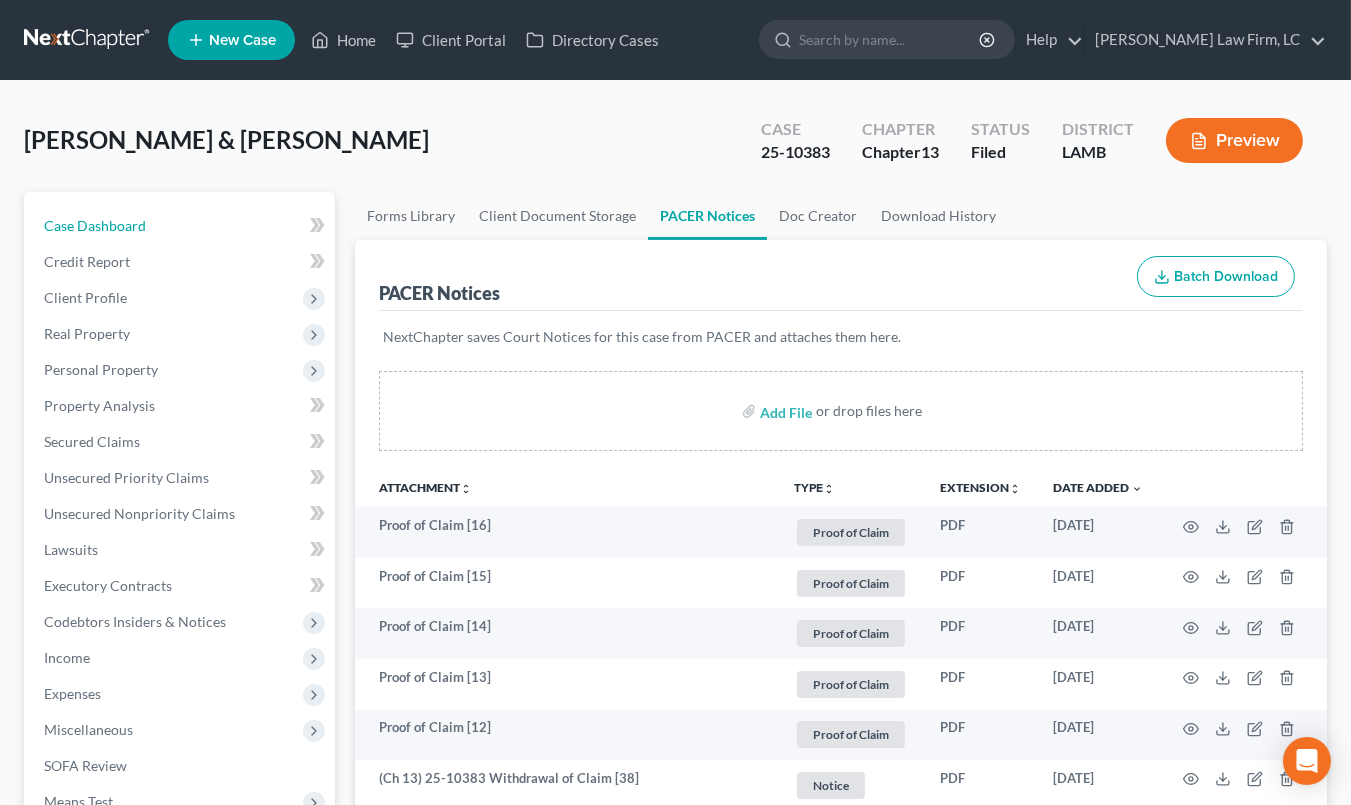drag, startPoint x: 242, startPoint y: 227, endPoint x: 329, endPoint y: 273, distance: 98.4124 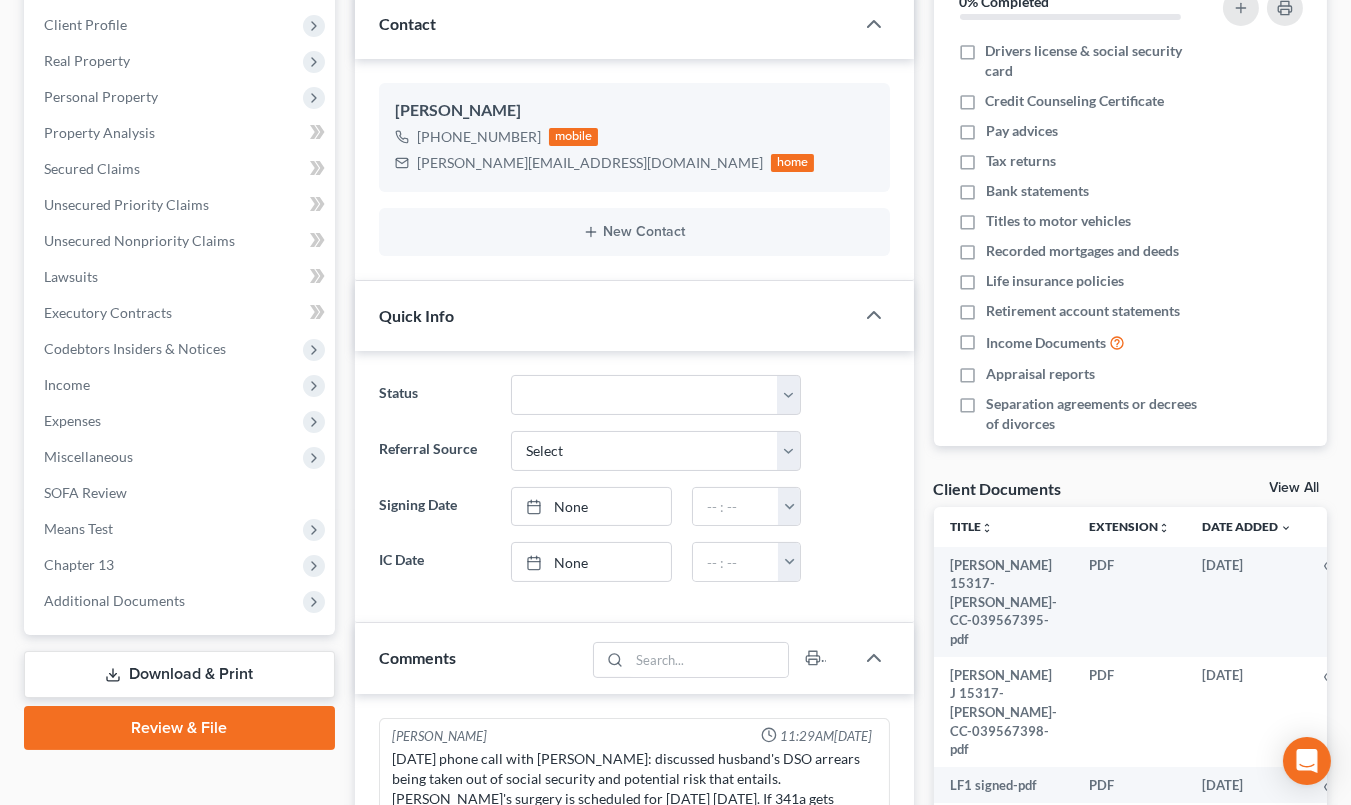 scroll, scrollTop: 508, scrollLeft: 0, axis: vertical 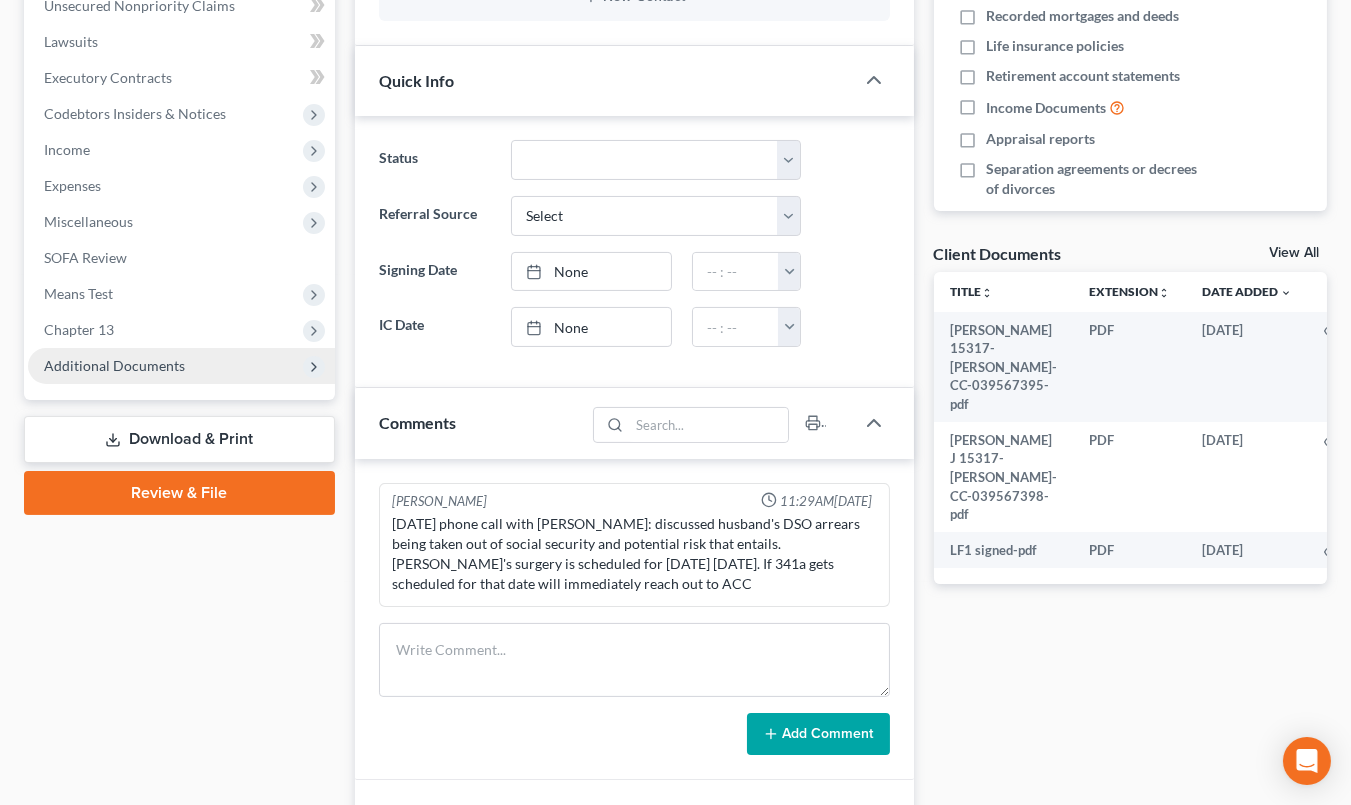 click on "Additional Documents" at bounding box center (181, 366) 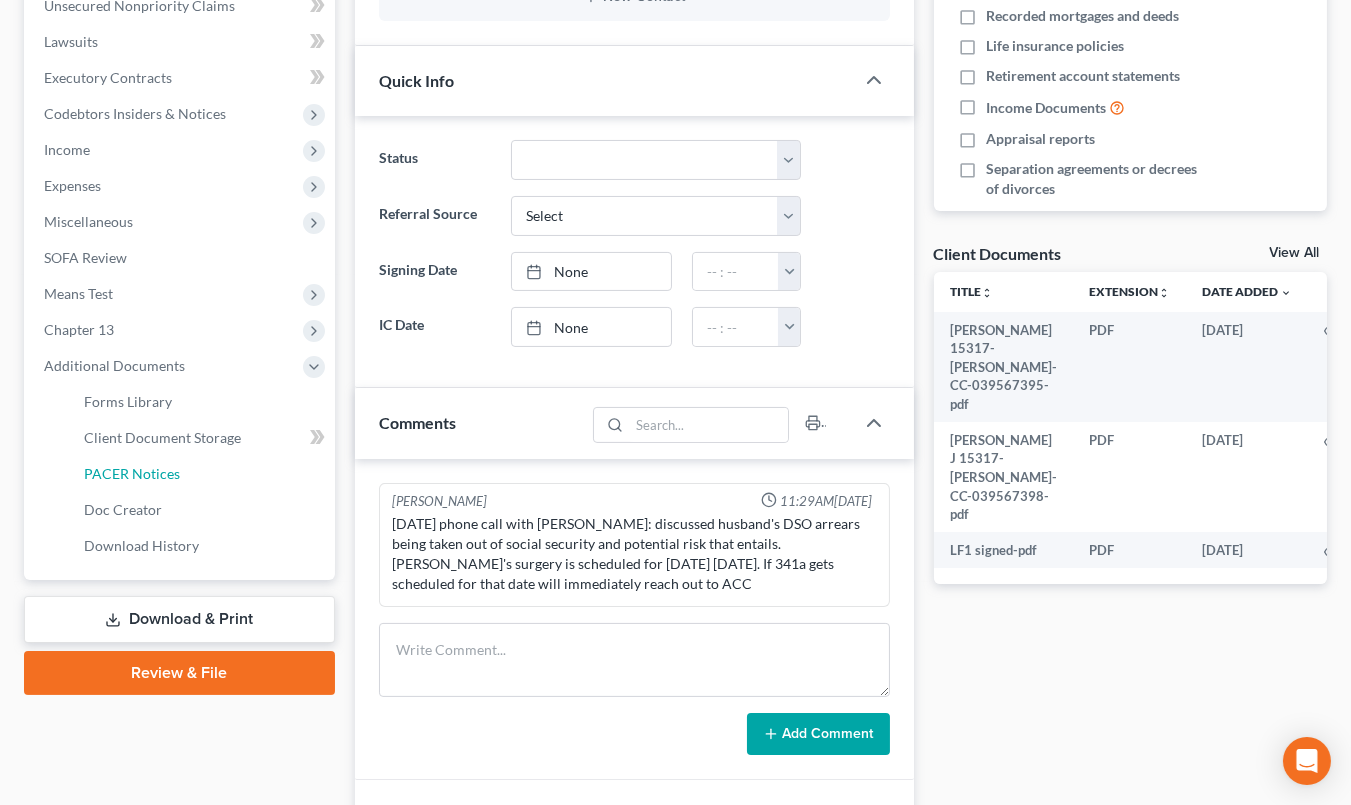 click on "PACER Notices" at bounding box center [201, 474] 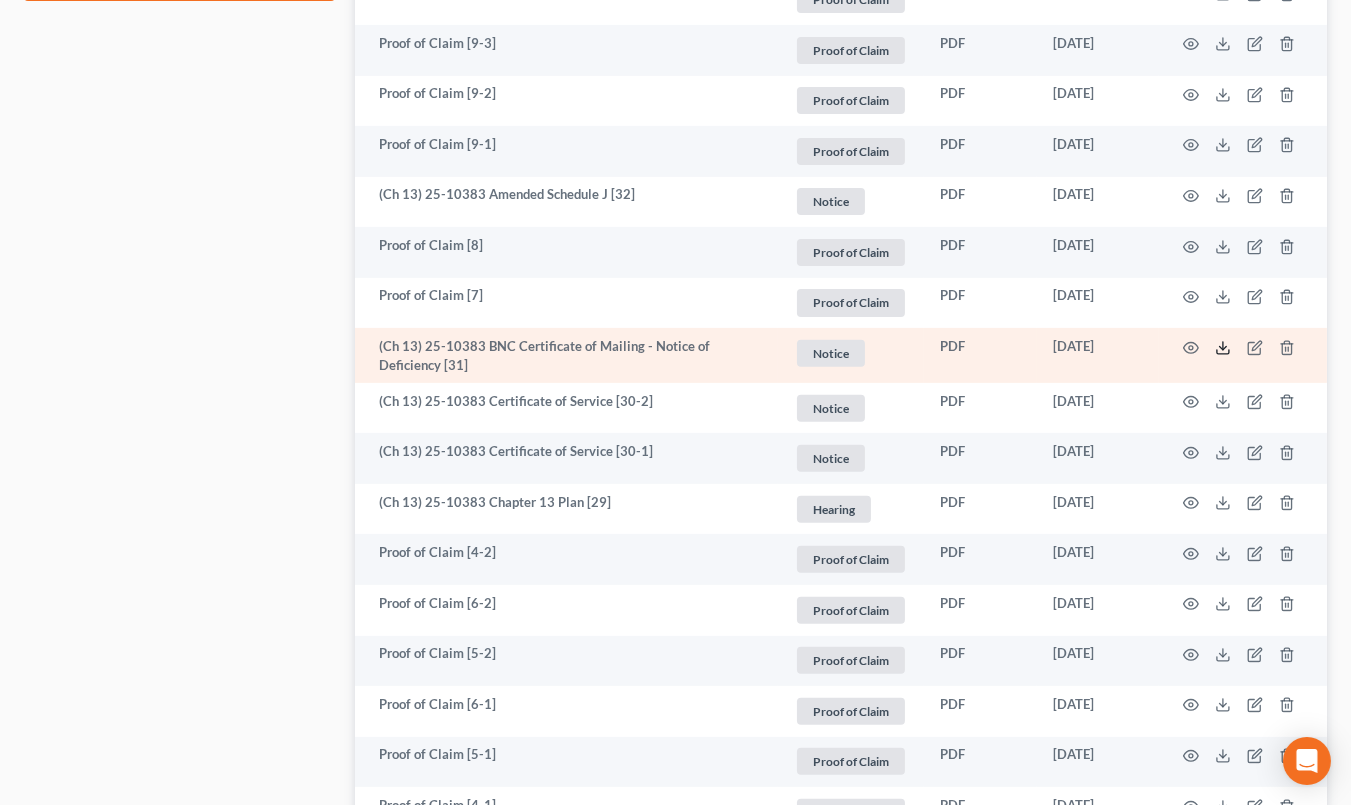 scroll, scrollTop: 1193, scrollLeft: 0, axis: vertical 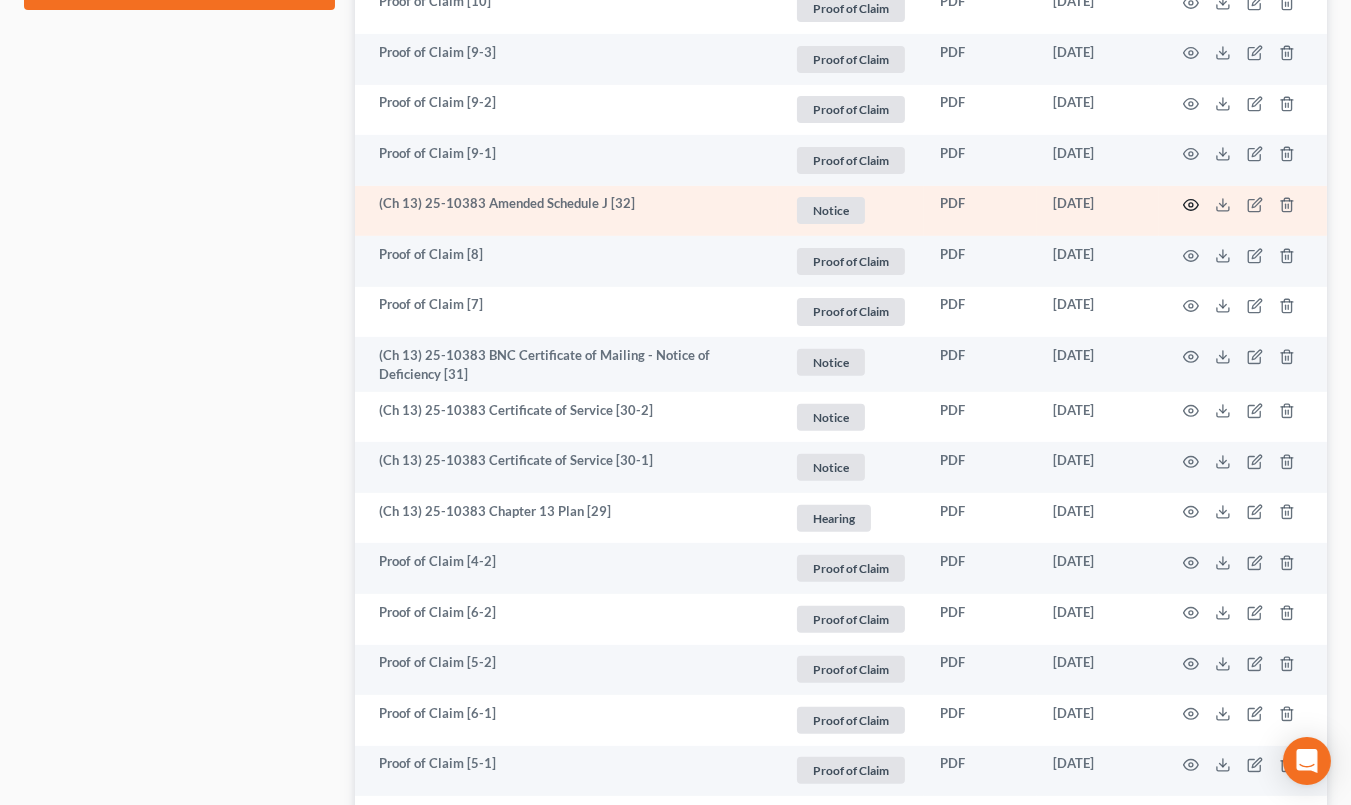 click at bounding box center (1243, 211) 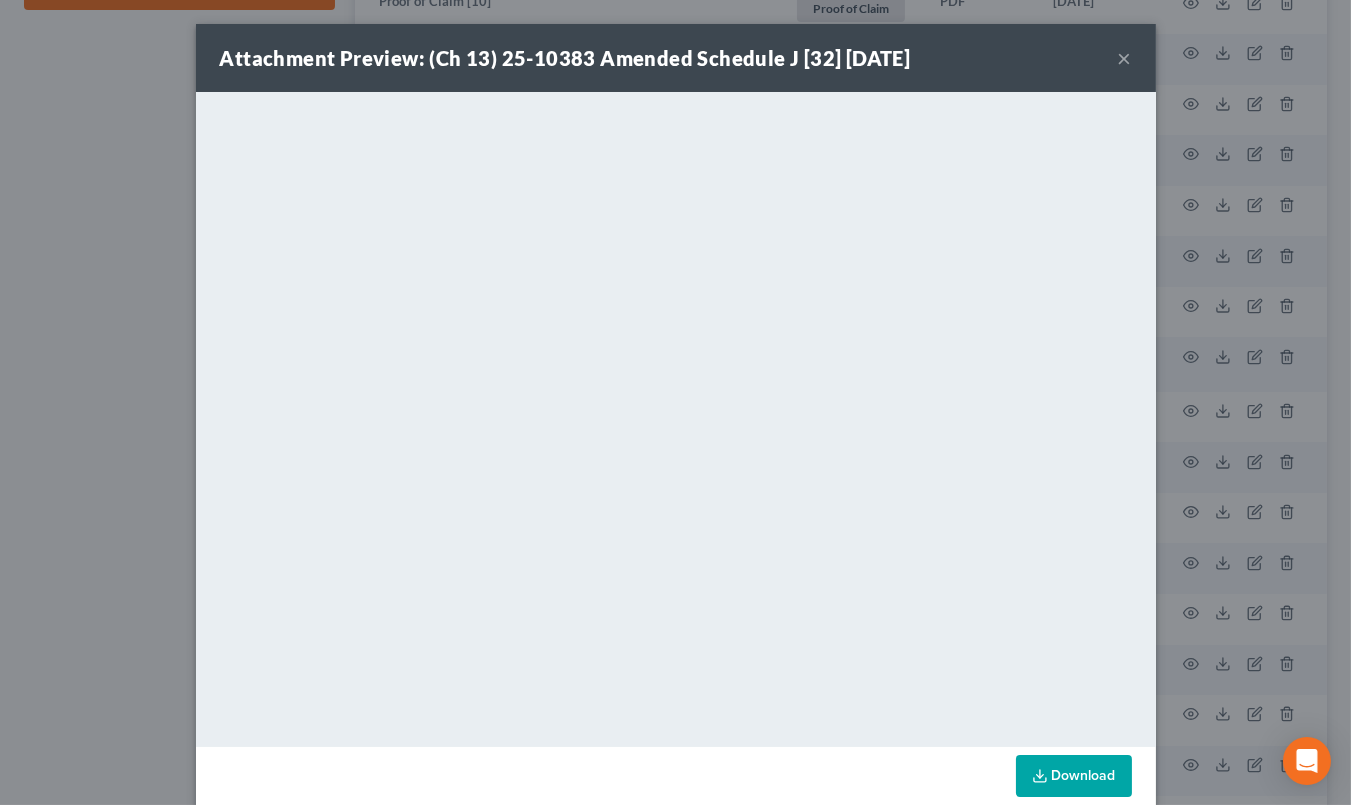 click on "Attachment Preview: (Ch 13) 25-10383 Amended Schedule J [32] 06/12/2025 ×
<object ng-attr-data='https://nextchapter-prod.s3.amazonaws.com/uploads/attachment/file/11564143/9056fadc-c038-4e44-b90a-f3f8ccb529e8.pdf?X-Amz-Expires=3000&X-Amz-Date=20250710T195131Z&X-Amz-Algorithm=AWS4-HMAC-SHA256&X-Amz-Credential=AKIAJMWBS4AI7W4T6GHQ%2F20250710%2Fus-east-1%2Fs3%2Faws4_request&X-Amz-SignedHeaders=host&X-Amz-Signature=c7bf227a6526493148fbbeee914581a5f5b53aed5cc700a97e404980bf31d6c8' type='application/pdf' width='100%' height='650px'></object>
<p><a href='https://nextchapter-prod.s3.amazonaws.com/uploads/attachment/file/11564143/9056fadc-c038-4e44-b90a-f3f8ccb529e8.pdf?X-Amz-Expires=3000&X-Amz-Date=20250710T195131Z&X-Amz-Algorithm=AWS4-HMAC-SHA256&X-Amz-Credential=AKIAJMWBS4AI7W4T6GHQ%2F20250710%2Fus-east-1%2Fs3%2Faws4_request&X-Amz-SignedHeaders=host&X-Amz-Signature=c7bf227a6526493148fbbeee914581a5f5b53aed5cc700a97e404980bf31d6c8' target='_blank'>Click here</a> to open in a new window.</p>" at bounding box center [675, 402] 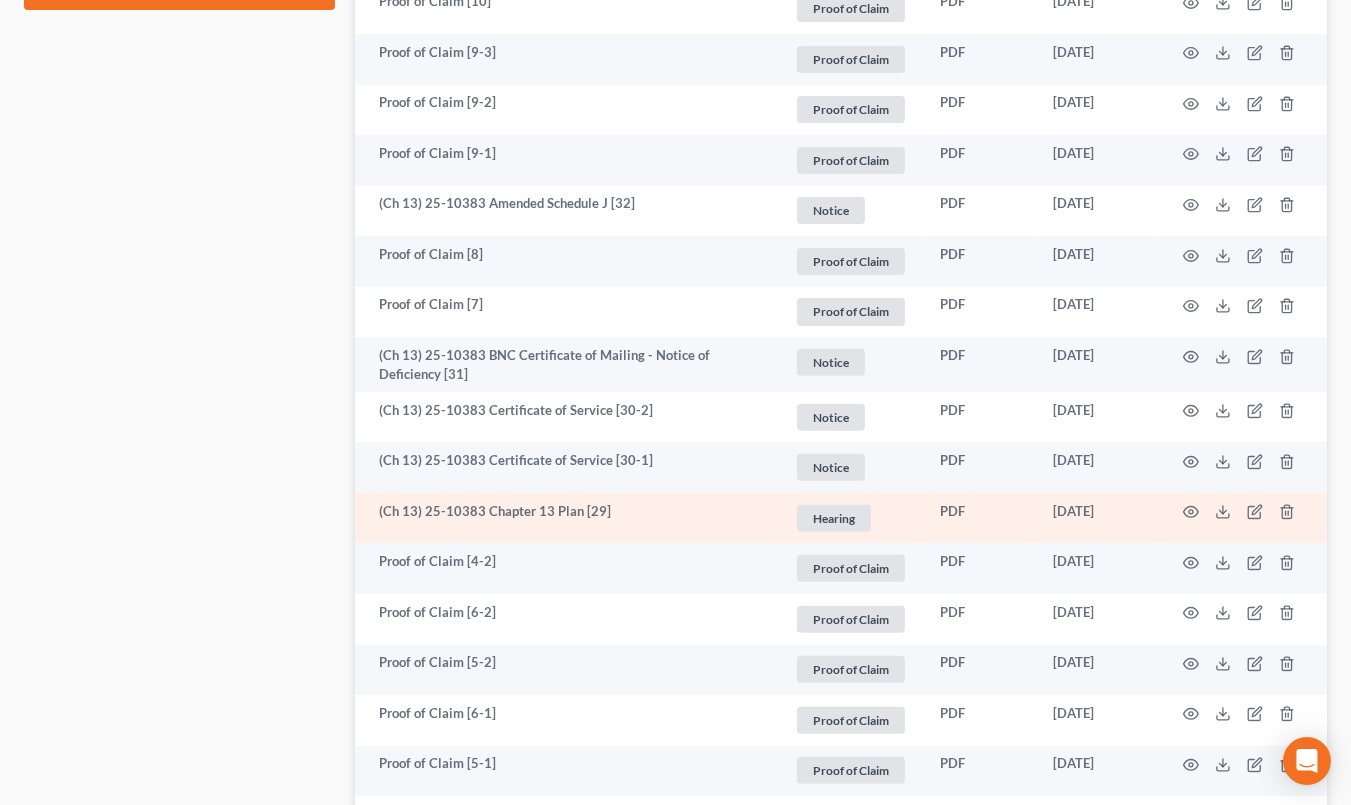 click at bounding box center [1243, 518] 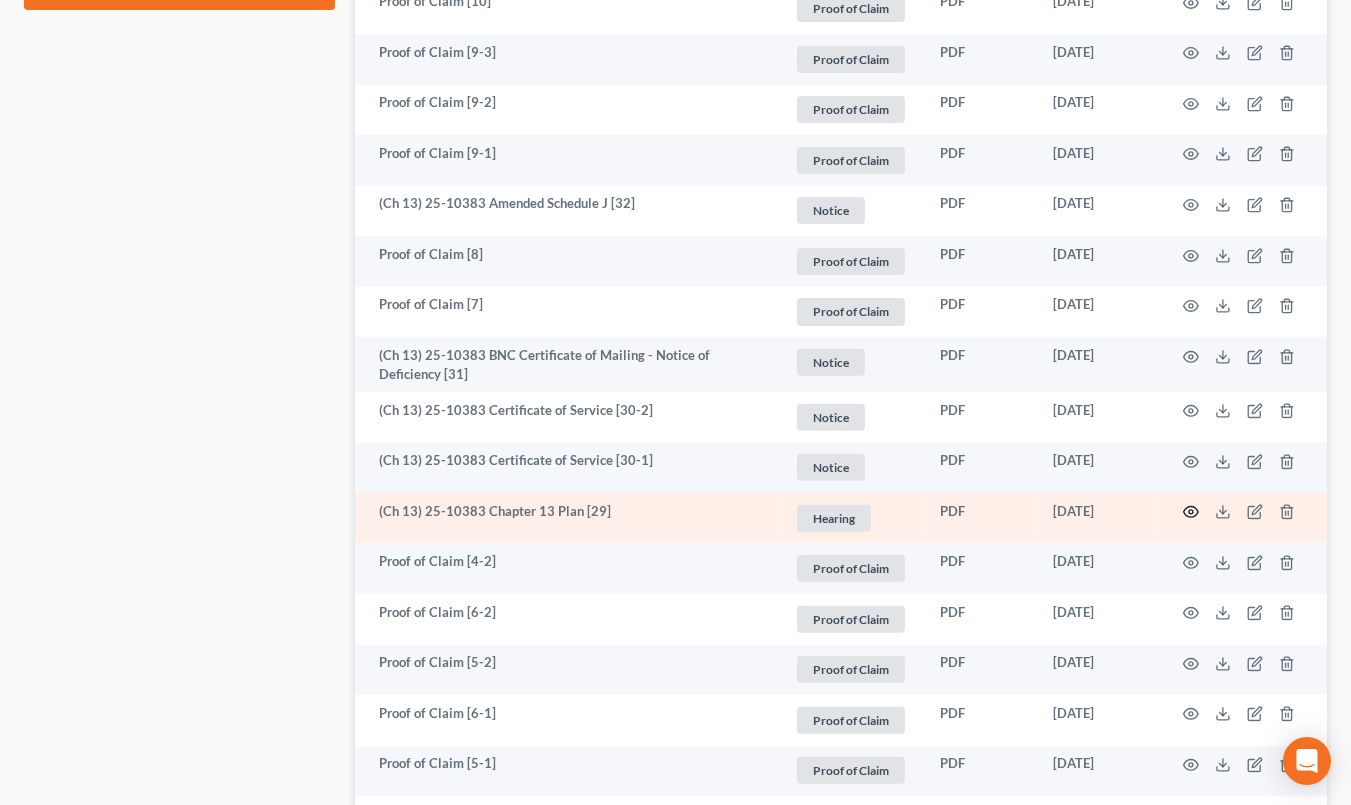 click at bounding box center [1243, 518] 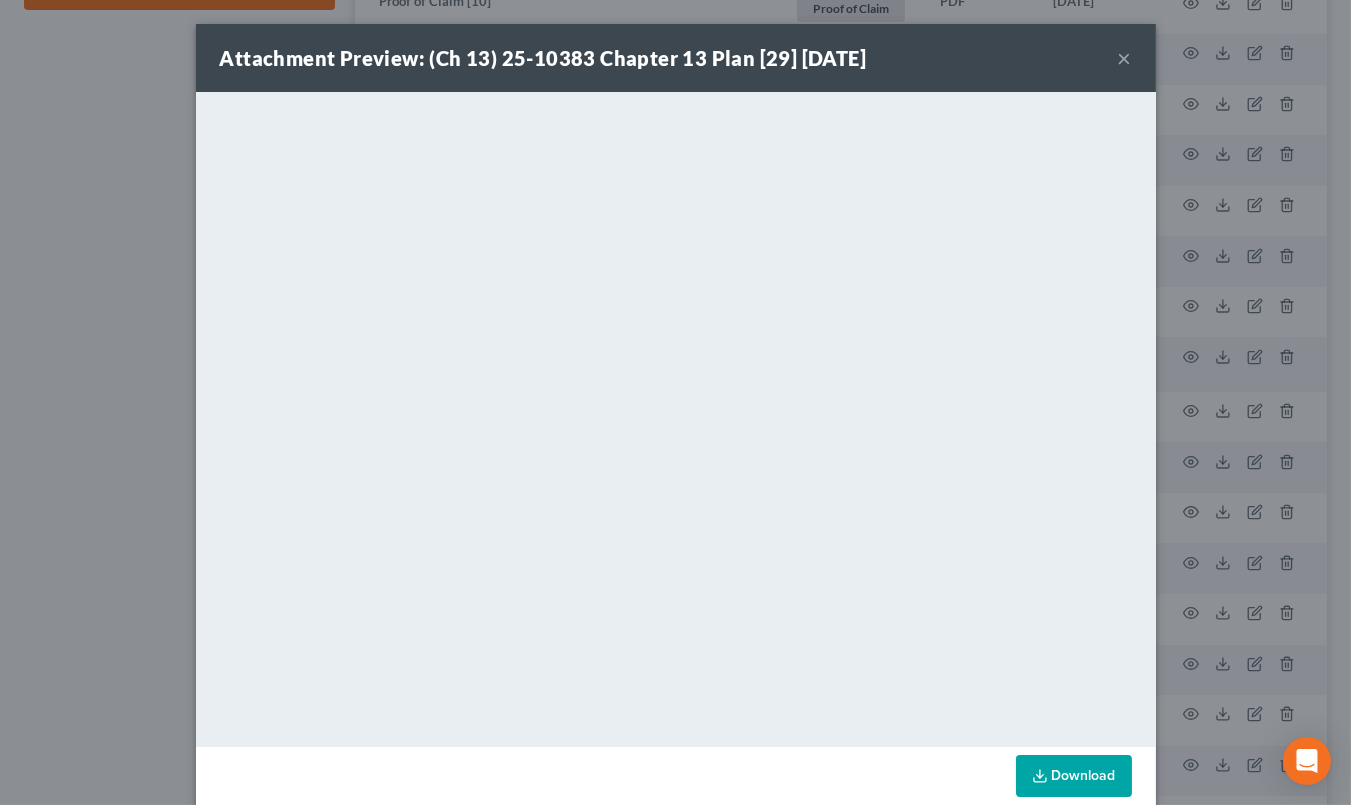 drag, startPoint x: 1254, startPoint y: 445, endPoint x: 1244, endPoint y: 435, distance: 14.142136 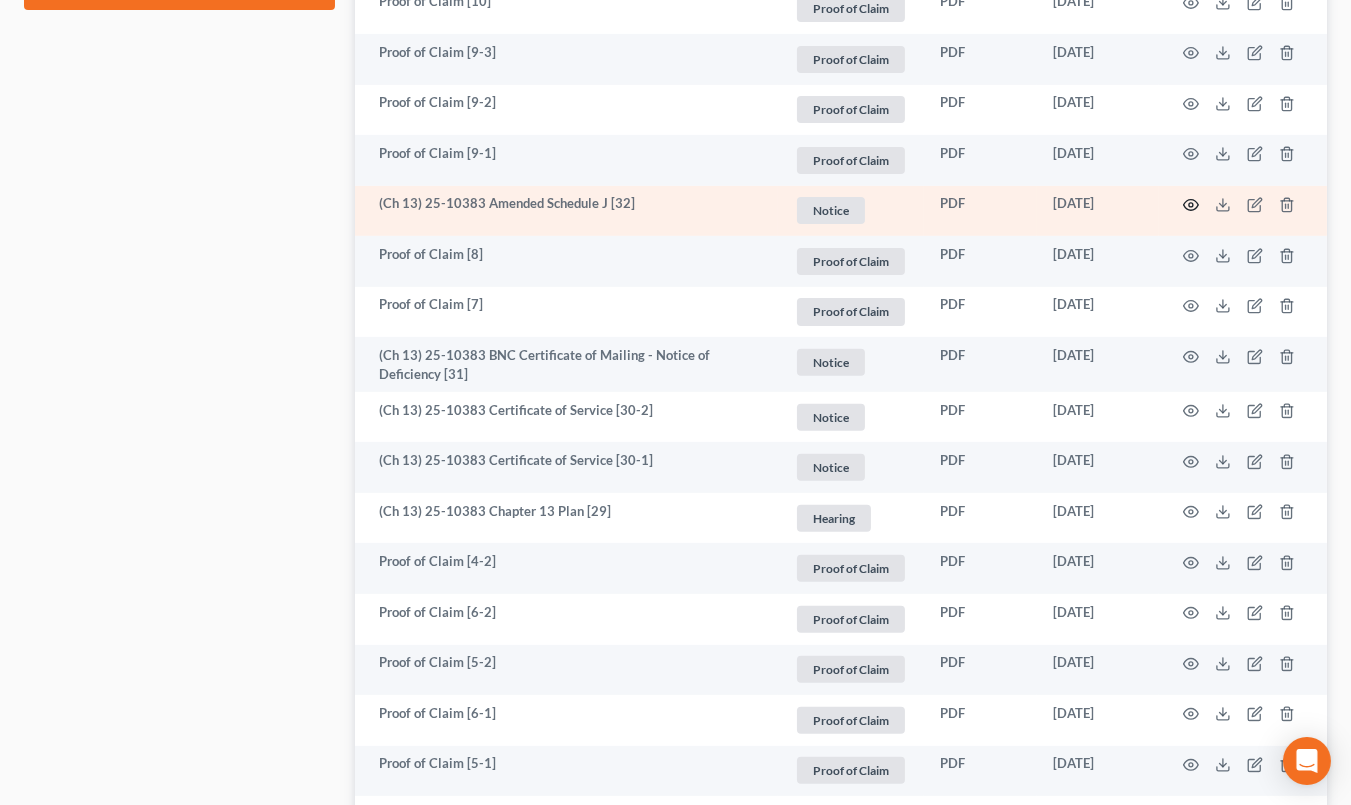 click 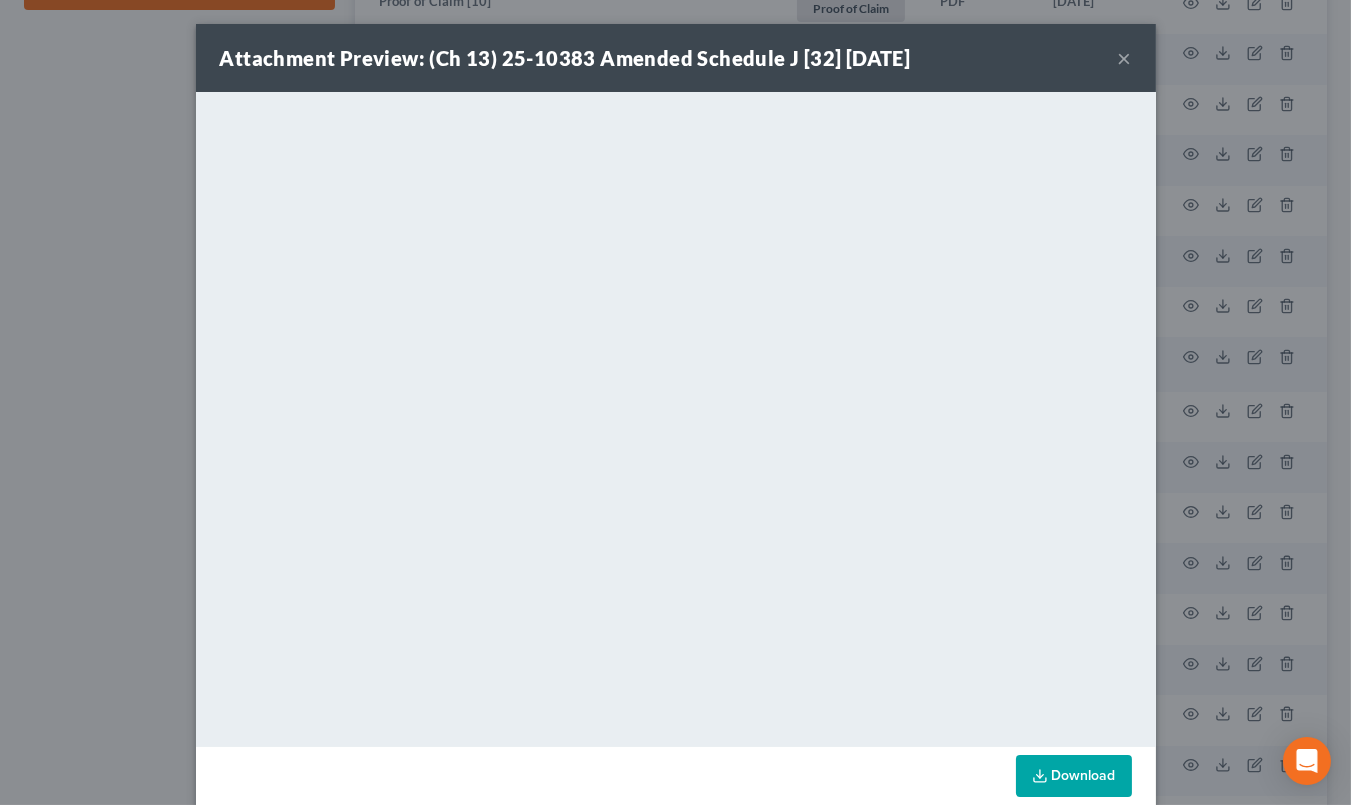 click on "Attachment Preview: (Ch 13) 25-10383 Amended Schedule J [32] 06/12/2025 ×
<object ng-attr-data='https://nextchapter-prod.s3.amazonaws.com/uploads/attachment/file/11564143/9056fadc-c038-4e44-b90a-f3f8ccb529e8.pdf?X-Amz-Expires=3000&X-Amz-Date=20250710T195131Z&X-Amz-Algorithm=AWS4-HMAC-SHA256&X-Amz-Credential=AKIAJMWBS4AI7W4T6GHQ%2F20250710%2Fus-east-1%2Fs3%2Faws4_request&X-Amz-SignedHeaders=host&X-Amz-Signature=c7bf227a6526493148fbbeee914581a5f5b53aed5cc700a97e404980bf31d6c8' type='application/pdf' width='100%' height='650px'></object>
<p><a href='https://nextchapter-prod.s3.amazonaws.com/uploads/attachment/file/11564143/9056fadc-c038-4e44-b90a-f3f8ccb529e8.pdf?X-Amz-Expires=3000&X-Amz-Date=20250710T195131Z&X-Amz-Algorithm=AWS4-HMAC-SHA256&X-Amz-Credential=AKIAJMWBS4AI7W4T6GHQ%2F20250710%2Fus-east-1%2Fs3%2Faws4_request&X-Amz-SignedHeaders=host&X-Amz-Signature=c7bf227a6526493148fbbeee914581a5f5b53aed5cc700a97e404980bf31d6c8' target='_blank'>Click here</a> to open in a new window.</p>" at bounding box center (675, 402) 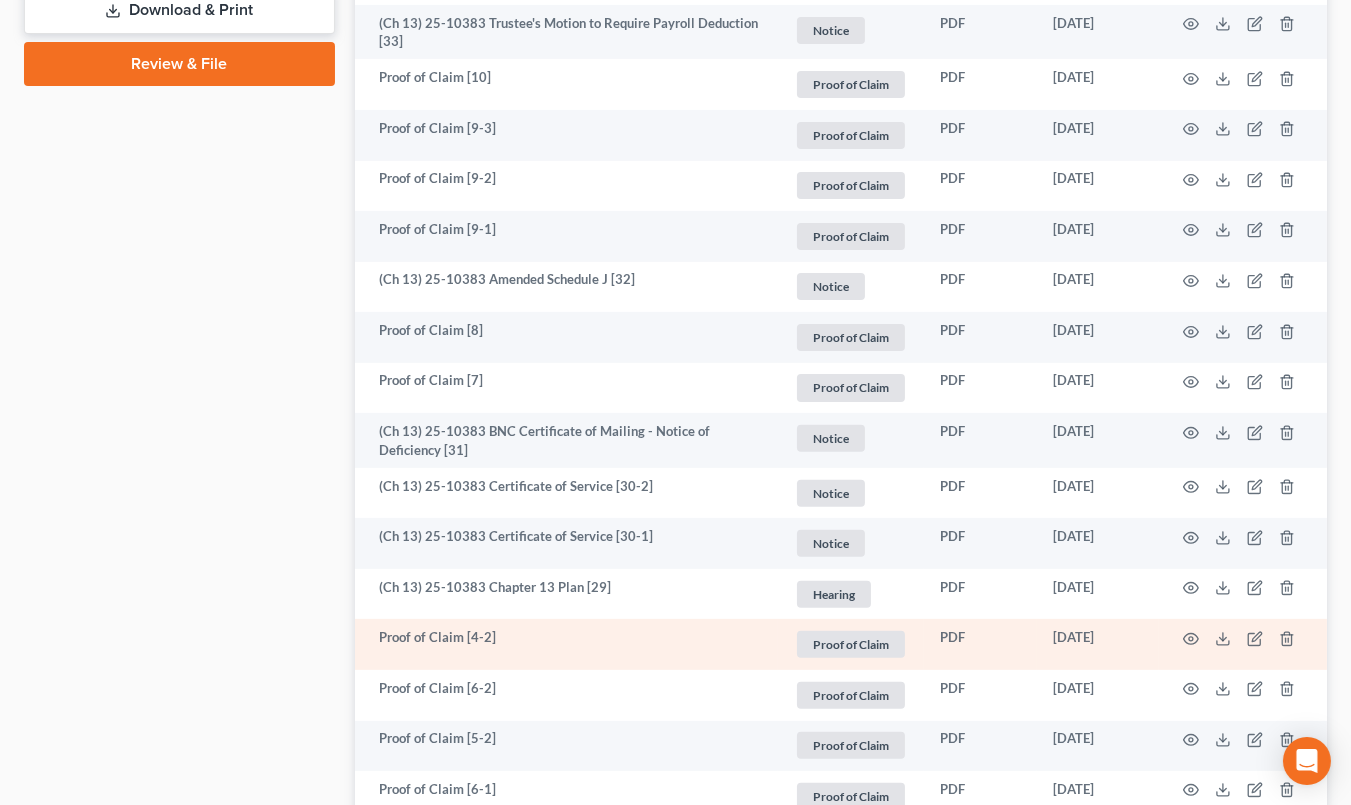 scroll, scrollTop: 1115, scrollLeft: 0, axis: vertical 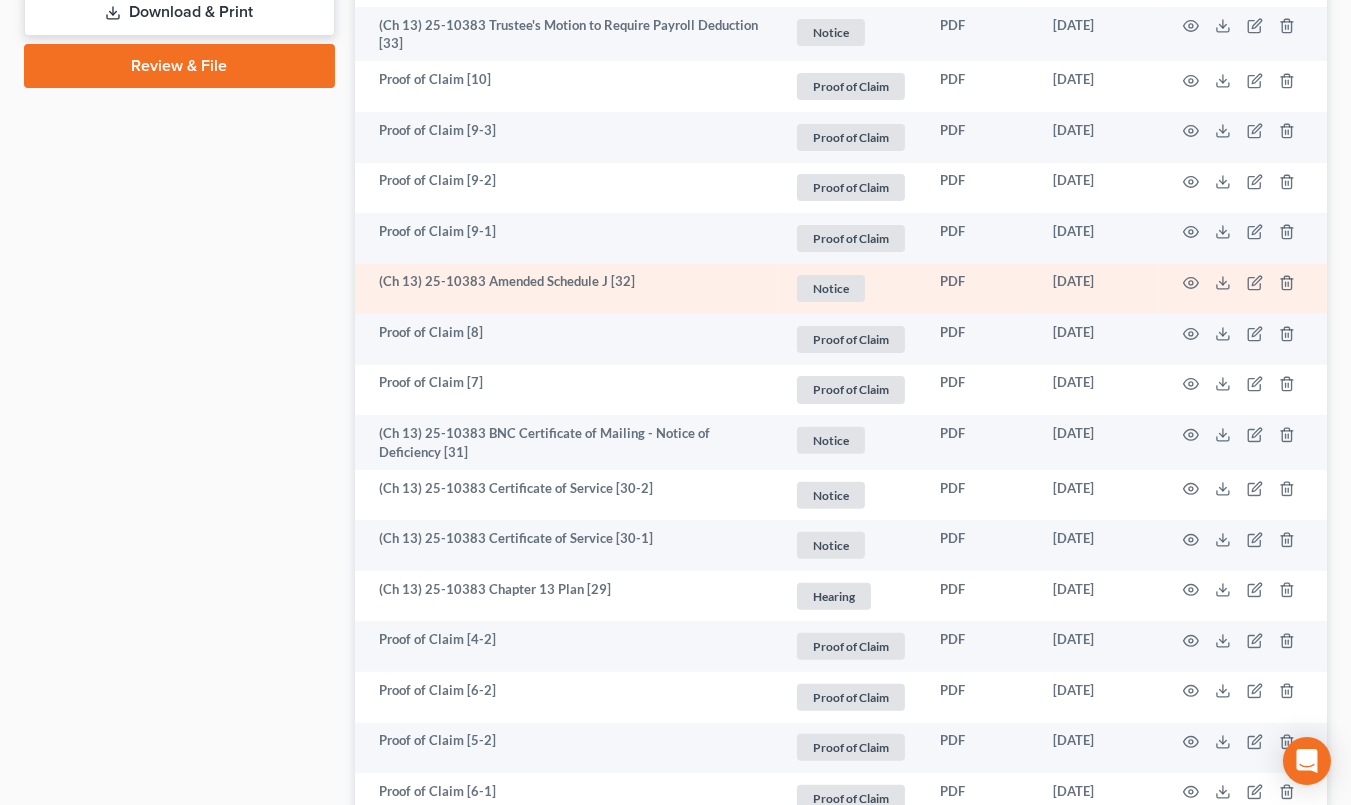 click at bounding box center (1243, 289) 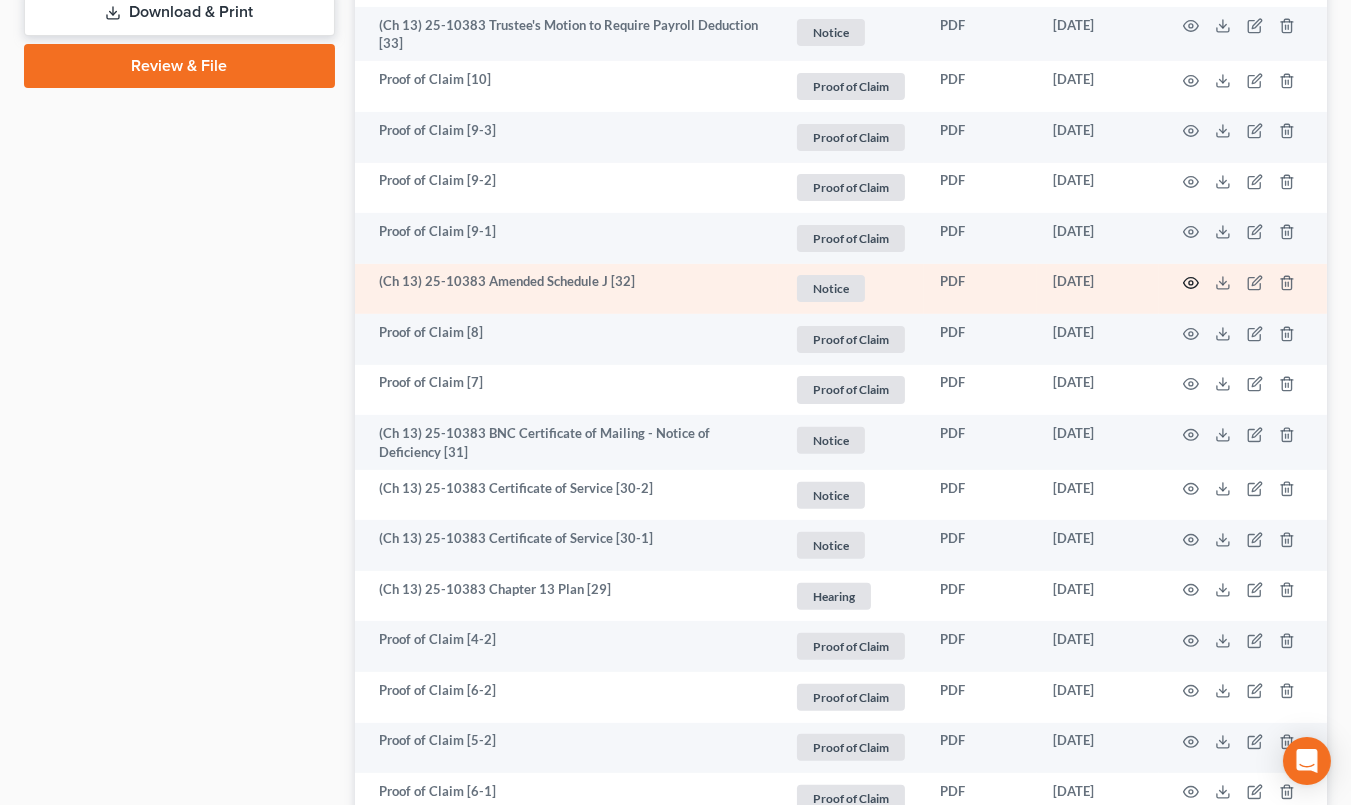 click 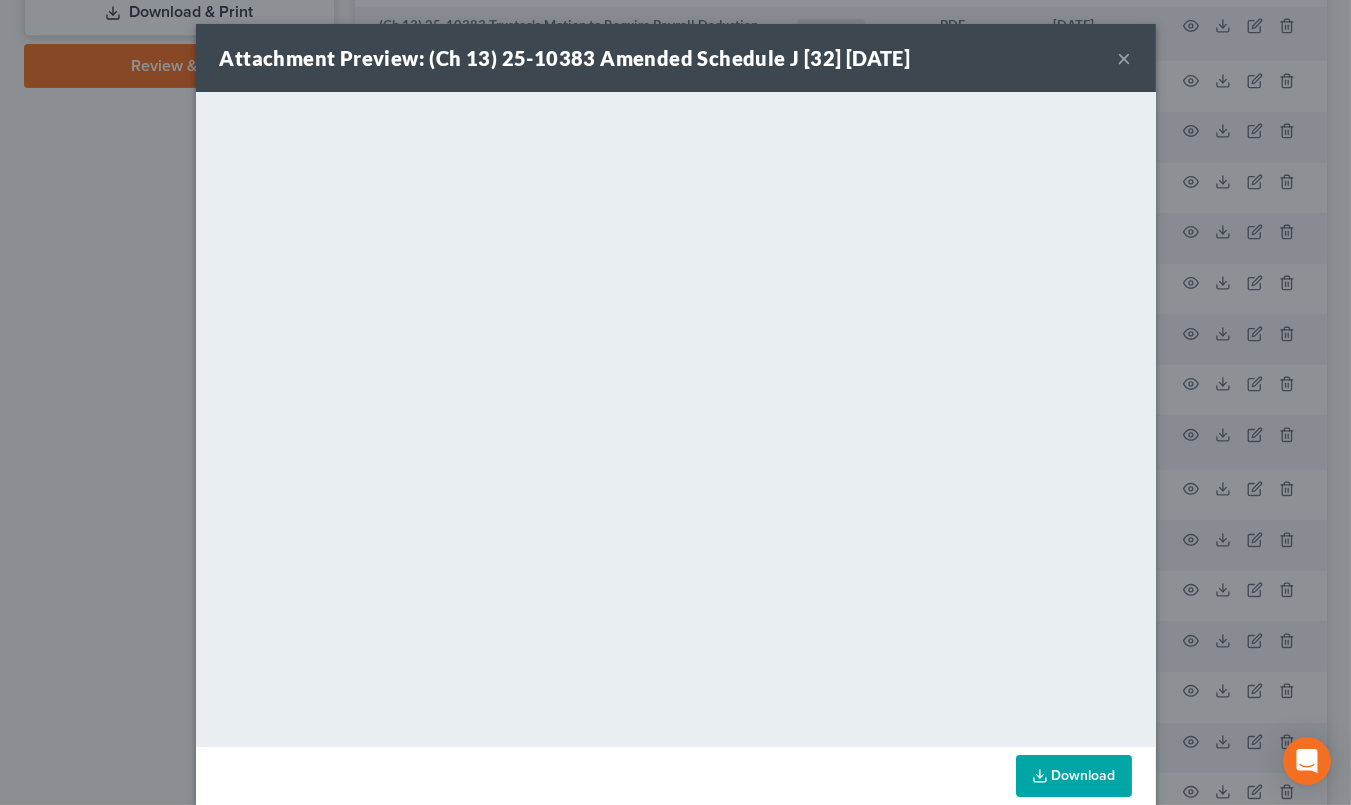 click on "Attachment Preview: (Ch 13) 25-10383 Amended Schedule J [32] 06/12/2025 ×" at bounding box center [676, 58] 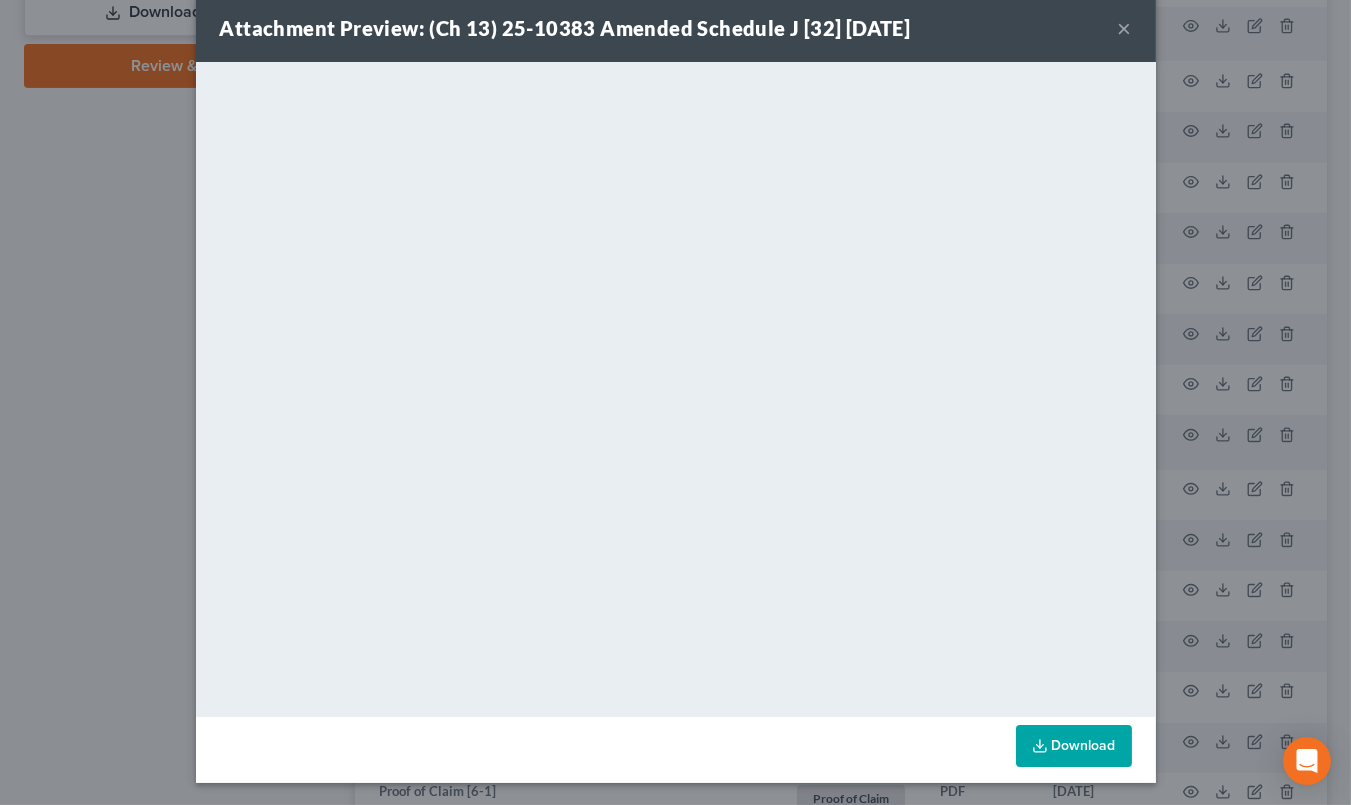scroll, scrollTop: 0, scrollLeft: 0, axis: both 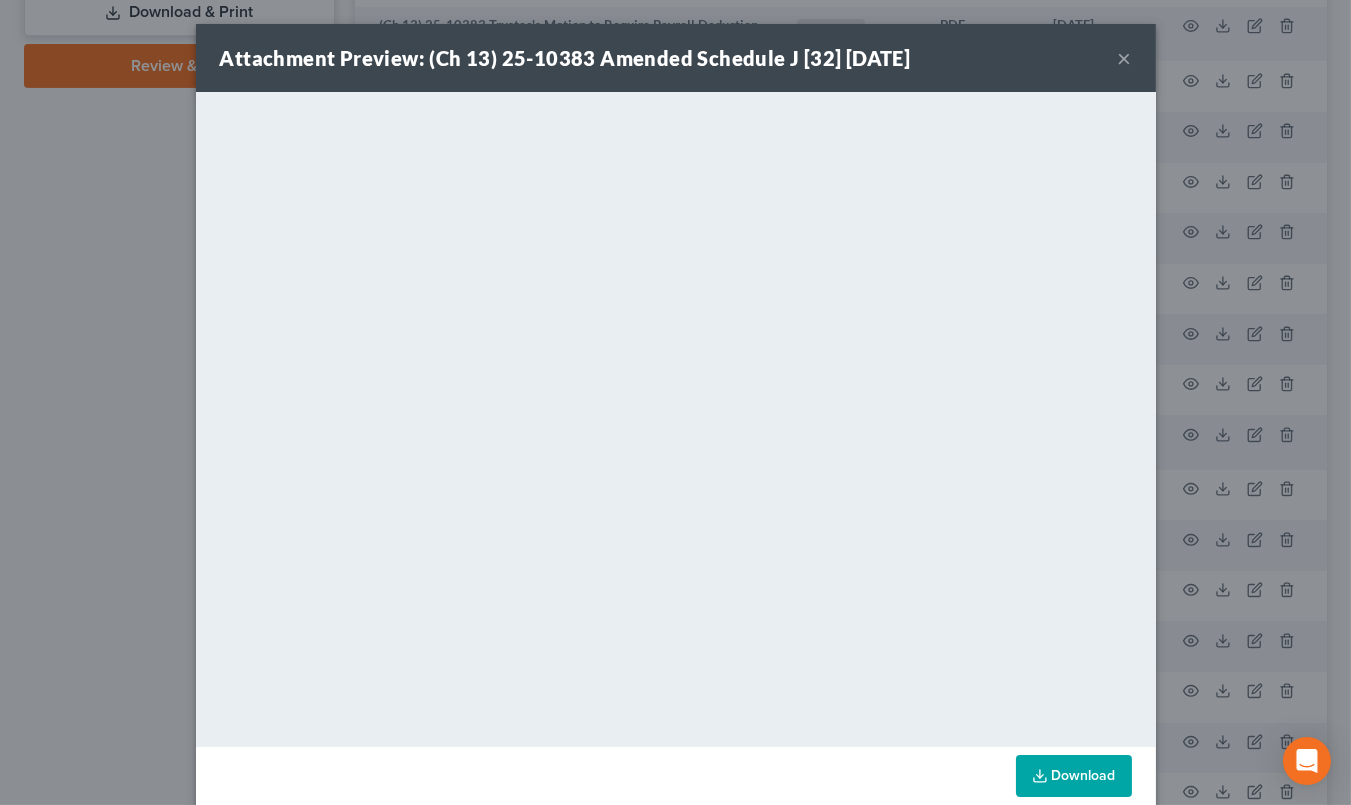 click on "Attachment Preview: (Ch 13) 25-10383 Amended Schedule J [32] 06/12/2025 ×
<object ng-attr-data='https://nextchapter-prod.s3.amazonaws.com/uploads/attachment/file/11564143/9056fadc-c038-4e44-b90a-f3f8ccb529e8.pdf?X-Amz-Expires=3000&X-Amz-Date=20250710T195131Z&X-Amz-Algorithm=AWS4-HMAC-SHA256&X-Amz-Credential=AKIAJMWBS4AI7W4T6GHQ%2F20250710%2Fus-east-1%2Fs3%2Faws4_request&X-Amz-SignedHeaders=host&X-Amz-Signature=c7bf227a6526493148fbbeee914581a5f5b53aed5cc700a97e404980bf31d6c8' type='application/pdf' width='100%' height='650px'></object>
<p><a href='https://nextchapter-prod.s3.amazonaws.com/uploads/attachment/file/11564143/9056fadc-c038-4e44-b90a-f3f8ccb529e8.pdf?X-Amz-Expires=3000&X-Amz-Date=20250710T195131Z&X-Amz-Algorithm=AWS4-HMAC-SHA256&X-Amz-Credential=AKIAJMWBS4AI7W4T6GHQ%2F20250710%2Fus-east-1%2Fs3%2Faws4_request&X-Amz-SignedHeaders=host&X-Amz-Signature=c7bf227a6526493148fbbeee914581a5f5b53aed5cc700a97e404980bf31d6c8' target='_blank'>Click here</a> to open in a new window.</p>" at bounding box center [675, 402] 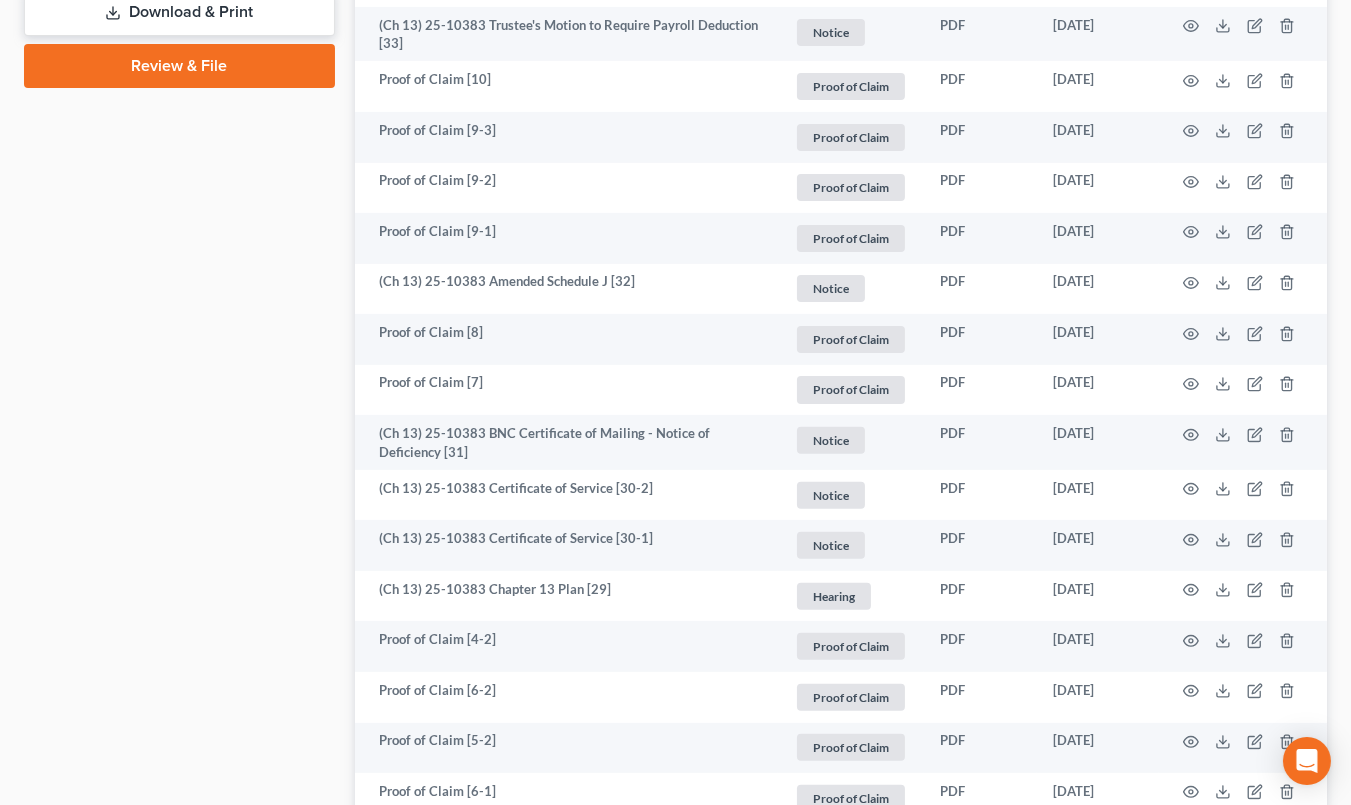 scroll, scrollTop: 0, scrollLeft: 0, axis: both 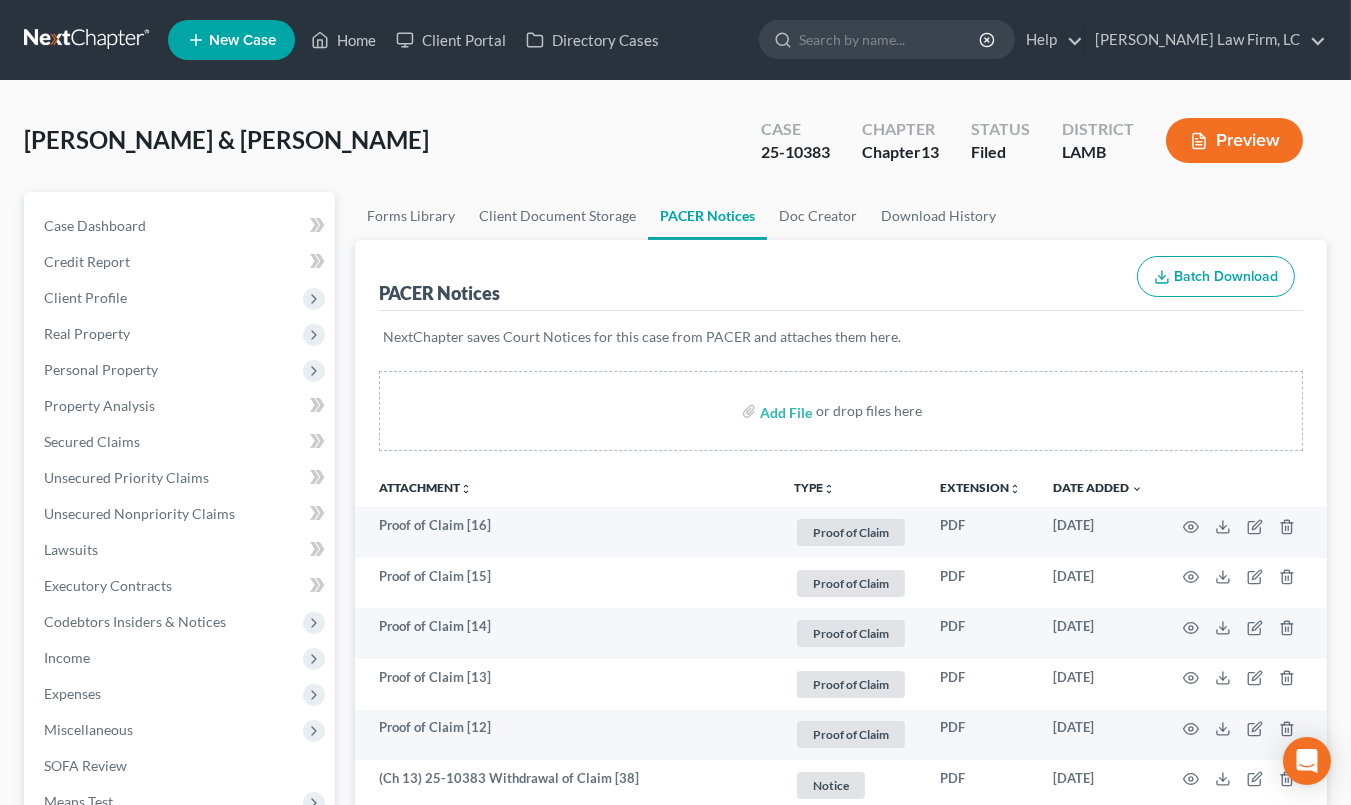 click at bounding box center (88, 40) 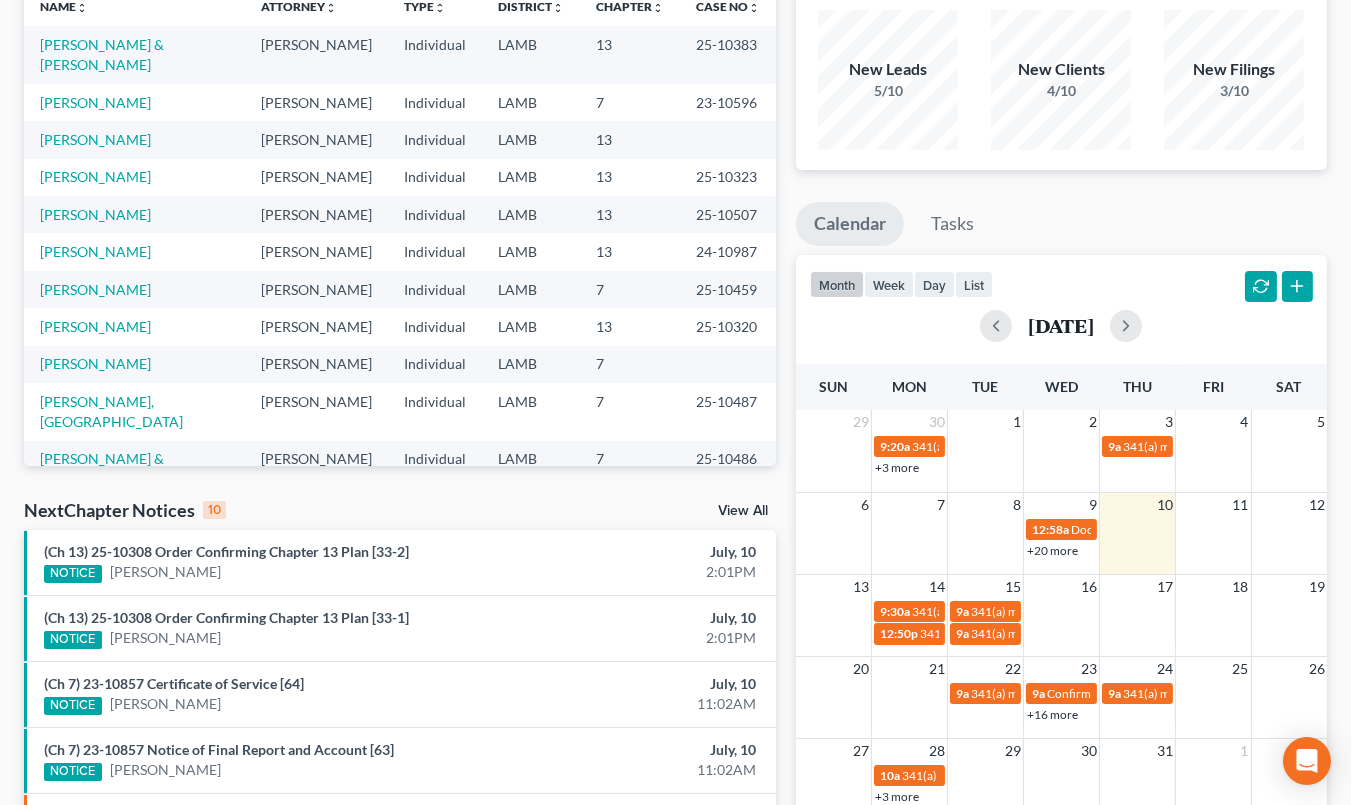 scroll, scrollTop: 178, scrollLeft: 0, axis: vertical 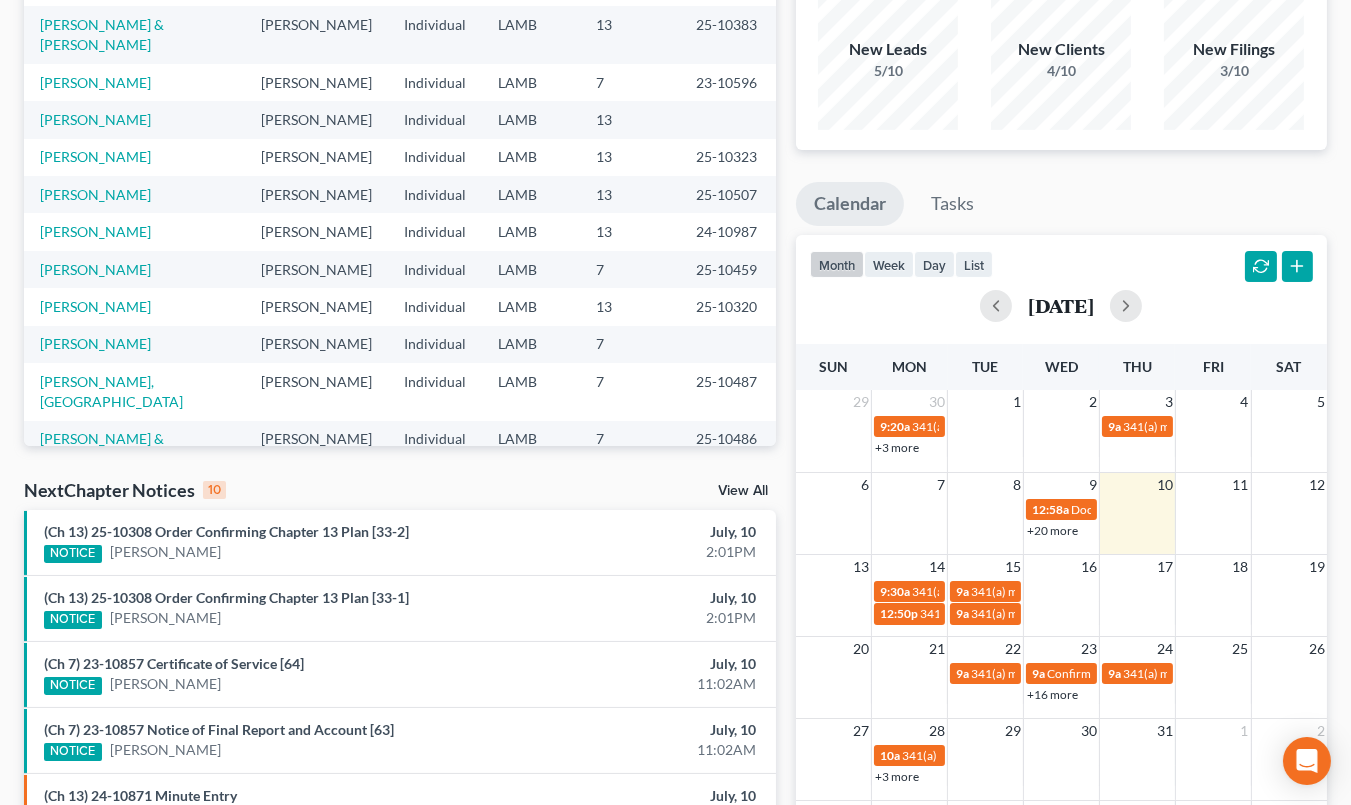 click on "+16 more" at bounding box center [1052, 694] 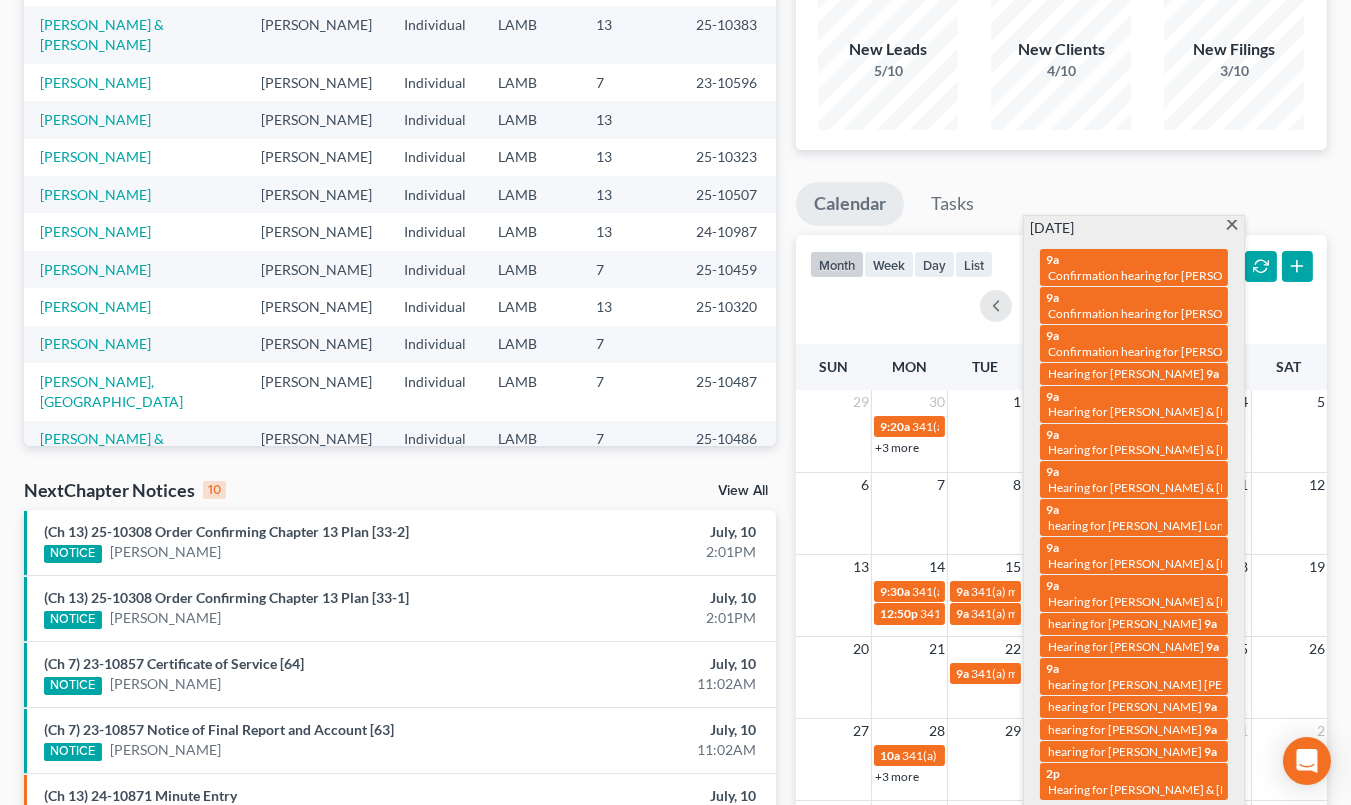 click on "(Ch 7) 23-10857 Certificate of Service [64] NOTICE John Noehl July, 10 11:02AM" at bounding box center (400, 674) 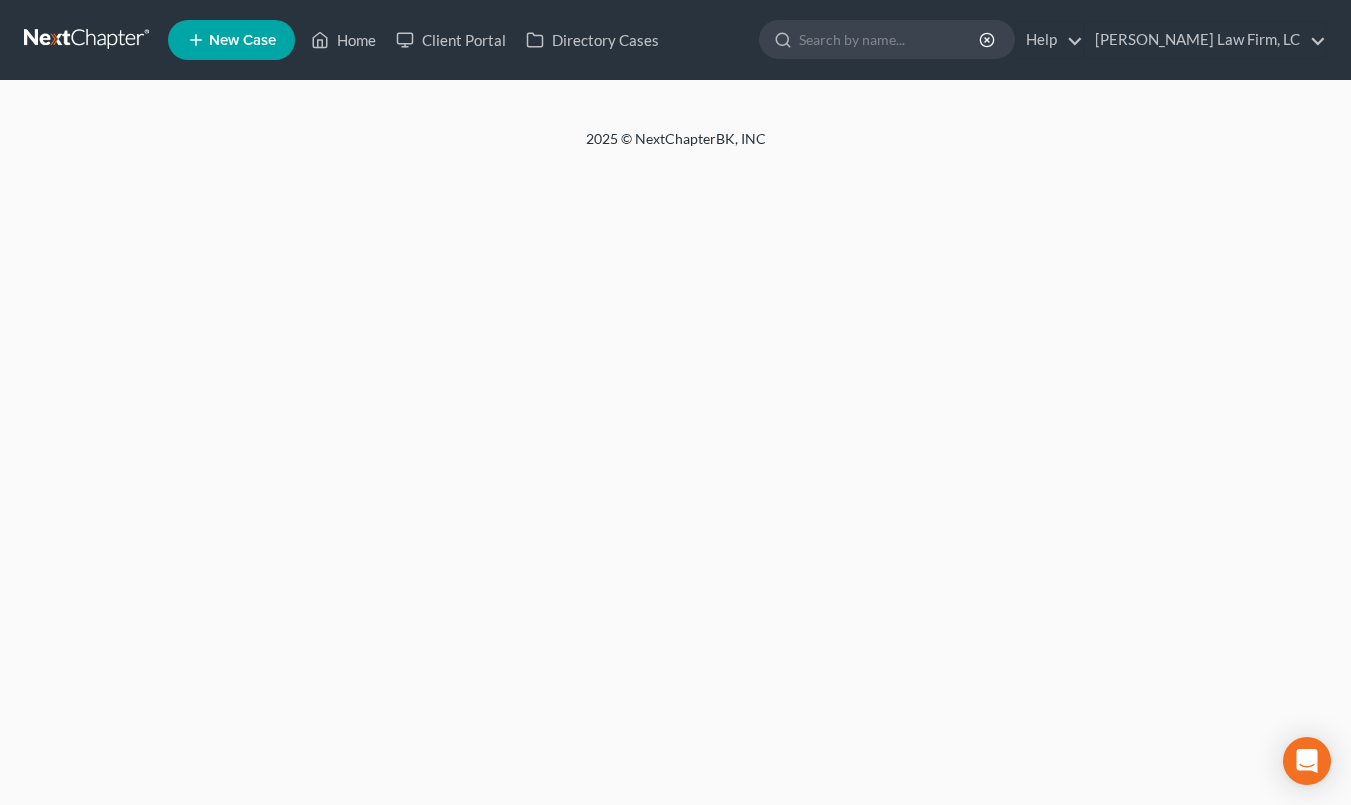 scroll, scrollTop: 0, scrollLeft: 0, axis: both 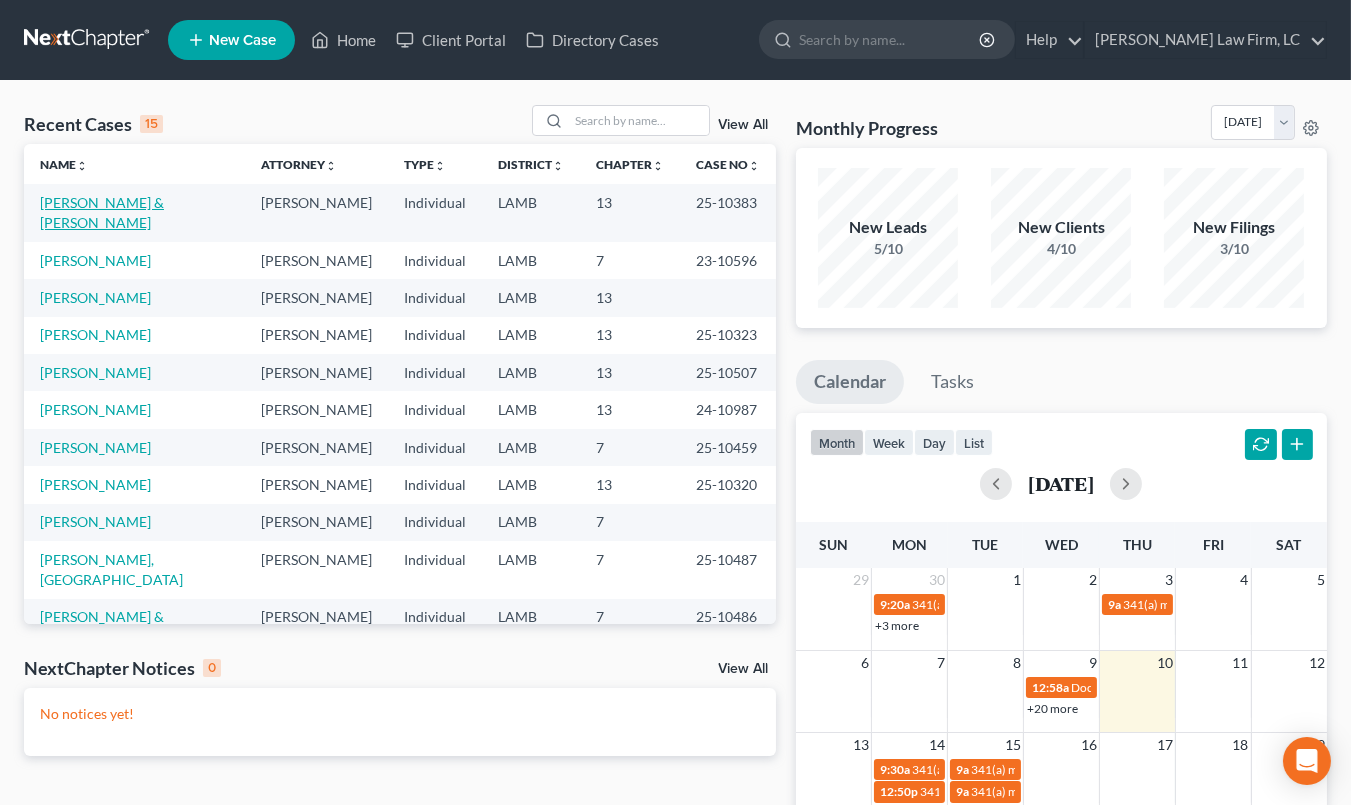 click on "[PERSON_NAME] & [PERSON_NAME]" at bounding box center [102, 212] 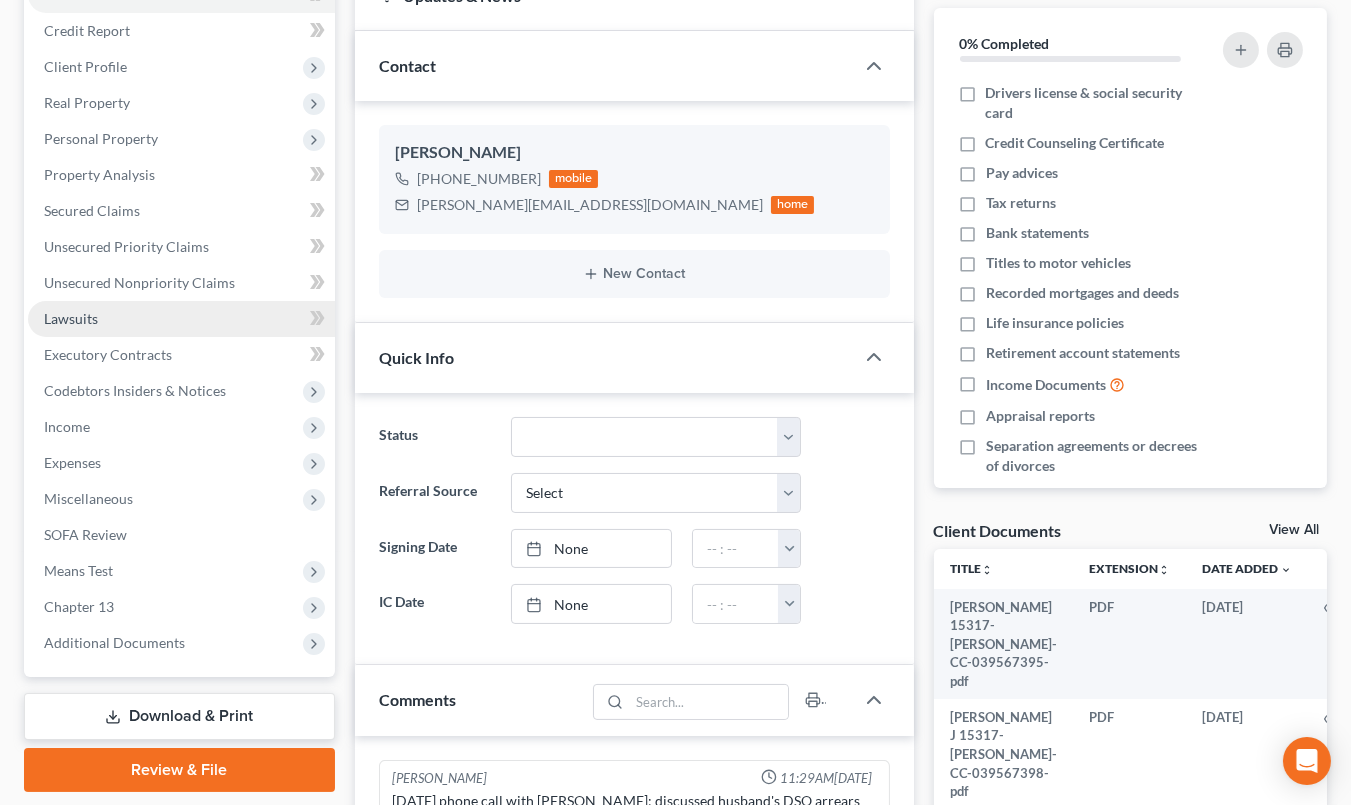scroll, scrollTop: 324, scrollLeft: 0, axis: vertical 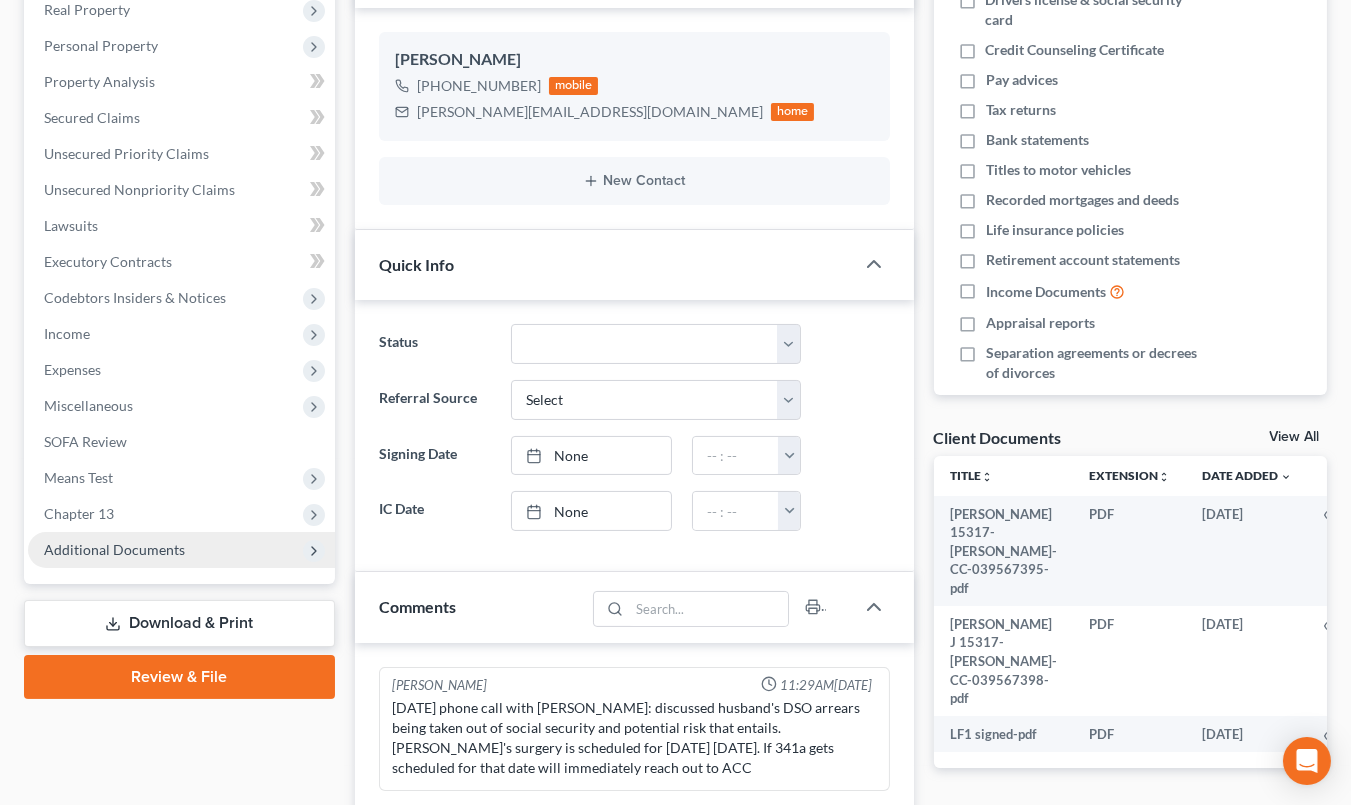 click on "Additional Documents" at bounding box center (181, 550) 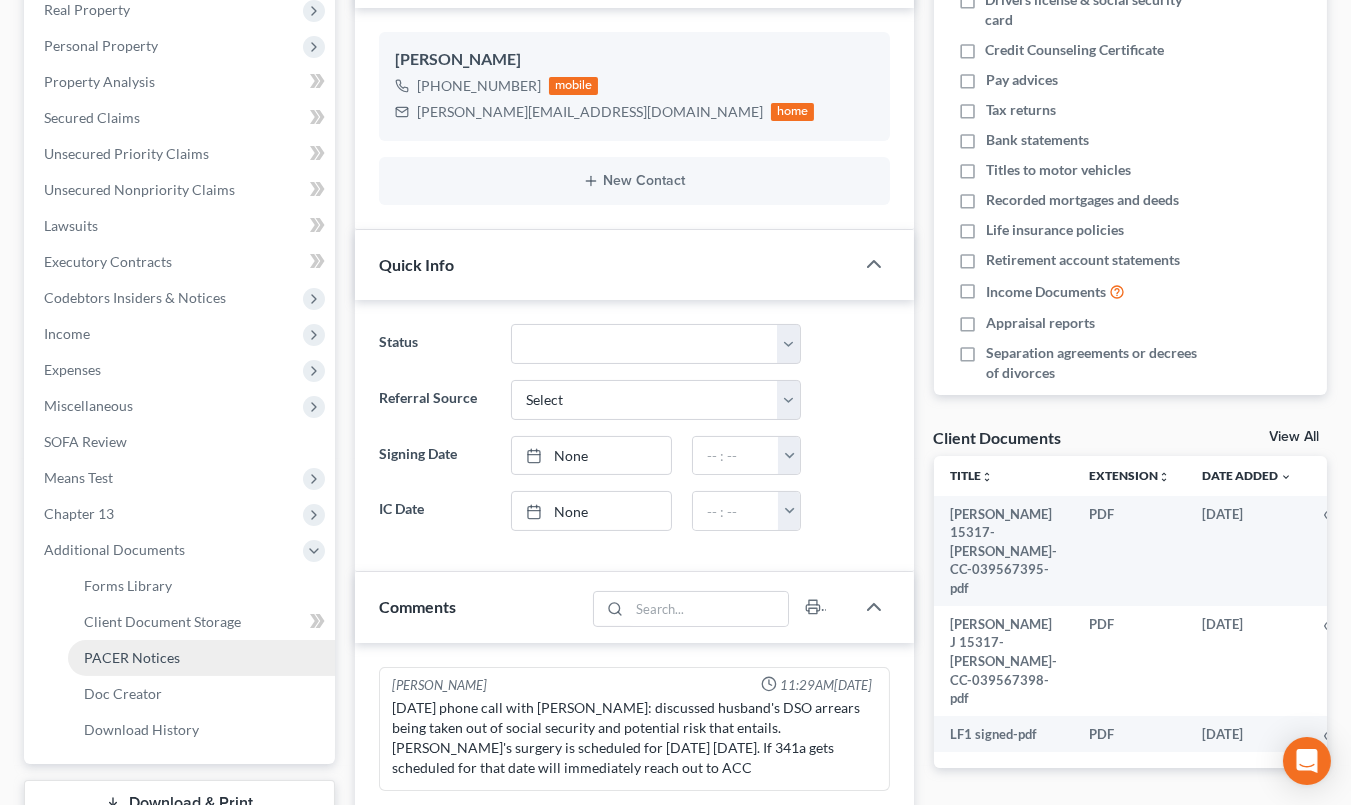 click on "PACER Notices" at bounding box center (201, 658) 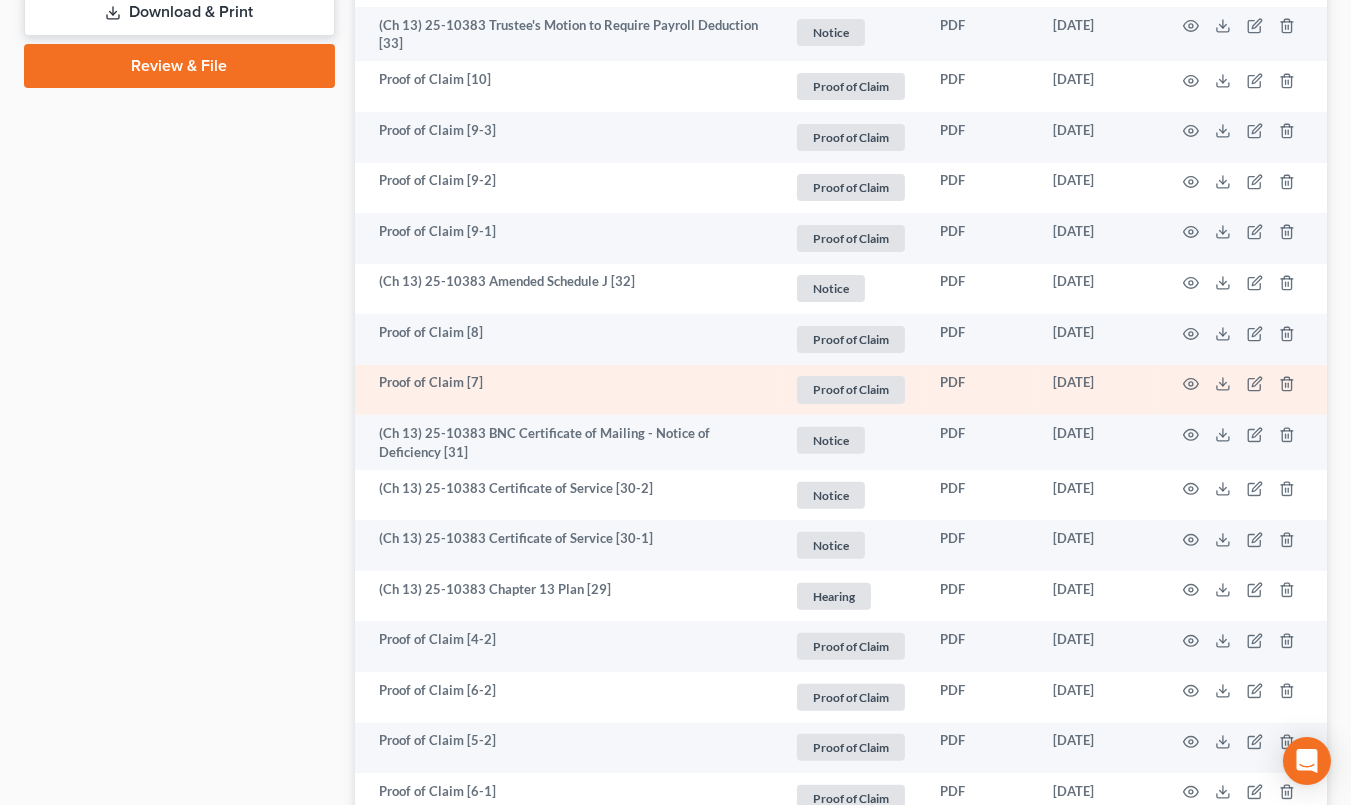 scroll, scrollTop: 1117, scrollLeft: 0, axis: vertical 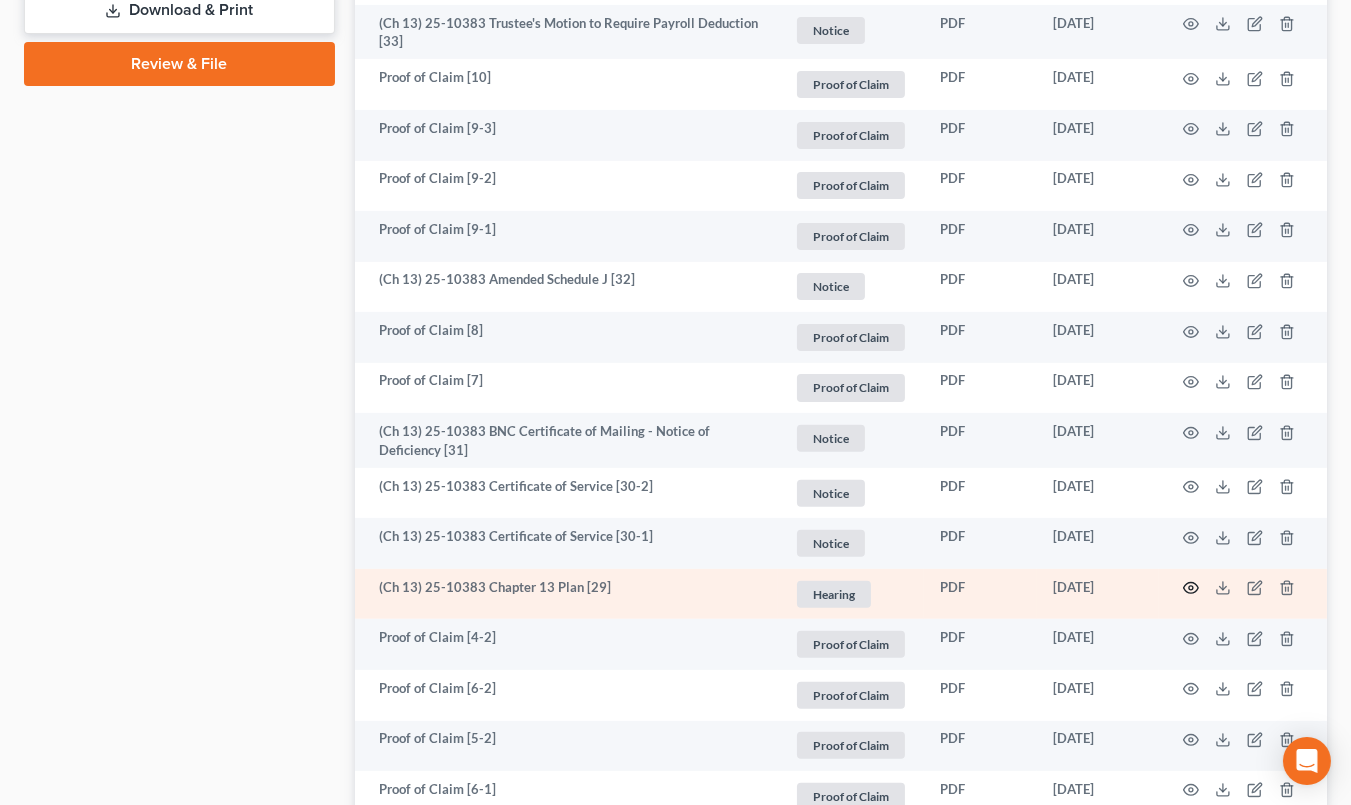 click 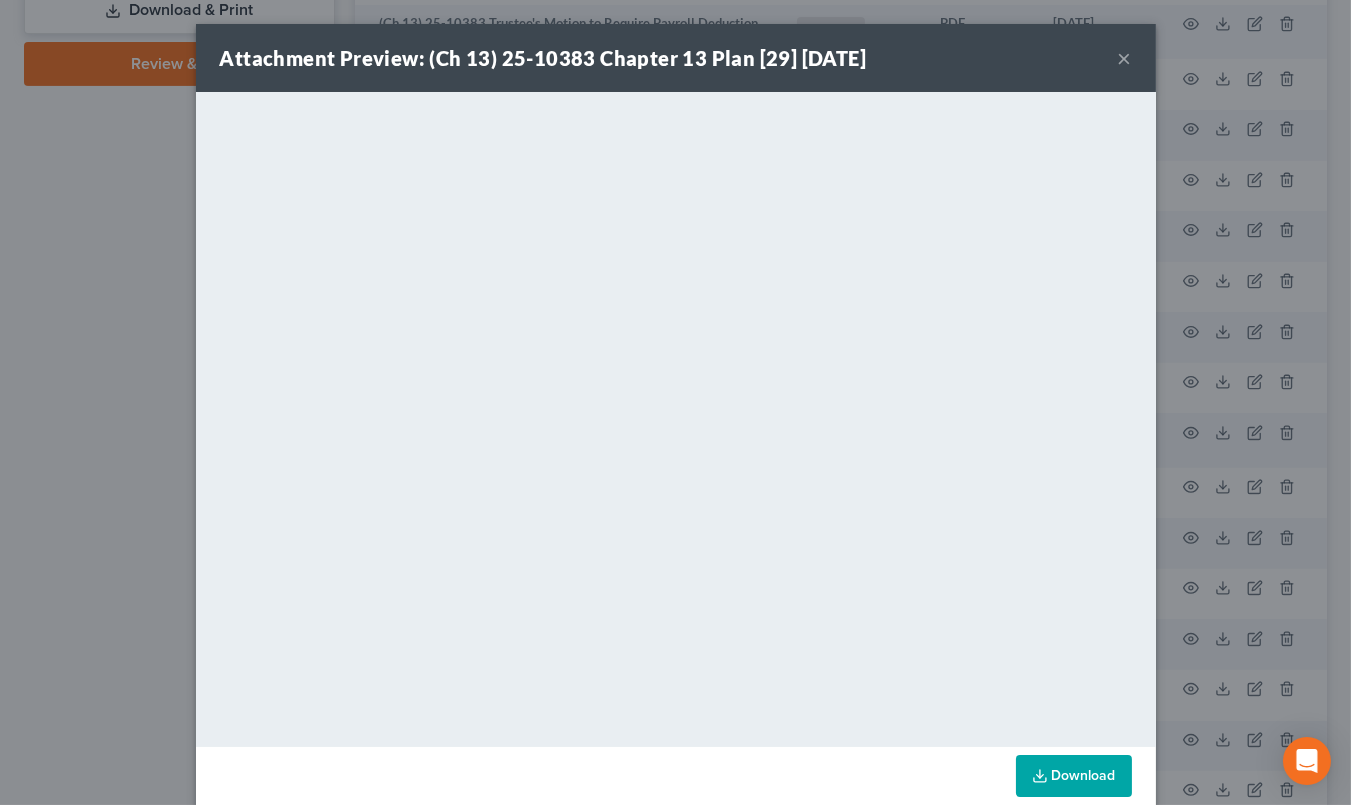 scroll, scrollTop: 30, scrollLeft: 0, axis: vertical 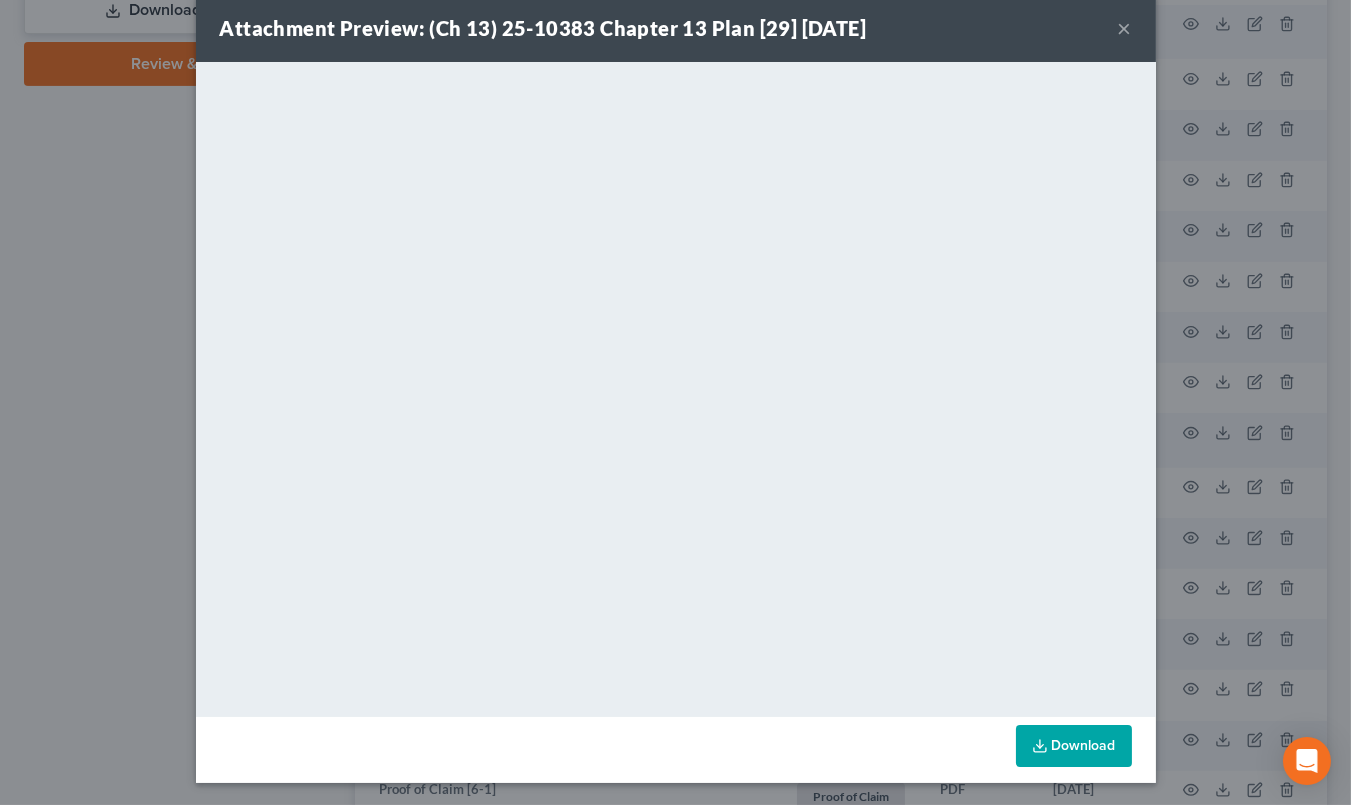 click on "Attachment Preview: (Ch 13) 25-10383 Chapter 13 Plan [29] 06/06/2025 ×
<object ng-attr-data='https://nextchapter-prod.s3.amazonaws.com/uploads/attachment/file/11534863/e98aa577-926b-4e40-a5c5-0eef8c16595f.pdf?X-Amz-Expires=3000&X-Amz-Date=20250710T195534Z&X-Amz-Algorithm=AWS4-HMAC-SHA256&X-Amz-Credential=AKIAJMWBS4AI7W4T6GHQ%2F20250710%2Fus-east-1%2Fs3%2Faws4_request&X-Amz-SignedHeaders=host&X-Amz-Signature=f00ba23757967c7d75d7e072eceb1142bdfcc07dcc99596651d75afbdded272f' type='application/pdf' width='100%' height='650px'></object>
<p><a href='https://nextchapter-prod.s3.amazonaws.com/uploads/attachment/file/11534863/e98aa577-926b-4e40-a5c5-0eef8c16595f.pdf?X-Amz-Expires=3000&X-Amz-Date=20250710T195534Z&X-Amz-Algorithm=AWS4-HMAC-SHA256&X-Amz-Credential=AKIAJMWBS4AI7W4T6GHQ%2F20250710%2Fus-east-1%2Fs3%2Faws4_request&X-Amz-SignedHeaders=host&X-Amz-Signature=f00ba23757967c7d75d7e072eceb1142bdfcc07dcc99596651d75afbdded272f' target='_blank'>Click here</a> to open in a new window.</p>" at bounding box center [675, 402] 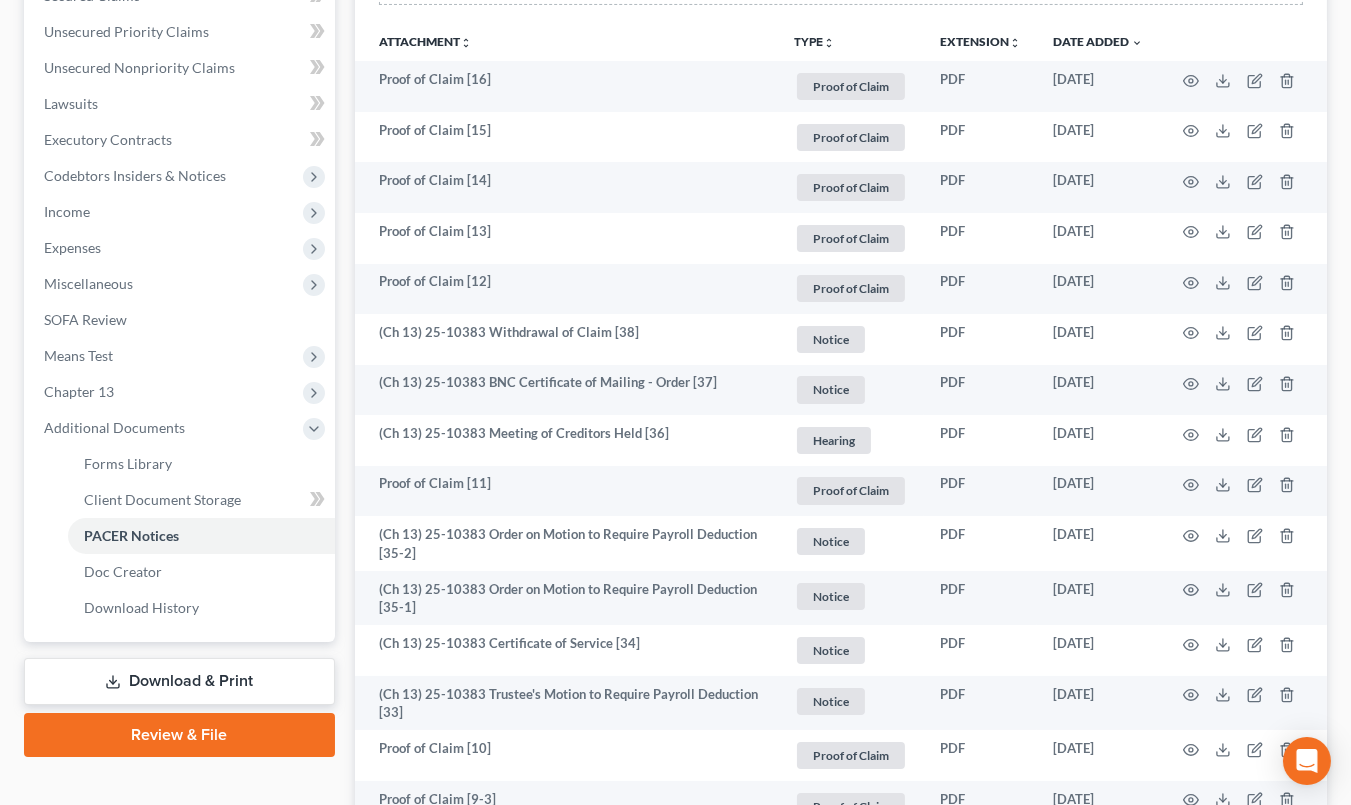 scroll, scrollTop: 0, scrollLeft: 0, axis: both 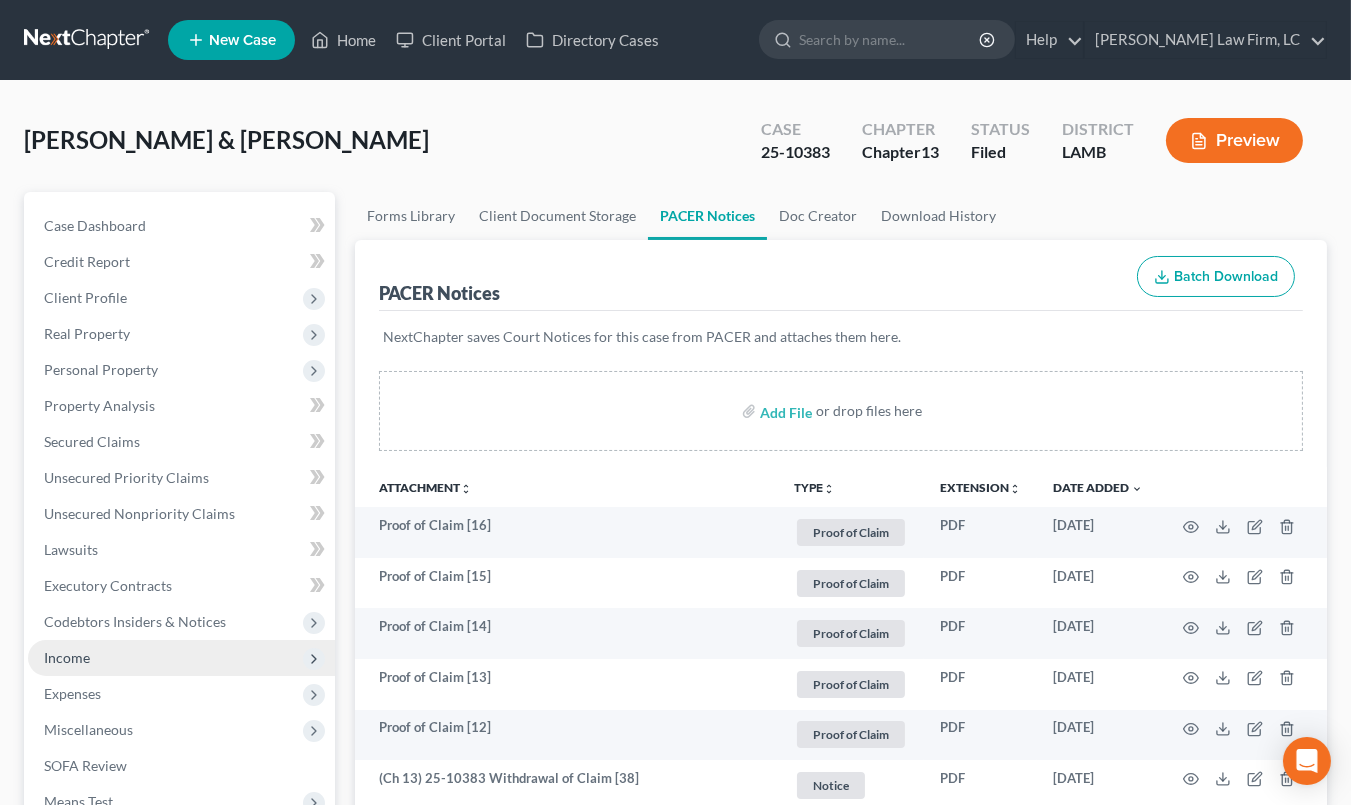 click on "Income" at bounding box center (181, 658) 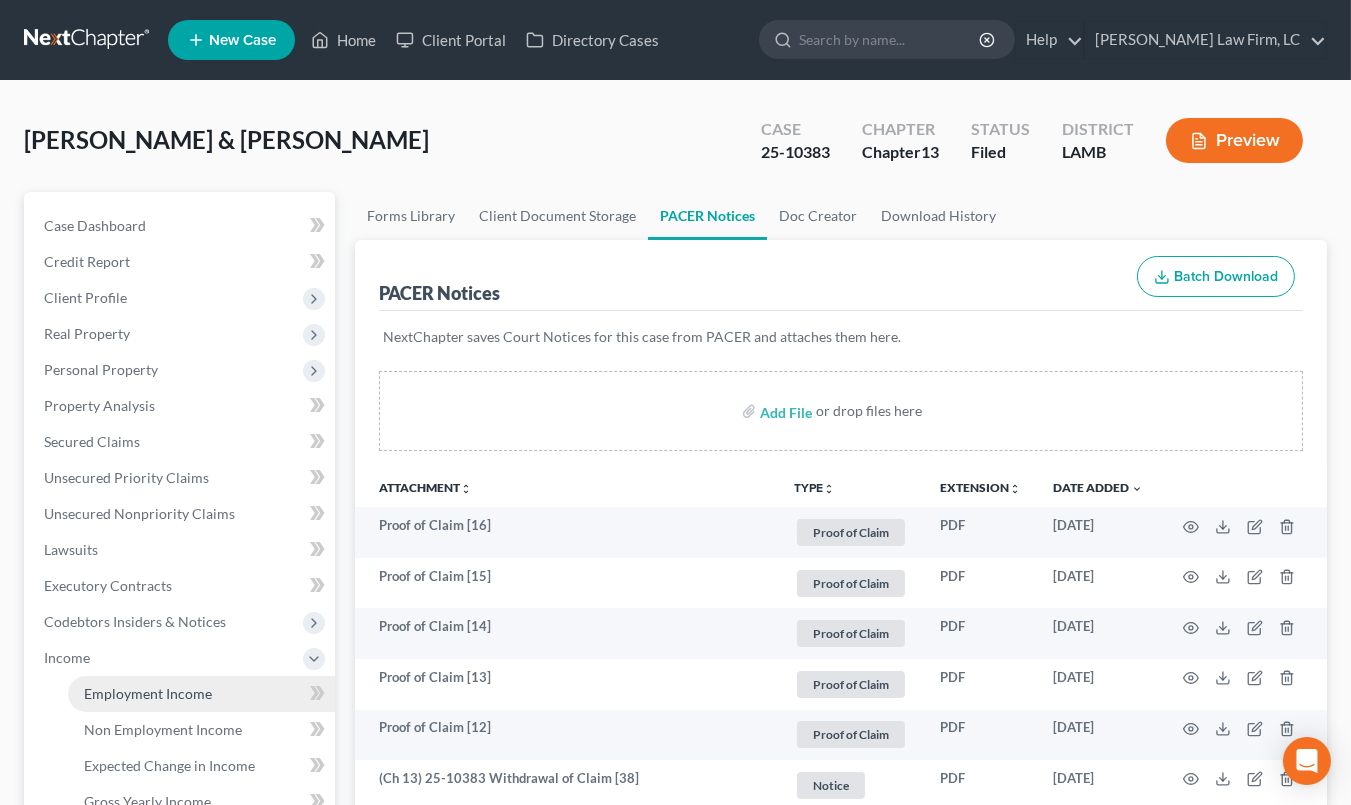 click on "Employment Income" at bounding box center [201, 694] 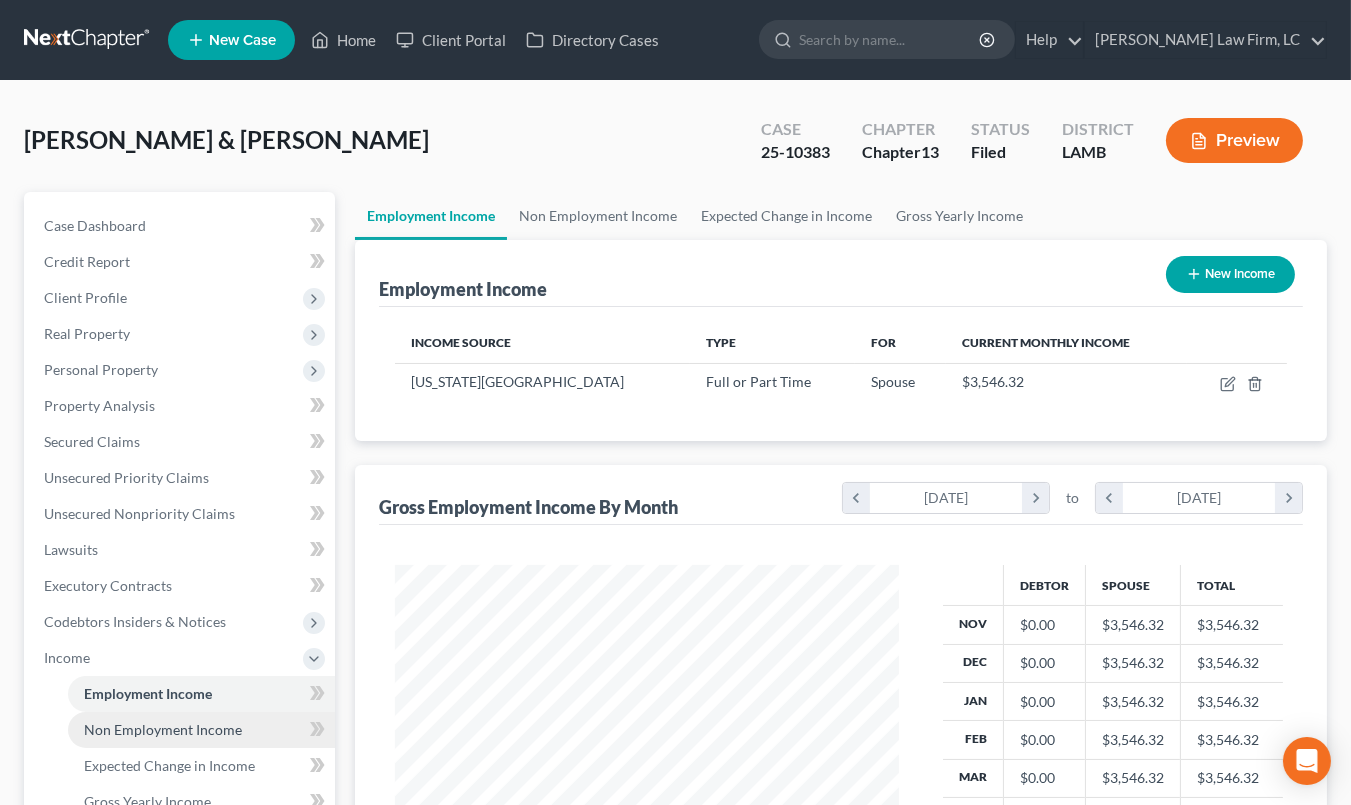 scroll, scrollTop: 999645, scrollLeft: 999456, axis: both 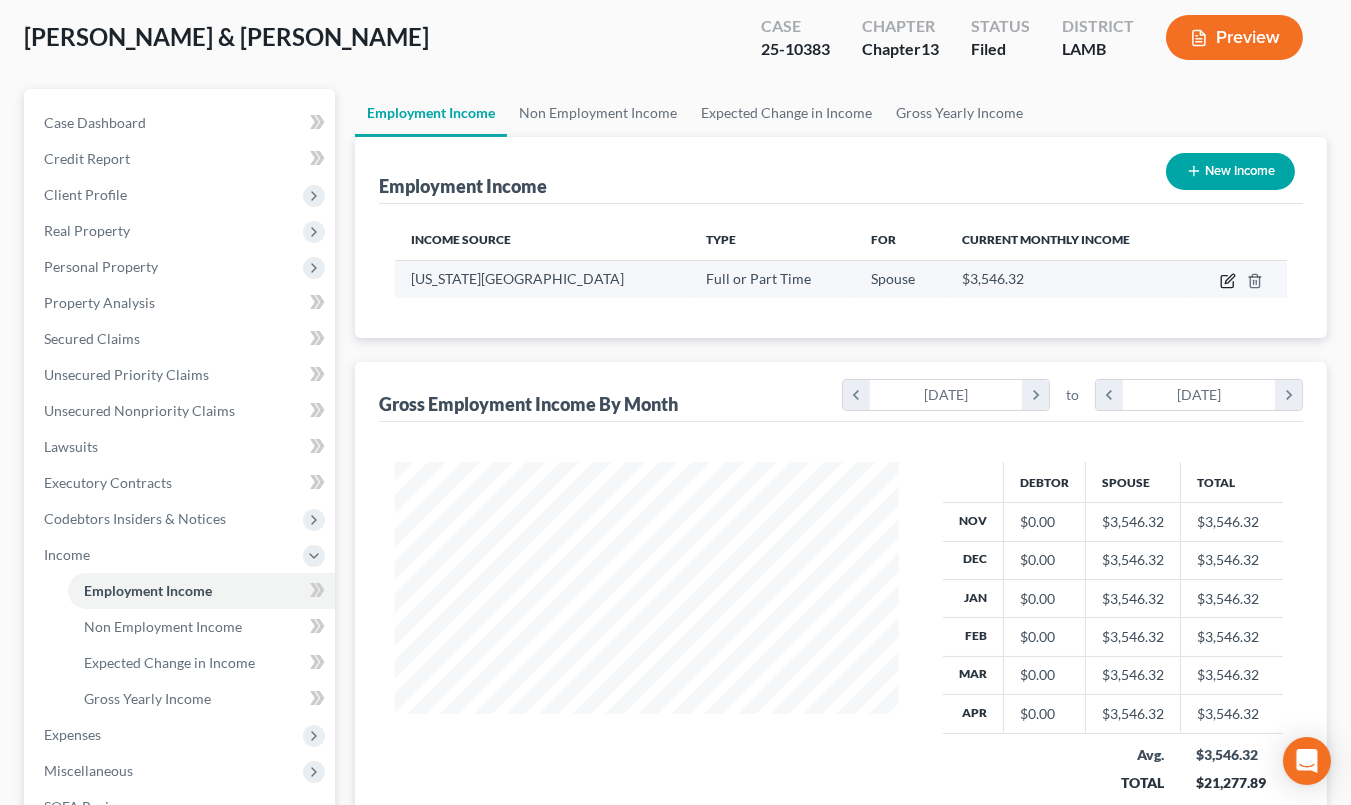 click 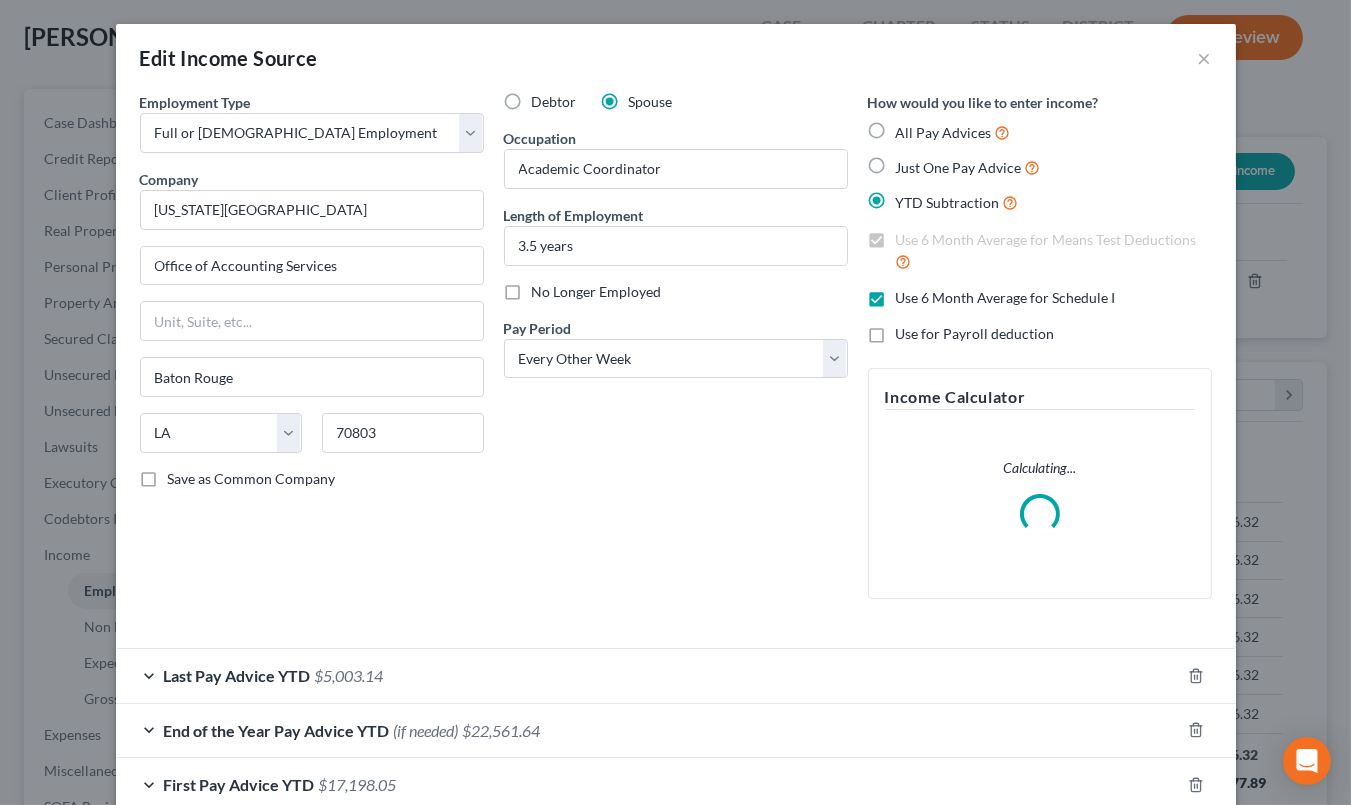 scroll, scrollTop: 113, scrollLeft: 0, axis: vertical 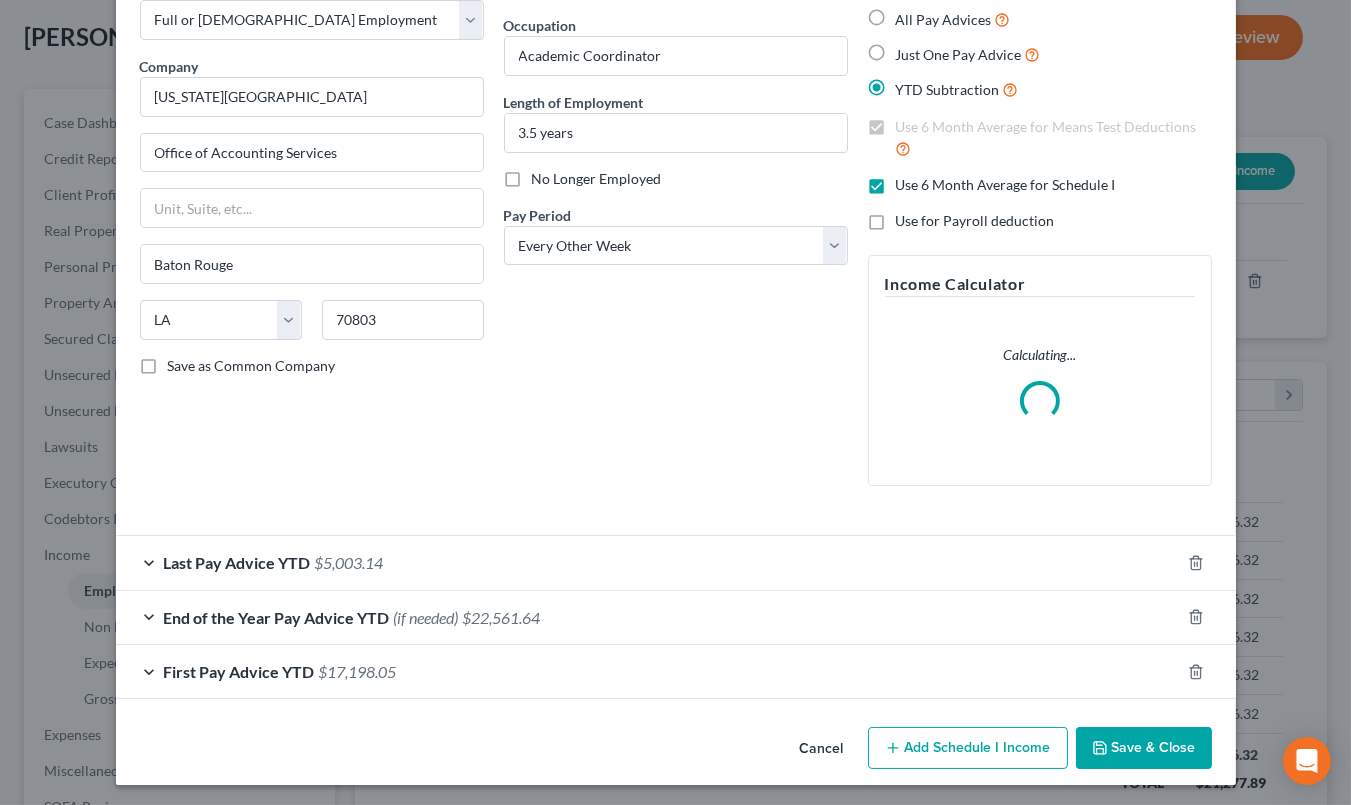 drag, startPoint x: 831, startPoint y: 774, endPoint x: 832, endPoint y: 760, distance: 14.035668 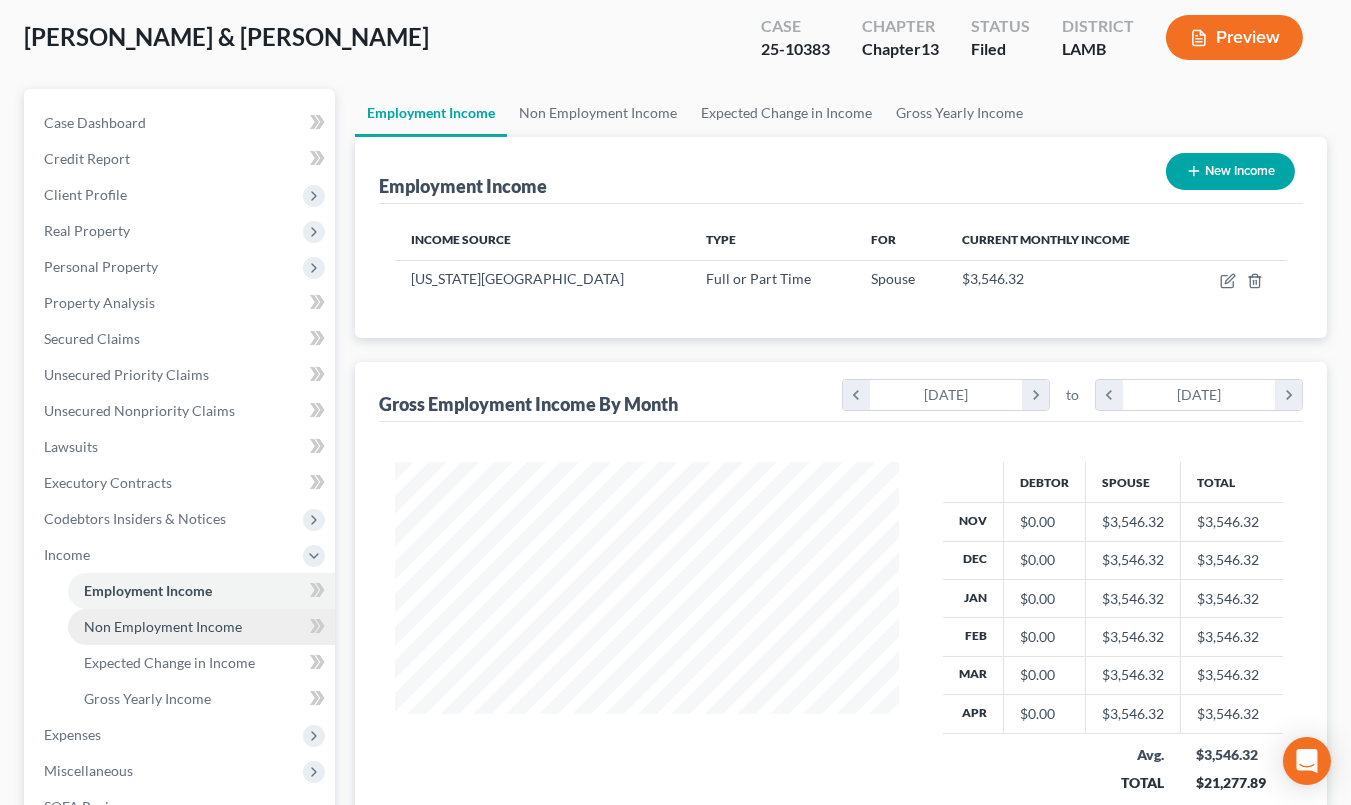 click on "Non Employment Income" at bounding box center [201, 627] 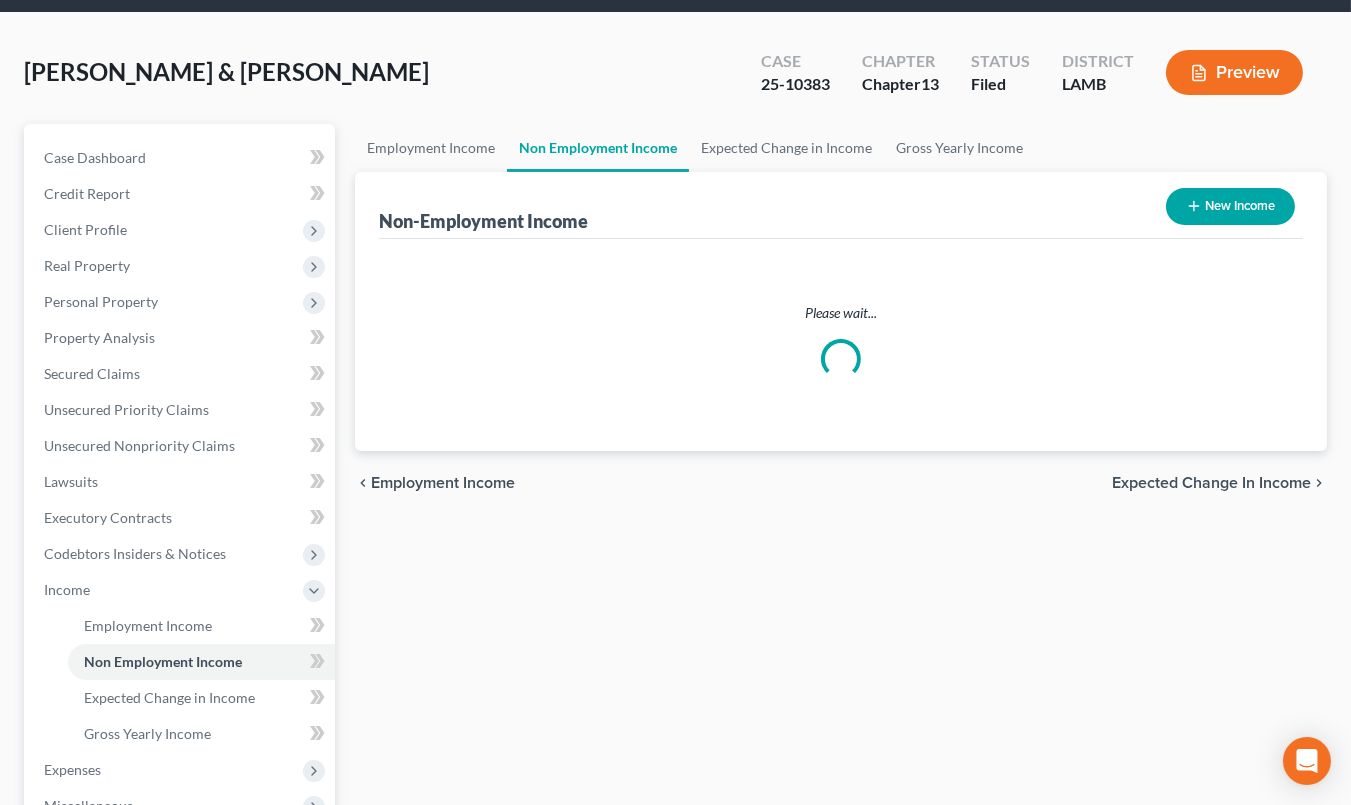 scroll, scrollTop: 0, scrollLeft: 0, axis: both 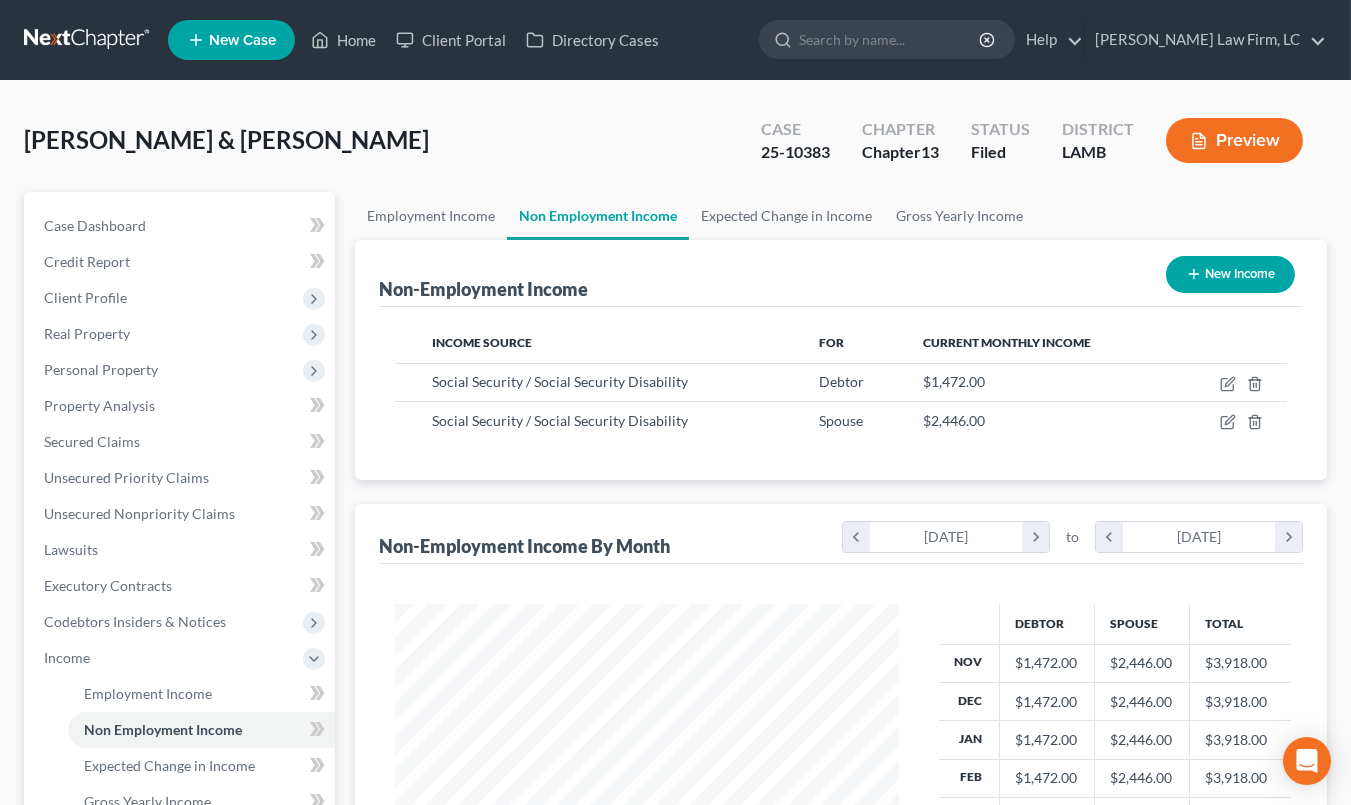 click at bounding box center (88, 40) 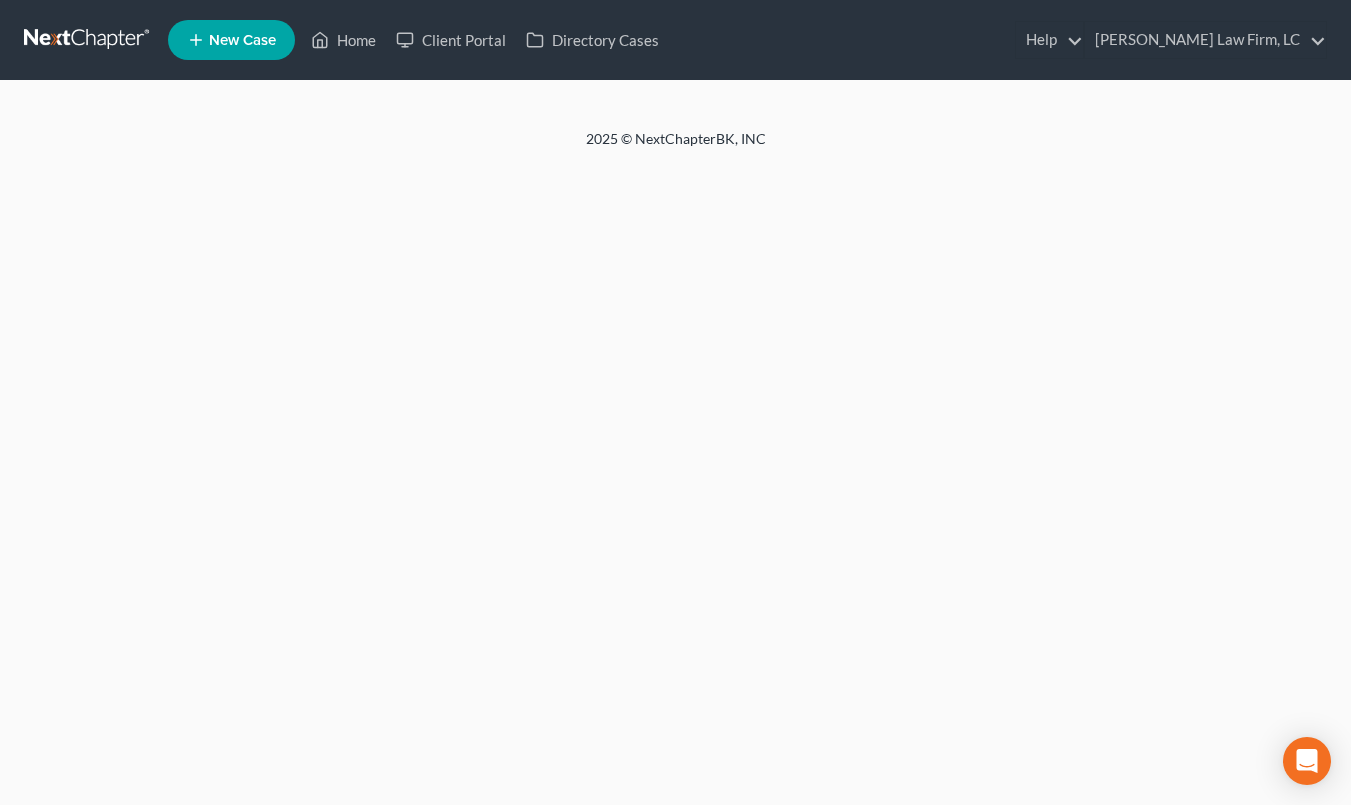 scroll, scrollTop: 0, scrollLeft: 0, axis: both 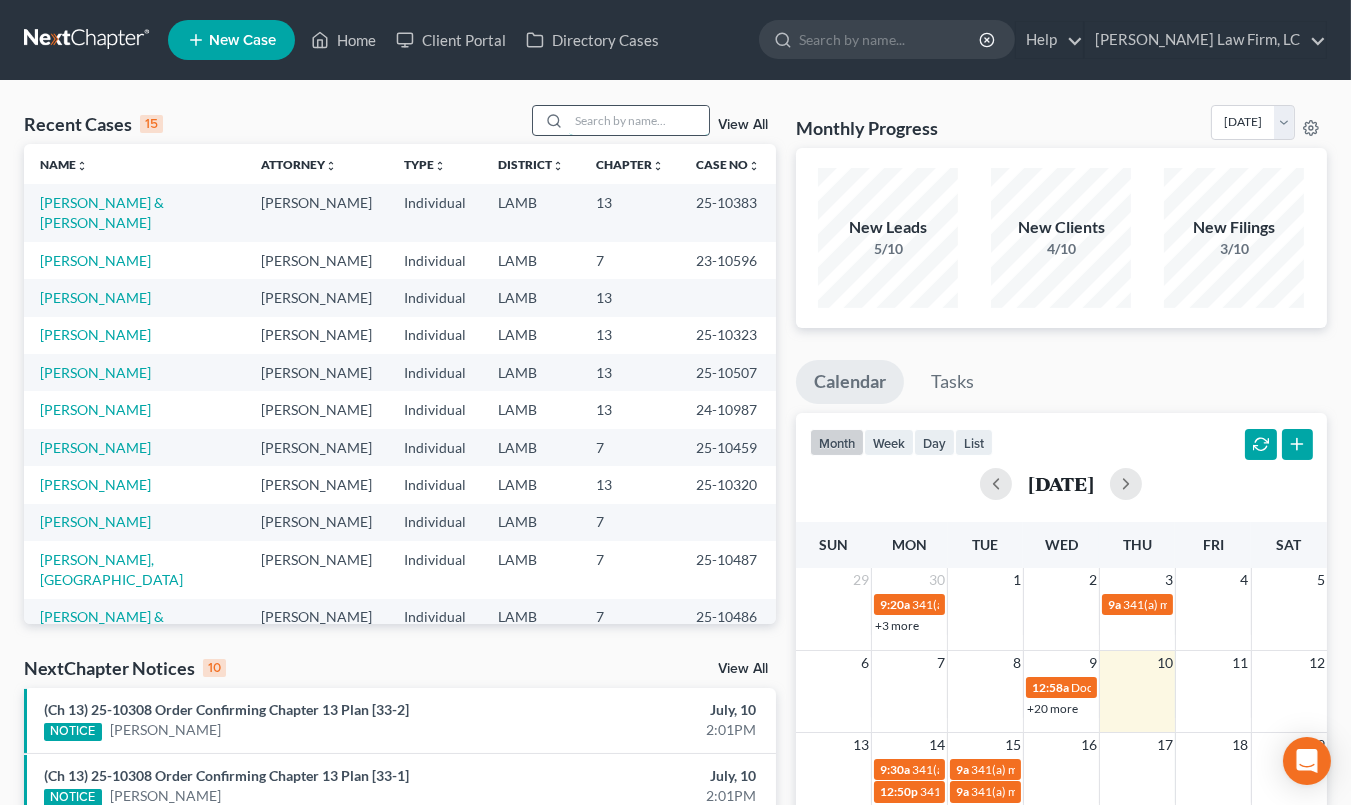 click at bounding box center (639, 120) 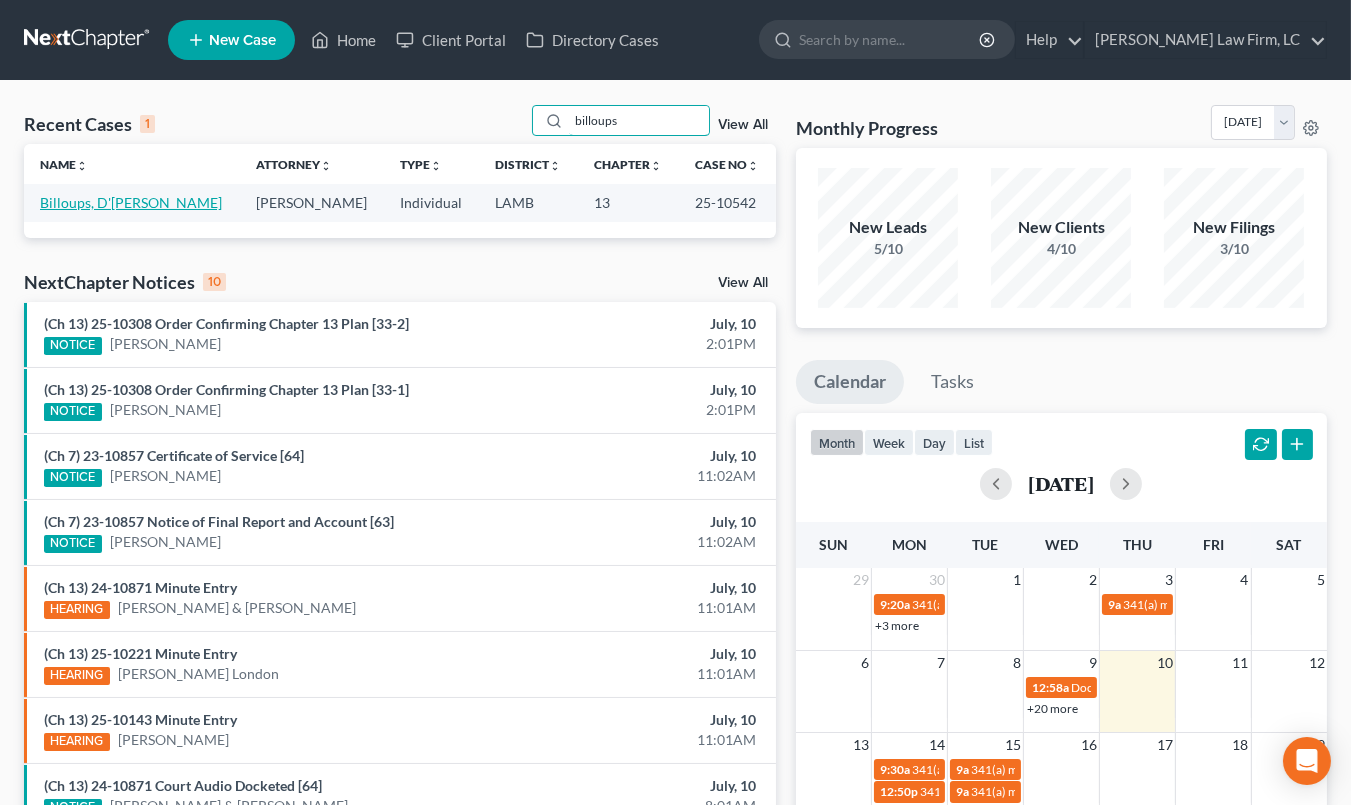 type on "billoups" 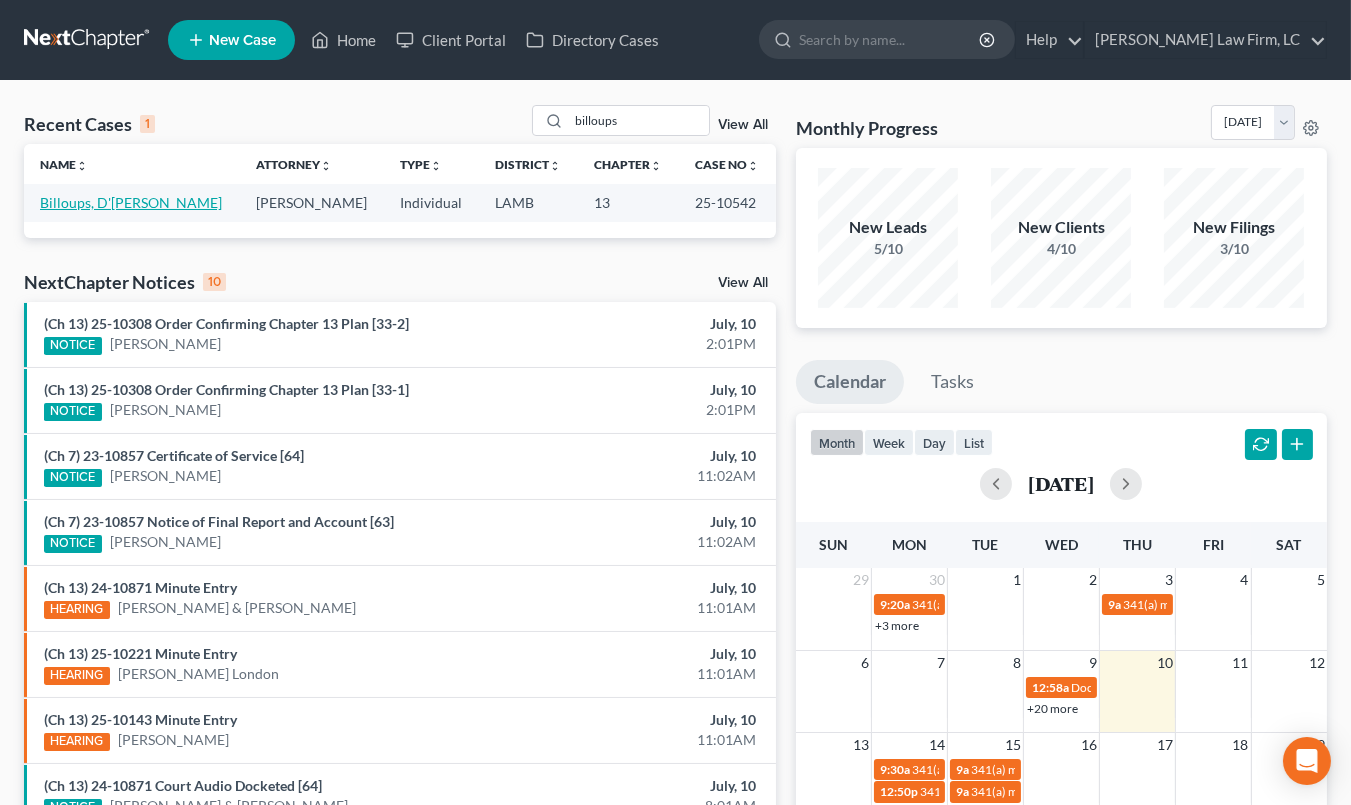 click on "Billoups, D'[PERSON_NAME]" at bounding box center (131, 202) 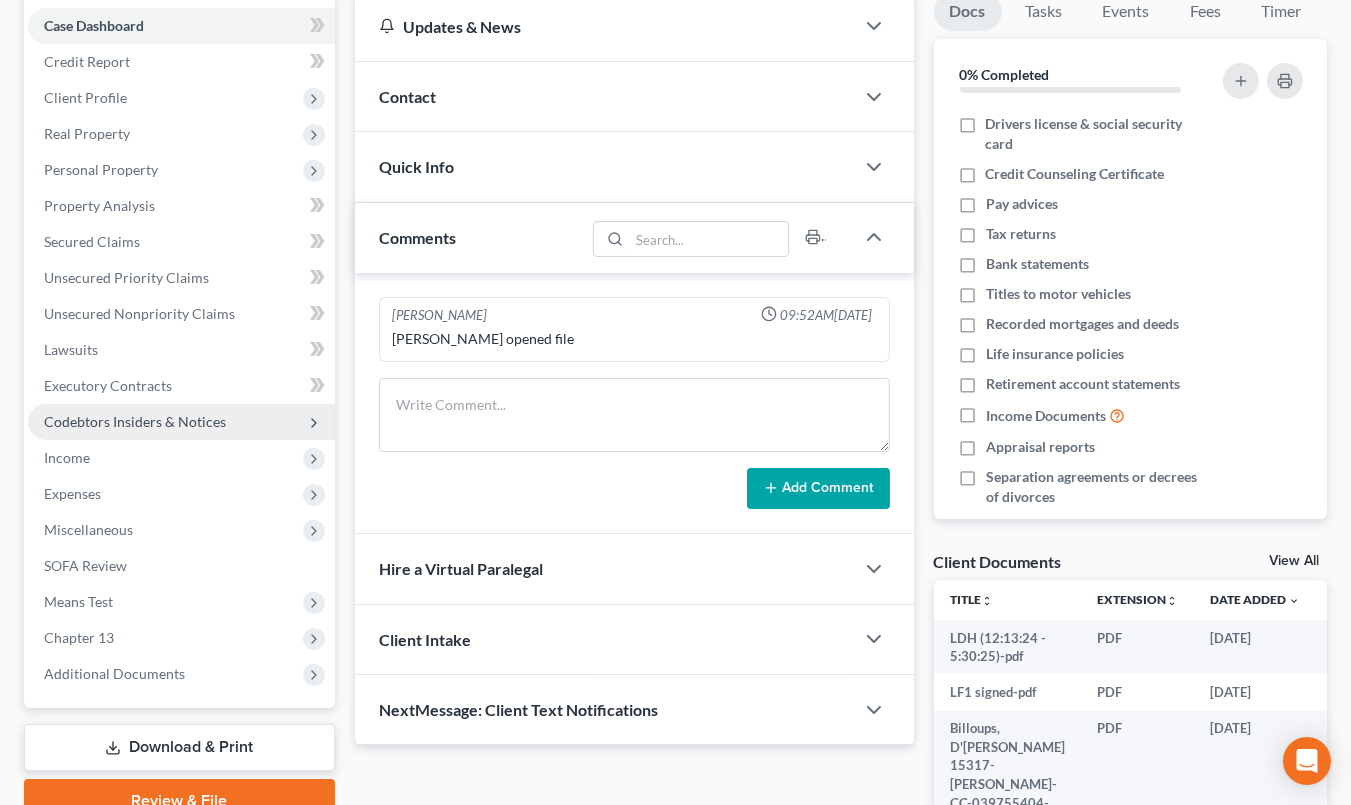 scroll, scrollTop: 393, scrollLeft: 0, axis: vertical 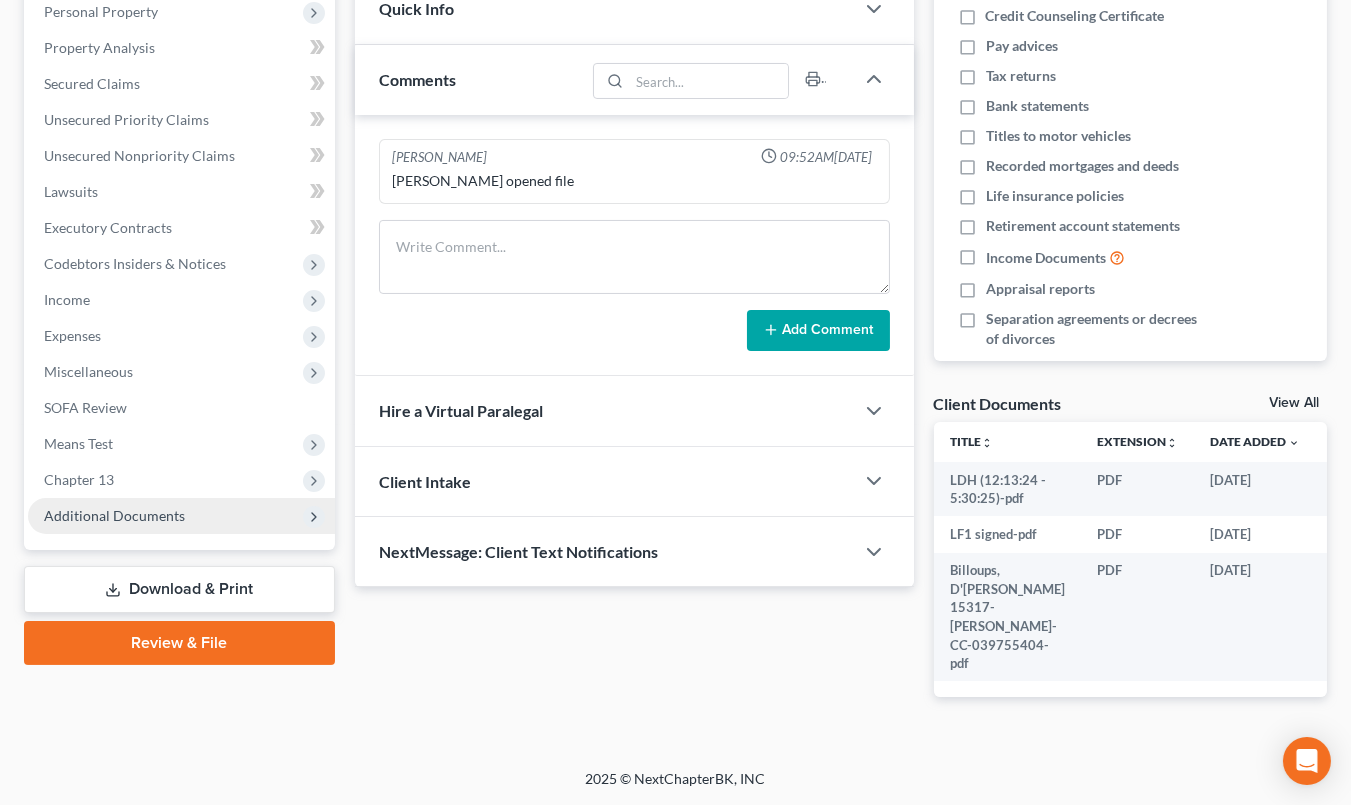click on "Additional Documents" at bounding box center (181, 516) 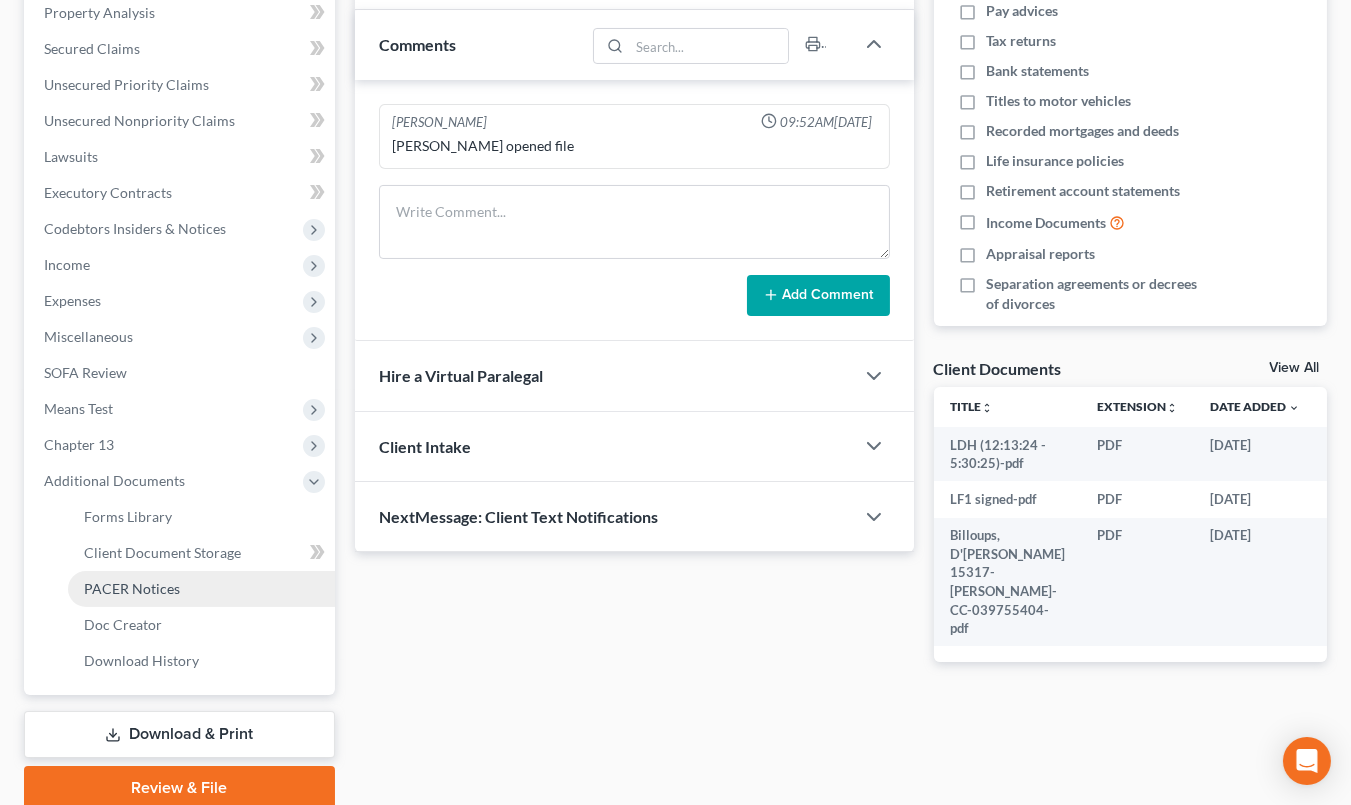 click on "PACER Notices" at bounding box center [201, 589] 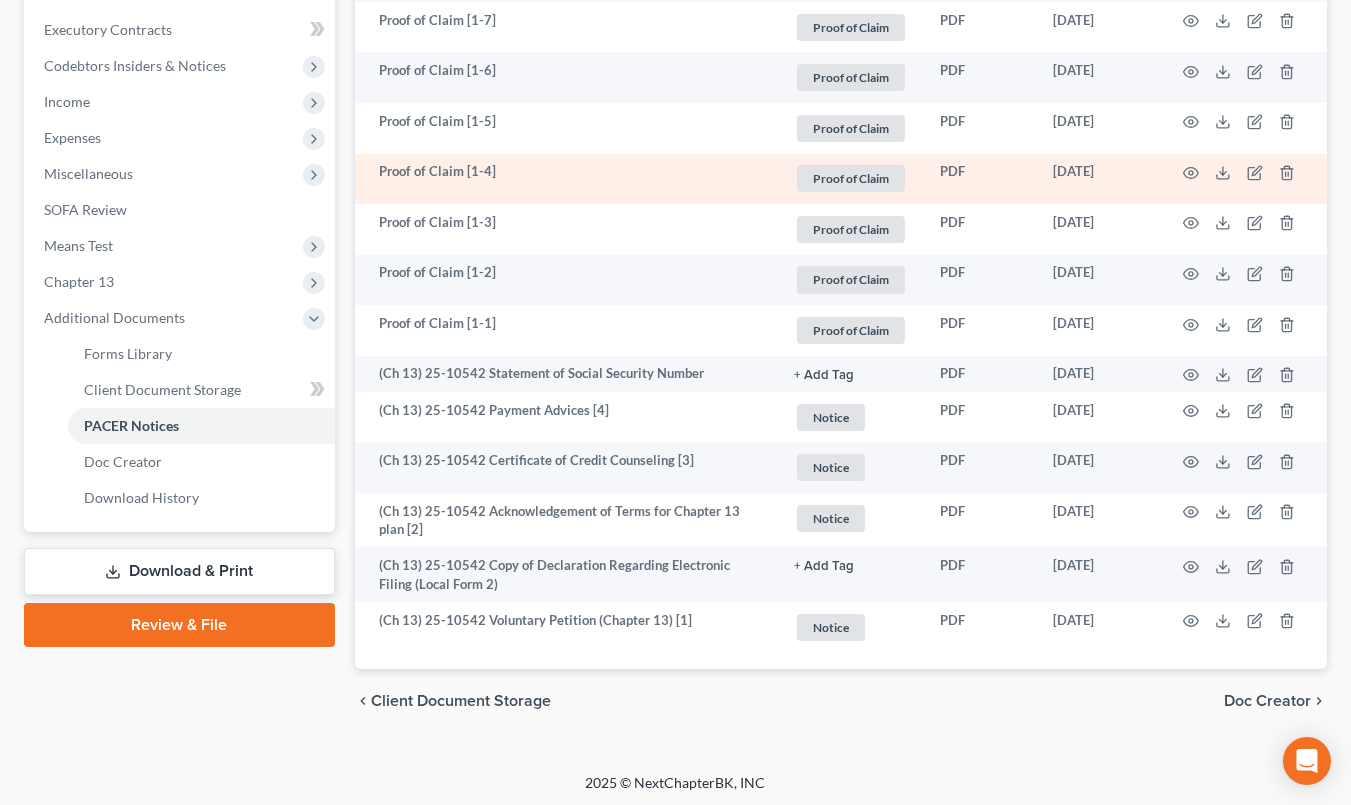 scroll, scrollTop: 0, scrollLeft: 0, axis: both 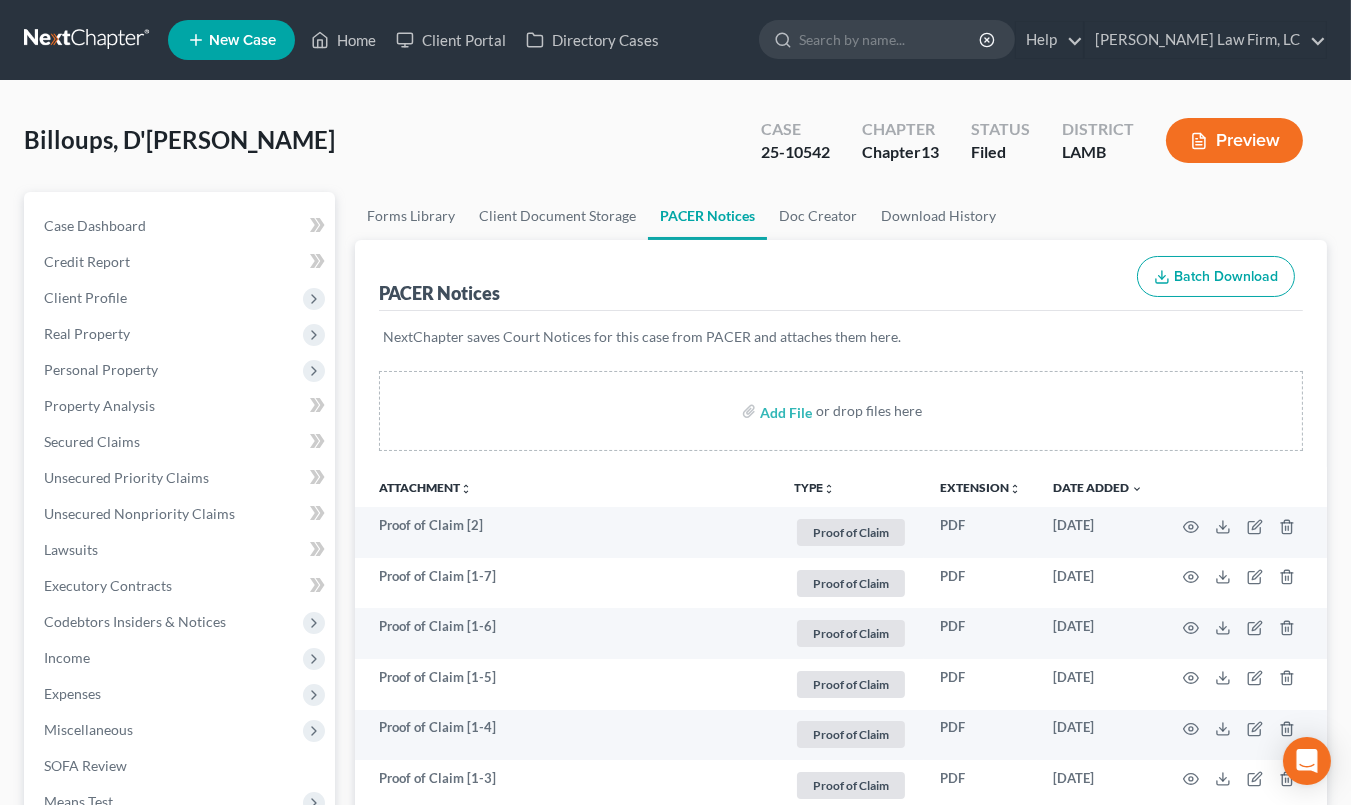 click on "Home New Case Client Portal Directory Cases Dickson Law Firm, LC mdd@dicksonlawfirm.com My Account Settings Plan + Billing Account Add-Ons Upgrade to Whoa Help Center Webinars Training Videos What's new Log out New Case Home Client Portal Directory Cases         - No Result - See all results Or Press Enter... Help Help Center Webinars Training Videos What's new Dickson Law Firm, LC Dickson Law Firm, LC mdd@dicksonlawfirm.com My Account Settings Plan + Billing Account Add-Ons Upgrade to Whoa Log out" at bounding box center (675, 40) 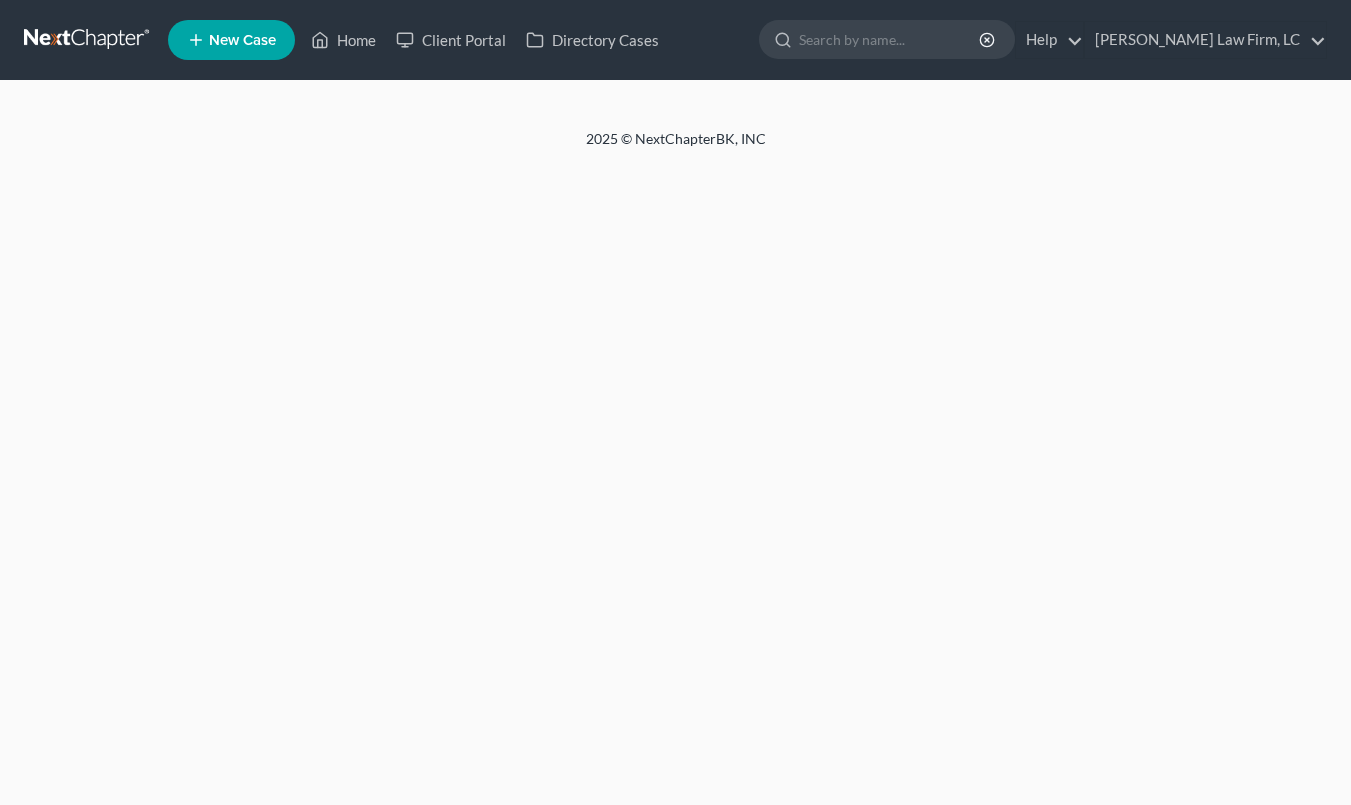 scroll, scrollTop: 0, scrollLeft: 0, axis: both 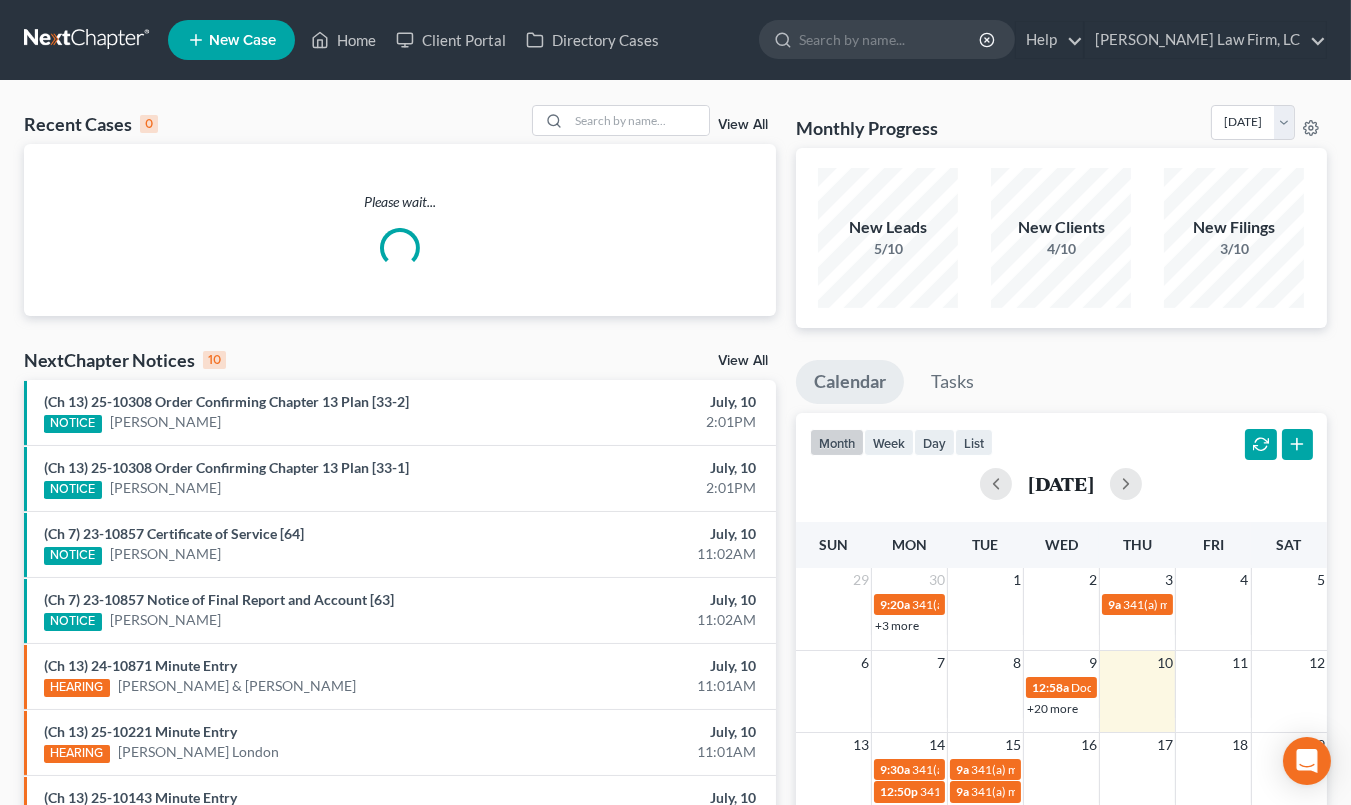 click on "View All" at bounding box center (654, 120) 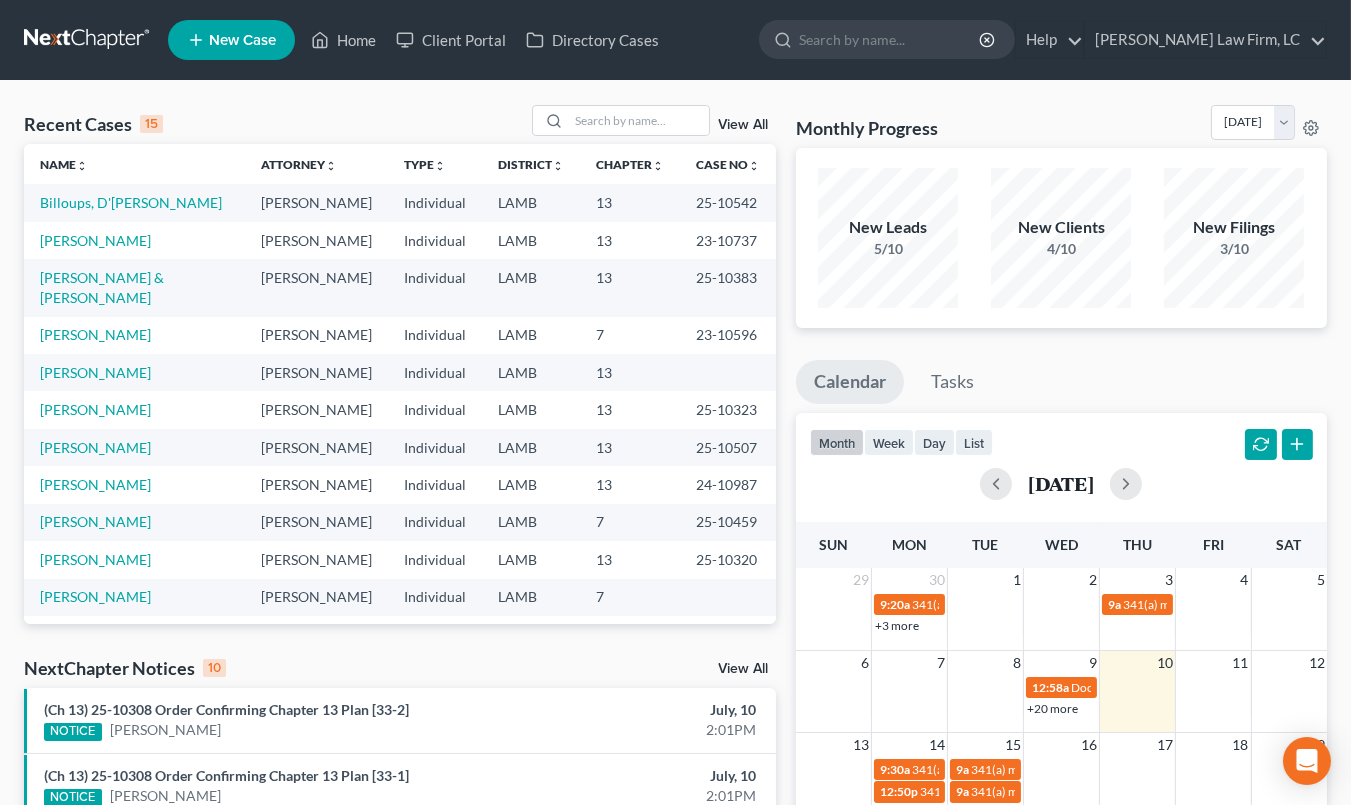 click on "View All" at bounding box center (743, 125) 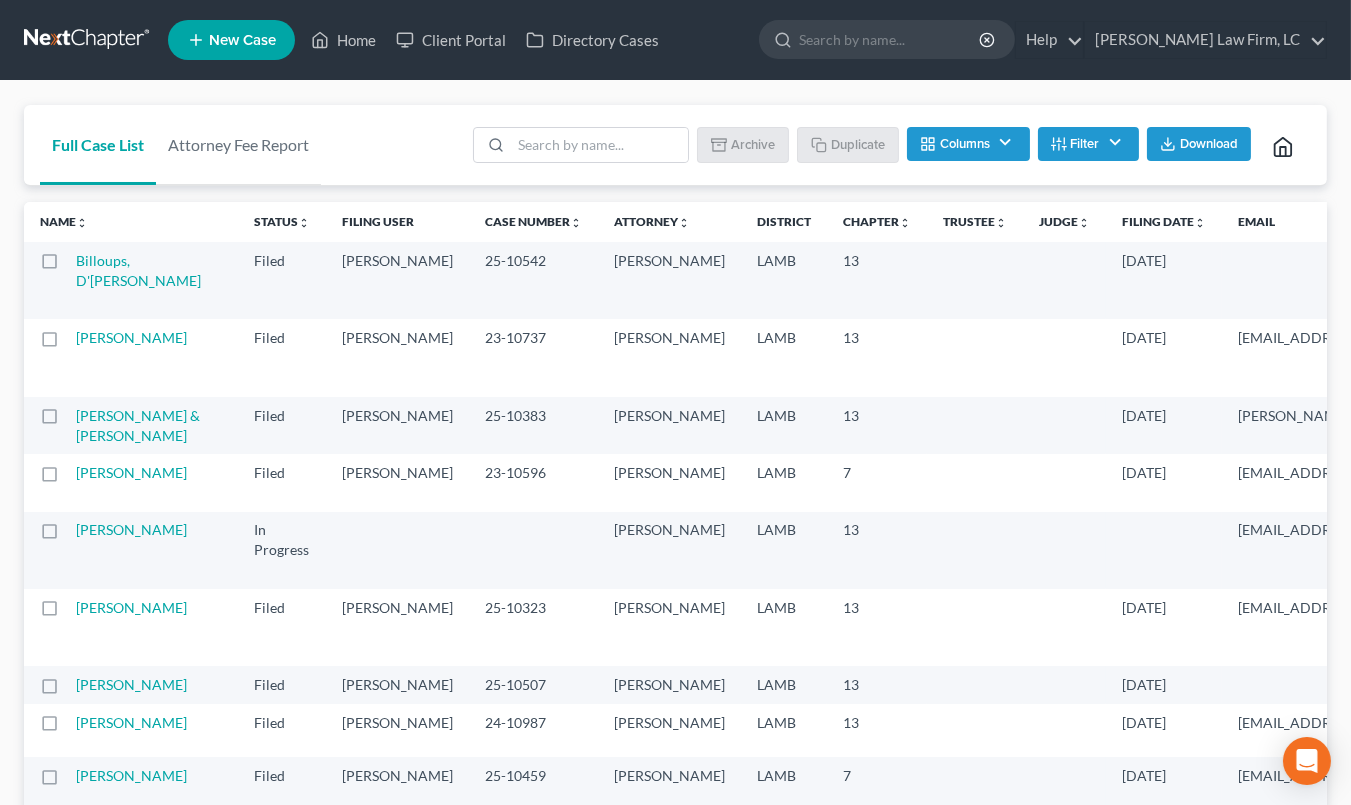 click on "Filing Date
unfold_more
expand_more
expand_less" at bounding box center [1164, 222] 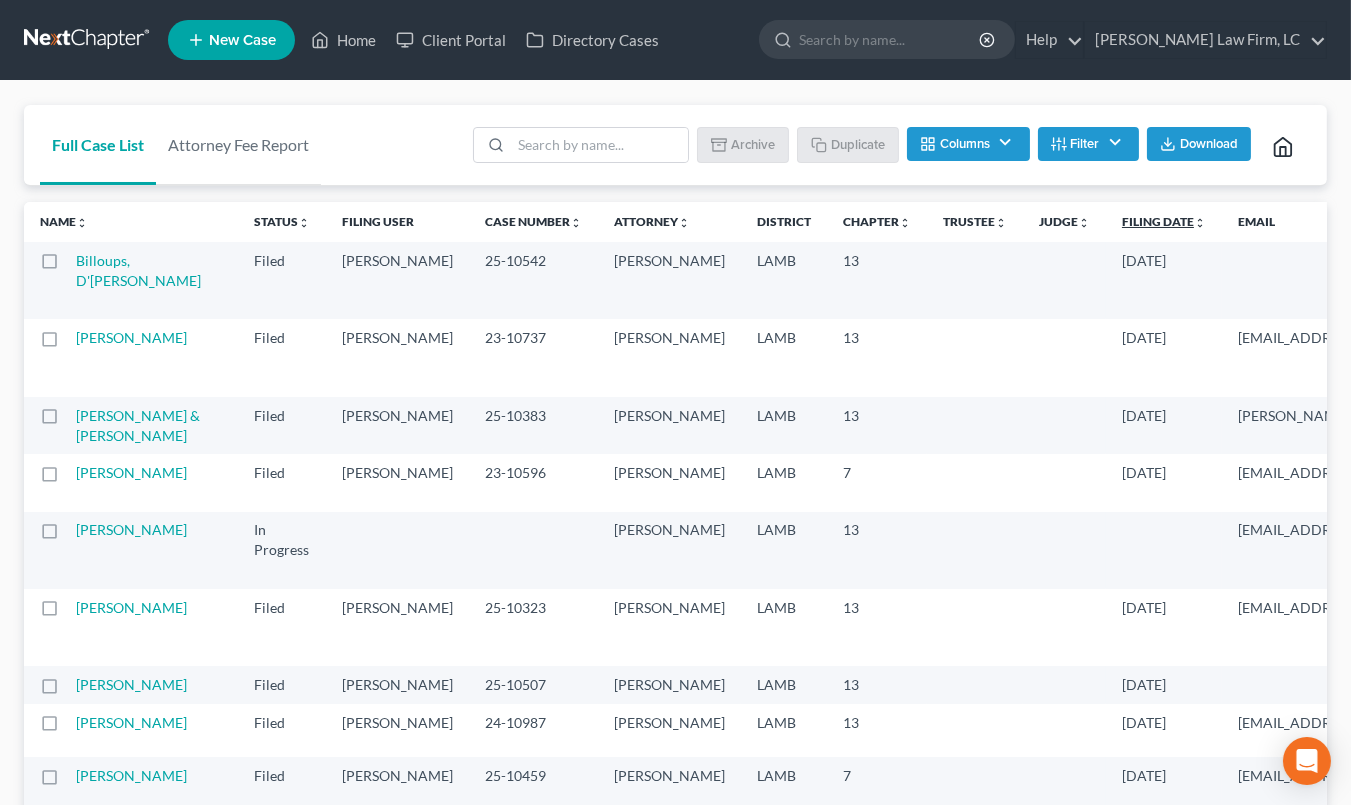 click on "Filing Date
unfold_more
expand_more
expand_less" at bounding box center (1164, 221) 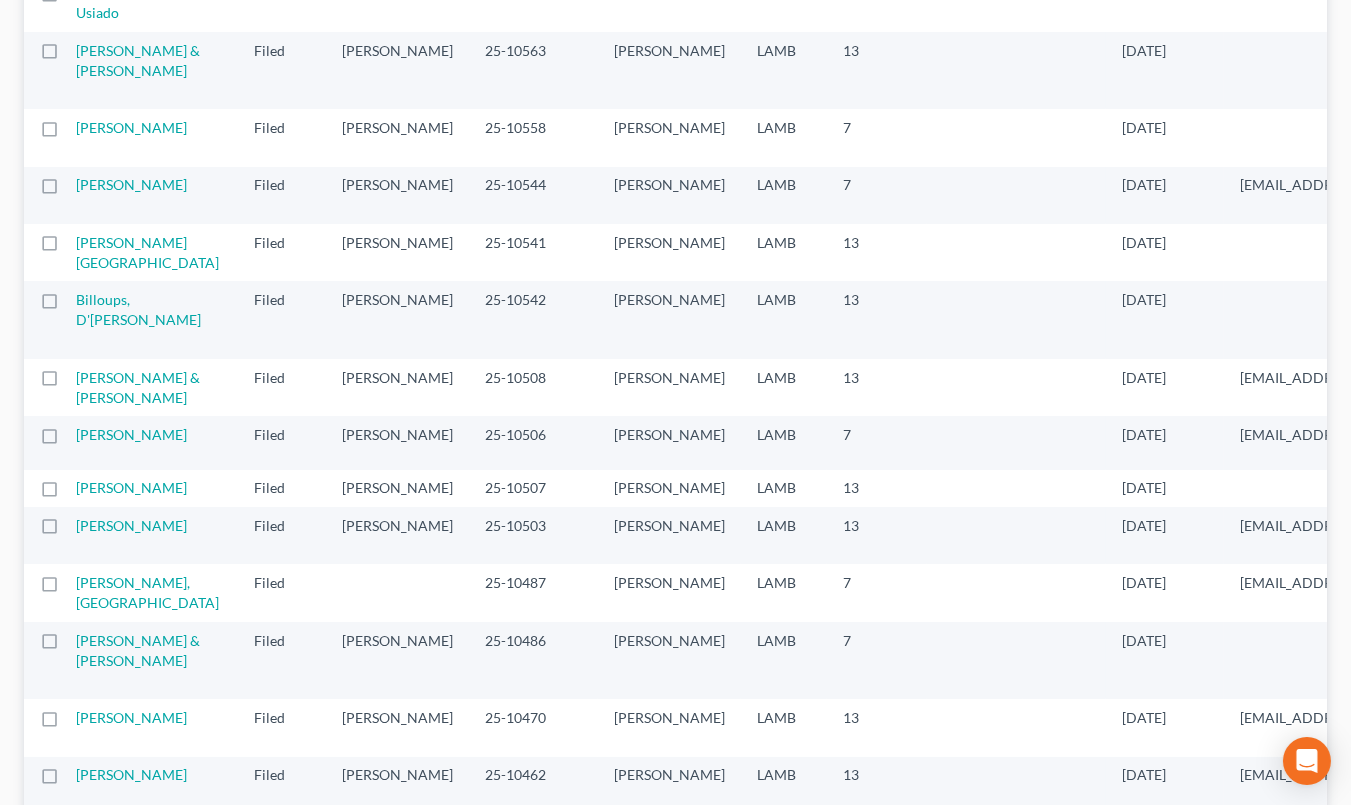 scroll, scrollTop: 275, scrollLeft: 0, axis: vertical 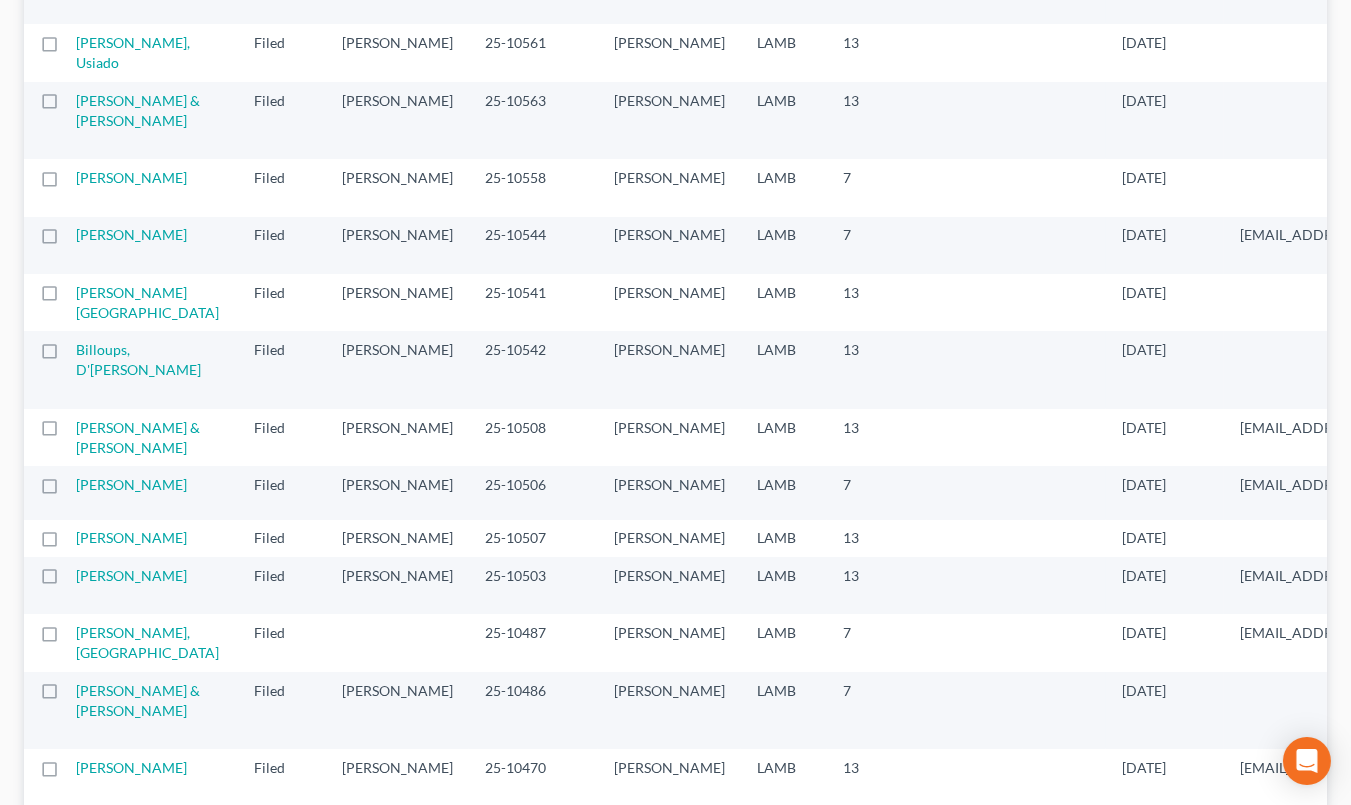 click on "[PERSON_NAME] & [PERSON_NAME]" at bounding box center [157, 120] 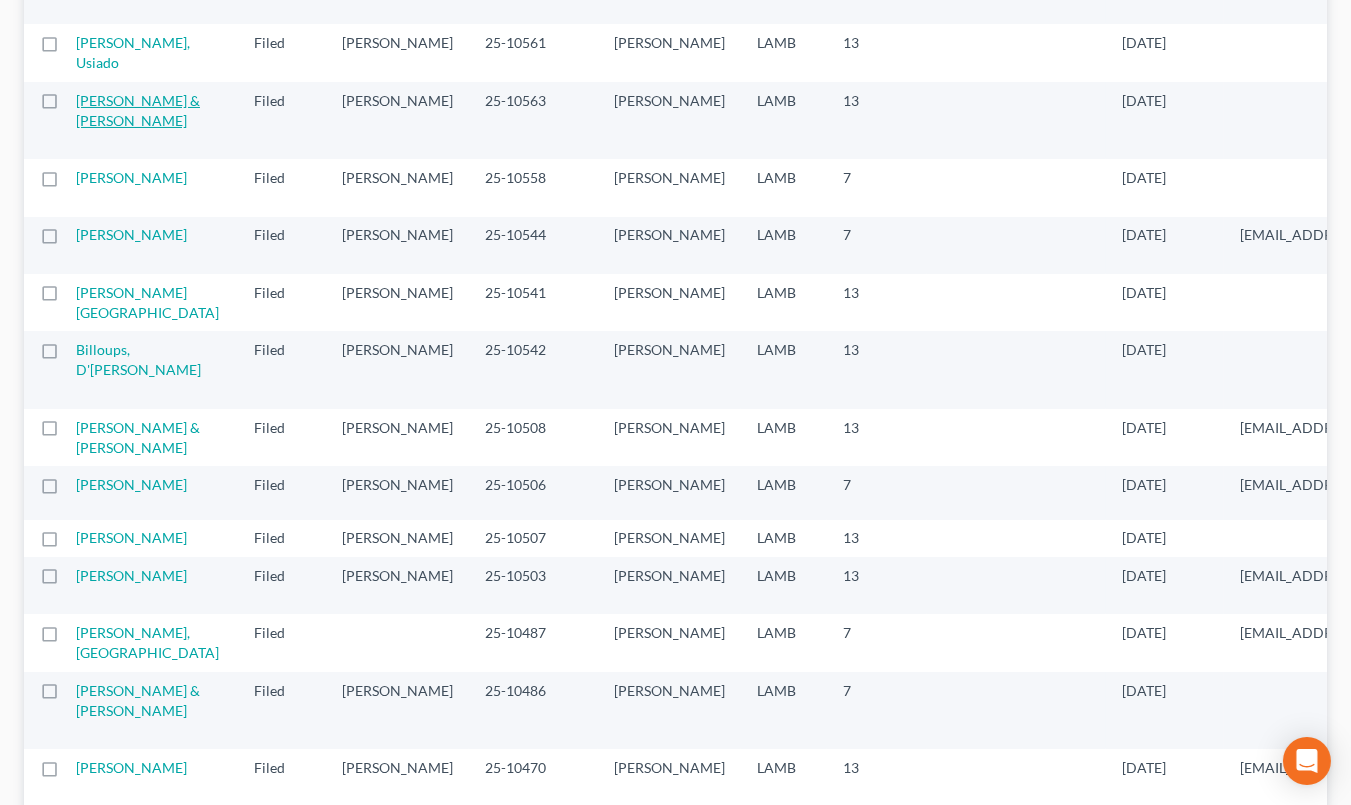 click on "[PERSON_NAME] & [PERSON_NAME]" at bounding box center (138, 110) 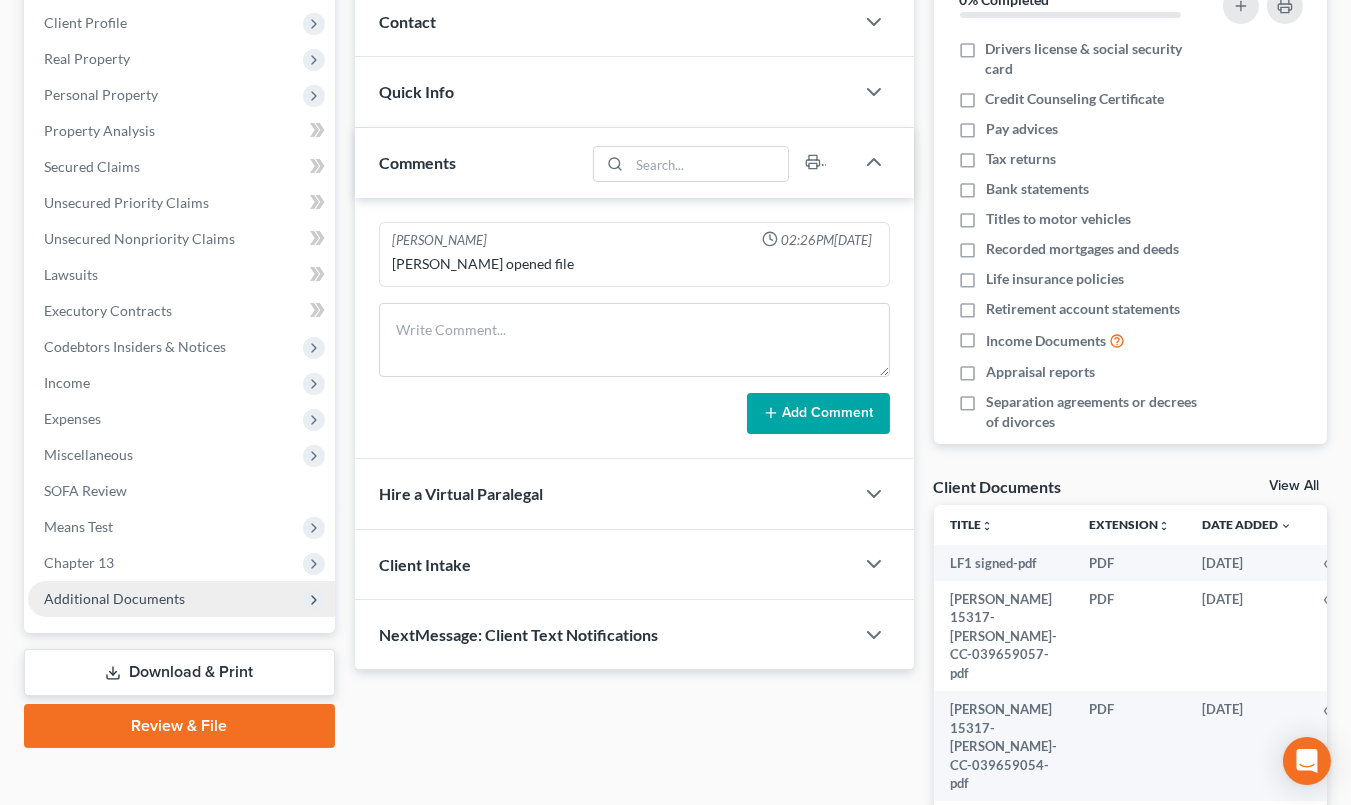 click on "Additional Documents" at bounding box center (114, 598) 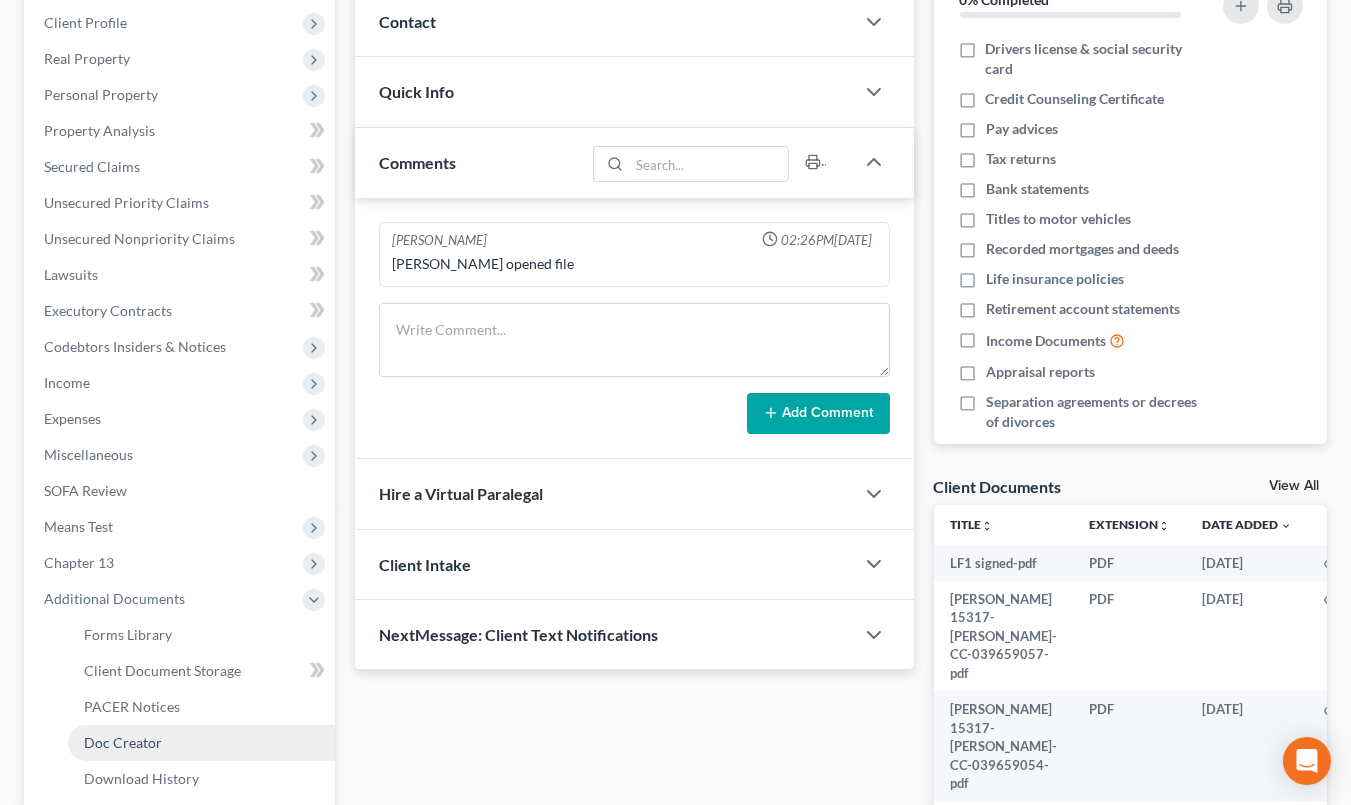 click on "Doc Creator" at bounding box center [201, 743] 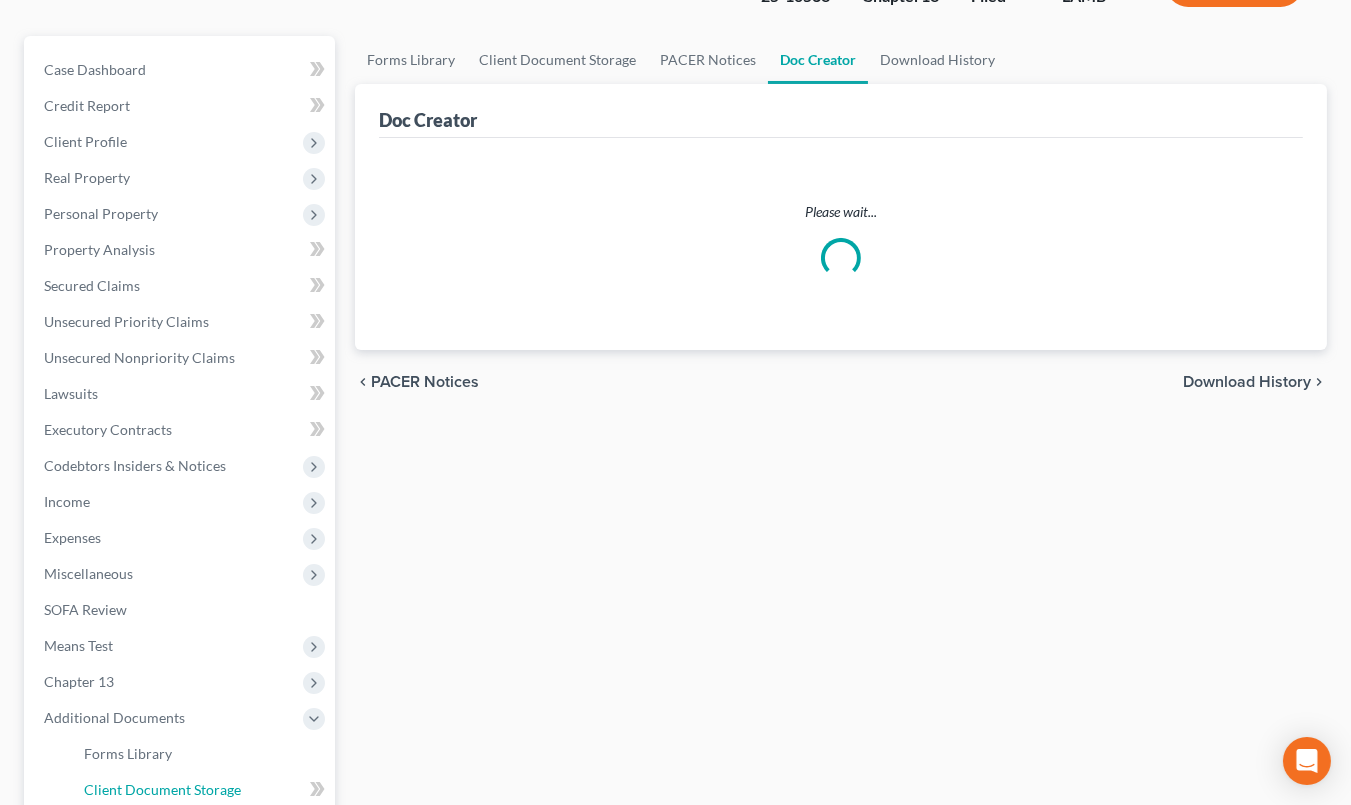 scroll, scrollTop: 13, scrollLeft: 0, axis: vertical 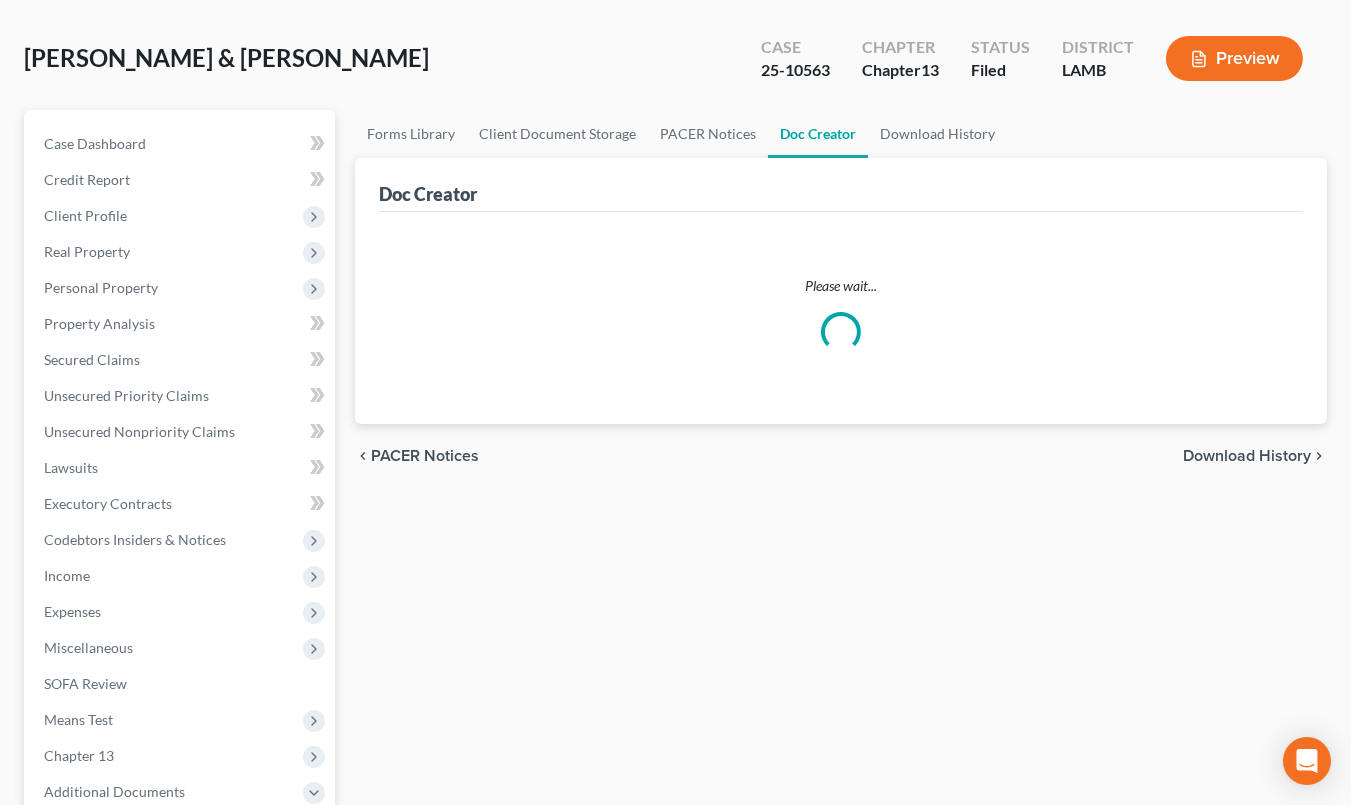 click on "Case Dashboard
Payments
Invoices
Payments
Payments
Credit Report
Client Profile" at bounding box center (181, 558) 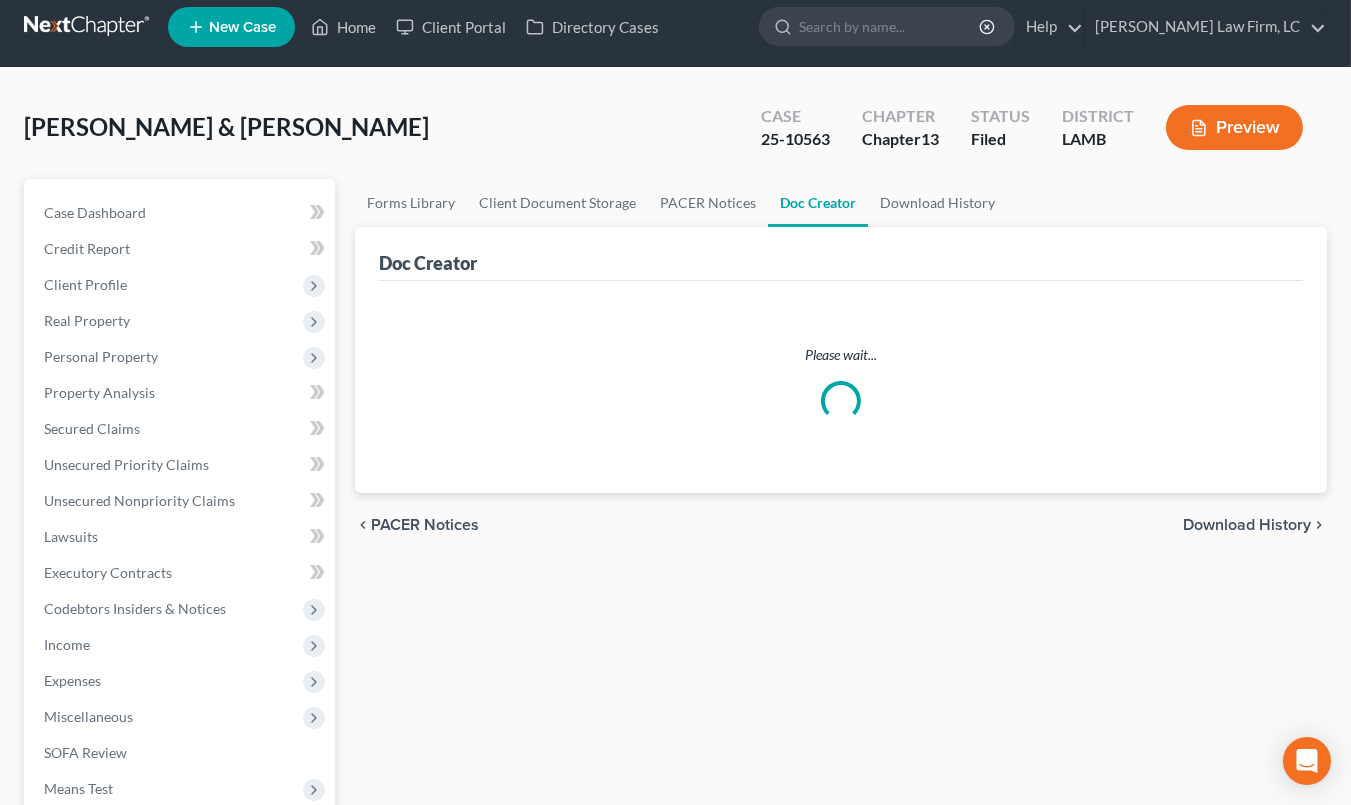 scroll, scrollTop: 0, scrollLeft: 0, axis: both 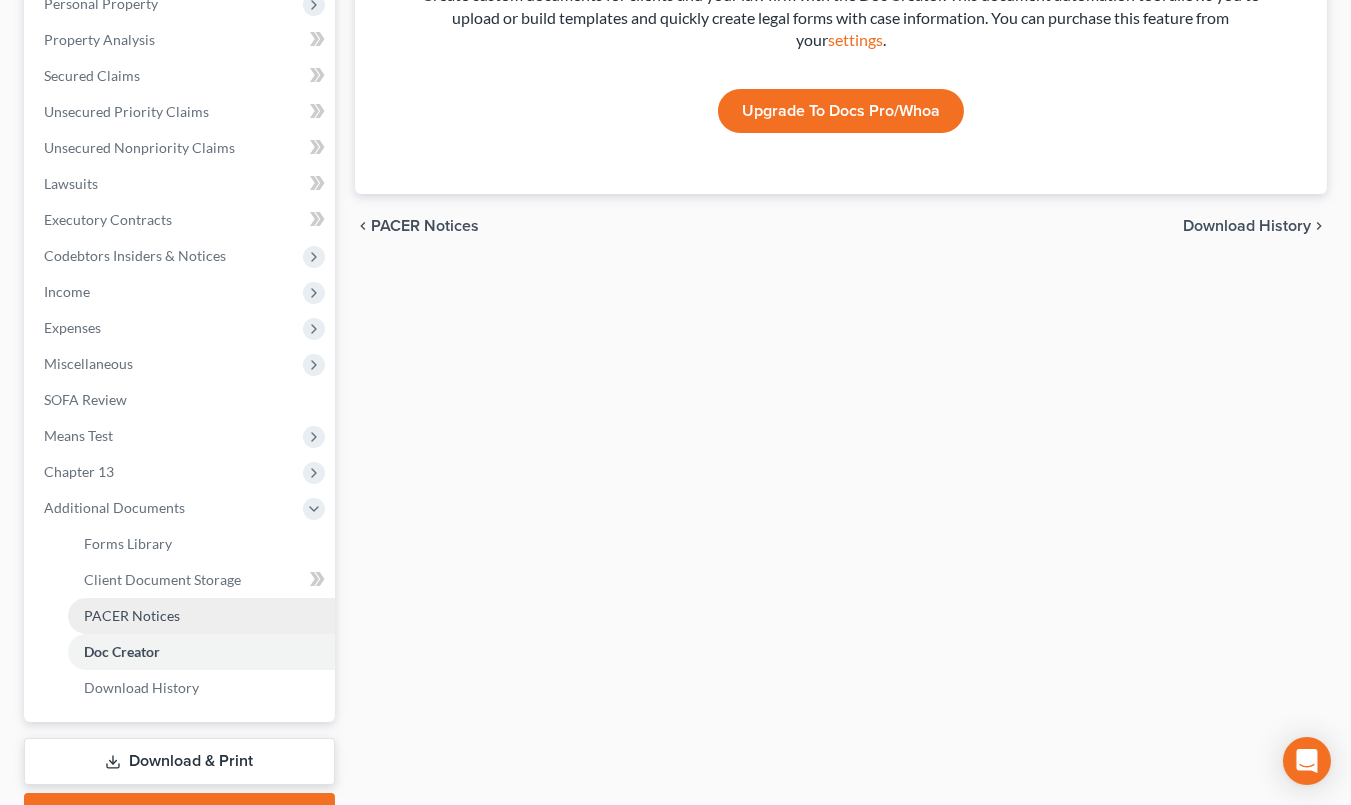 click on "PACER Notices" at bounding box center (132, 615) 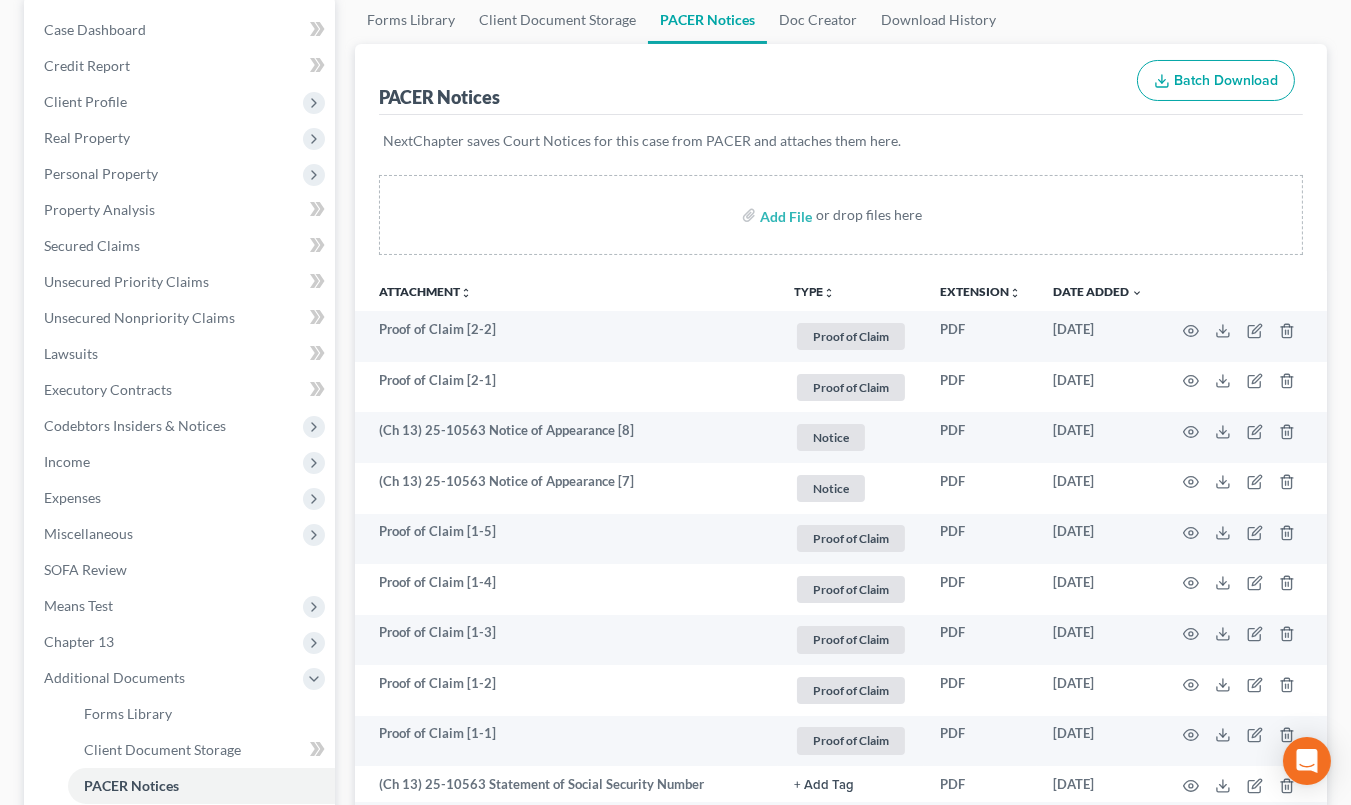 scroll, scrollTop: 0, scrollLeft: 0, axis: both 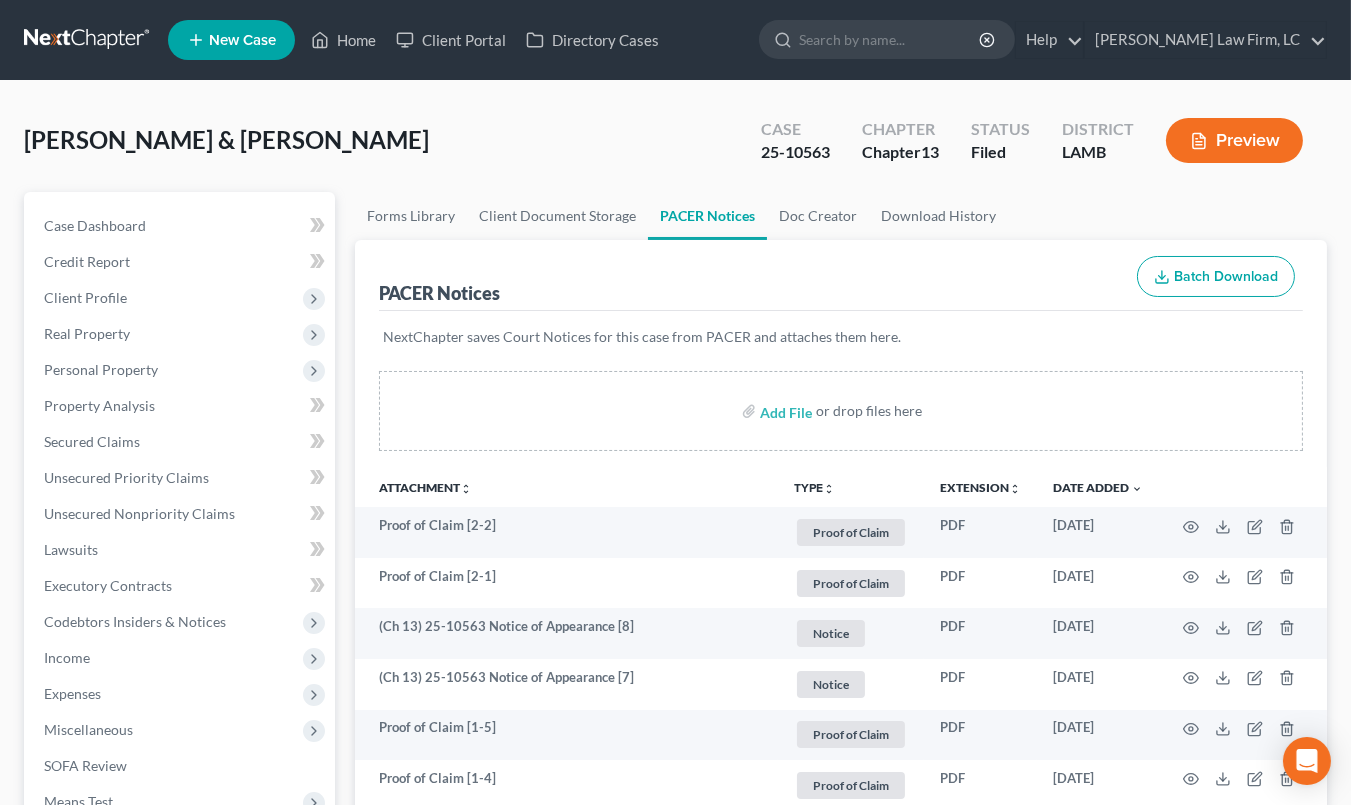 click at bounding box center (88, 40) 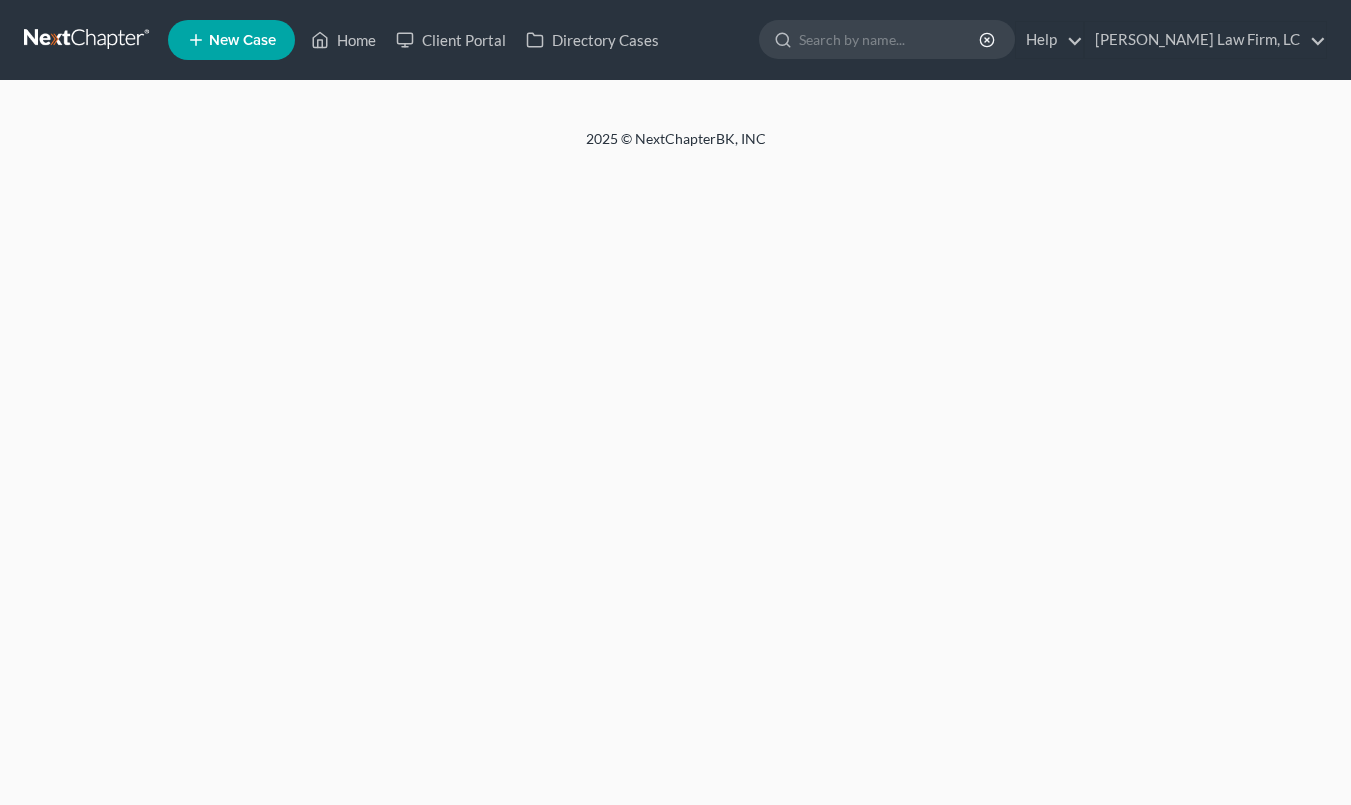 scroll, scrollTop: 0, scrollLeft: 0, axis: both 